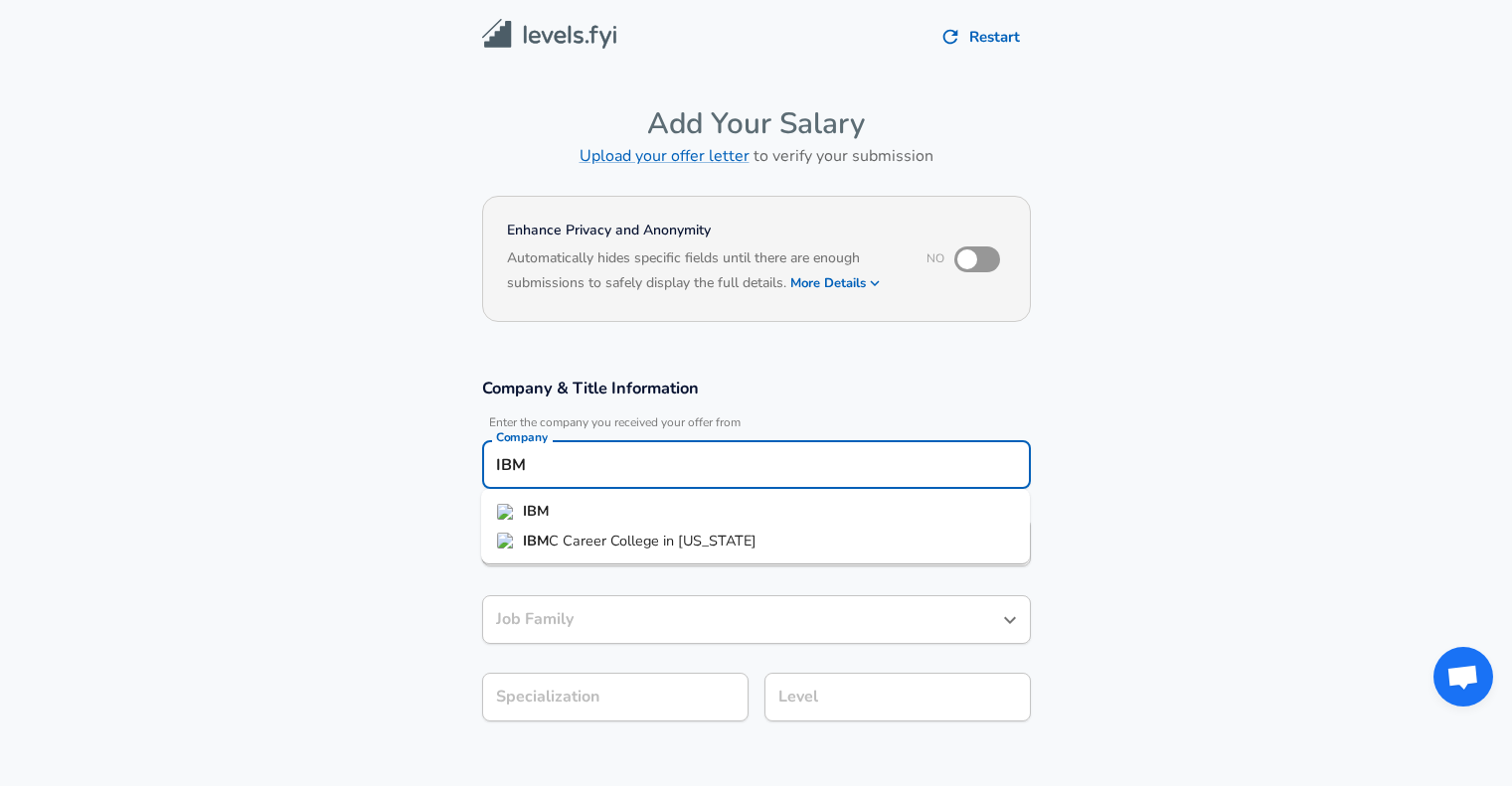 scroll, scrollTop: 20, scrollLeft: 0, axis: vertical 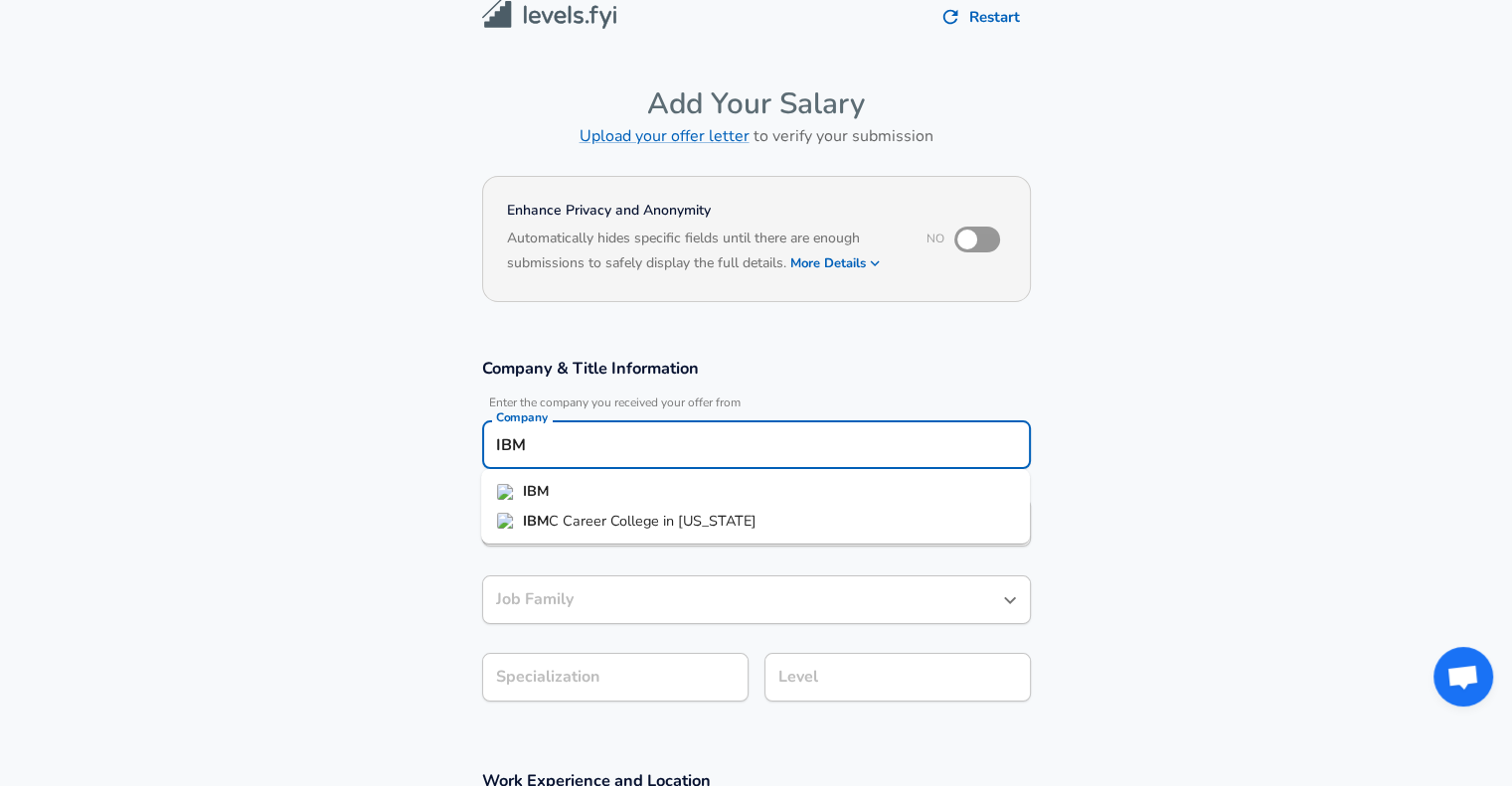 click on "IBM" at bounding box center (756, 492) 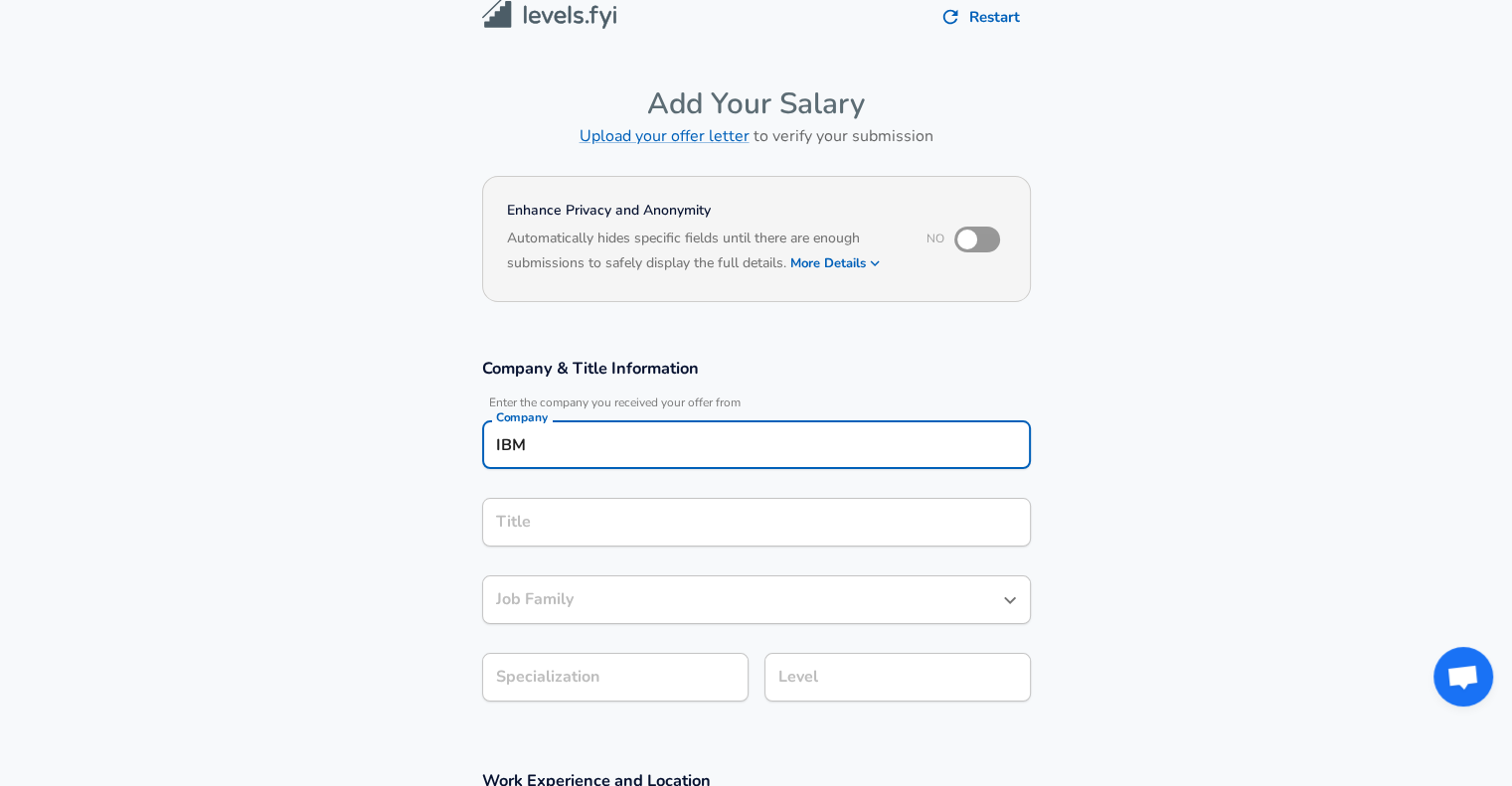 click on "Title" at bounding box center (756, 522) 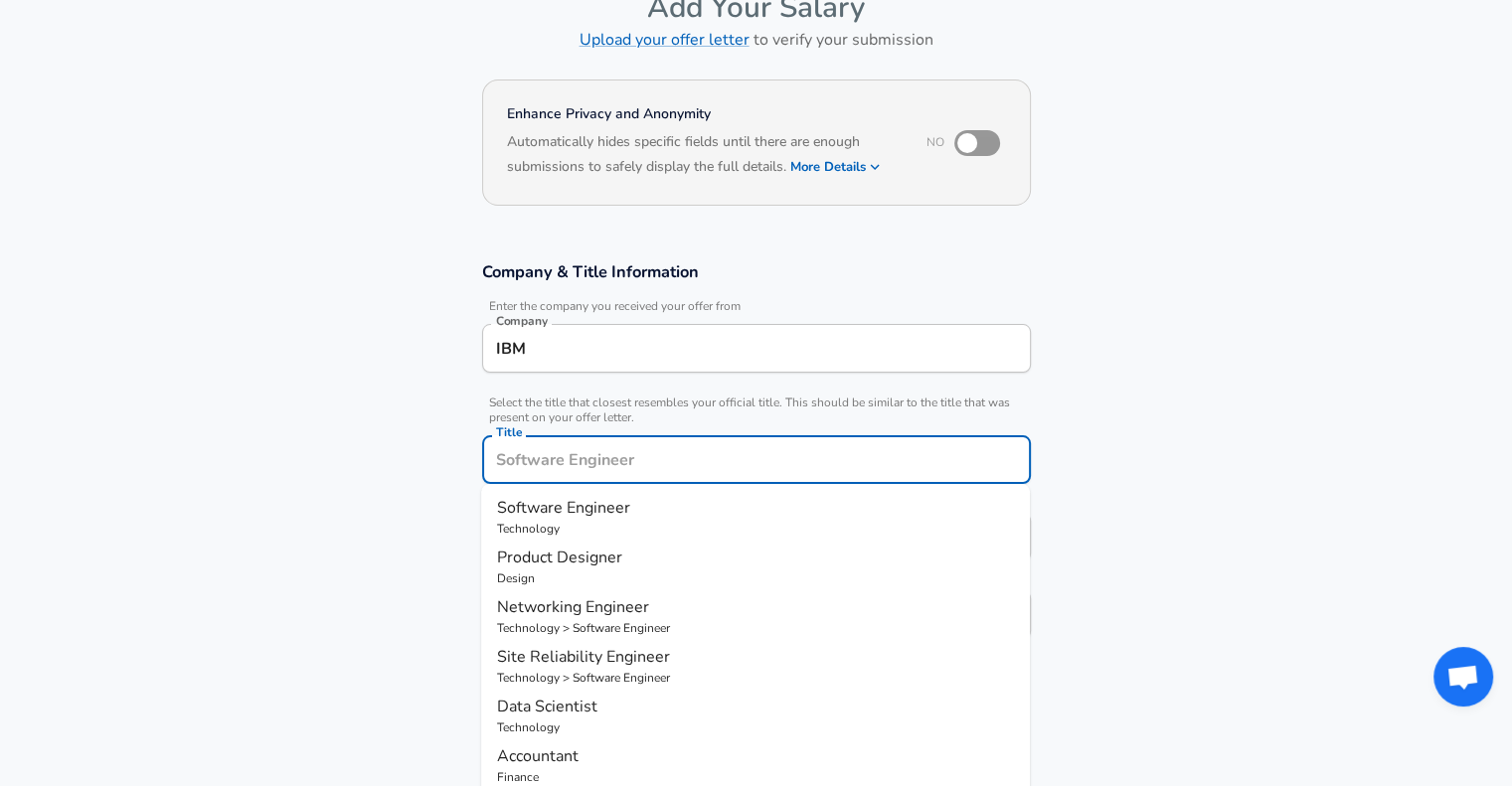 scroll, scrollTop: 159, scrollLeft: 0, axis: vertical 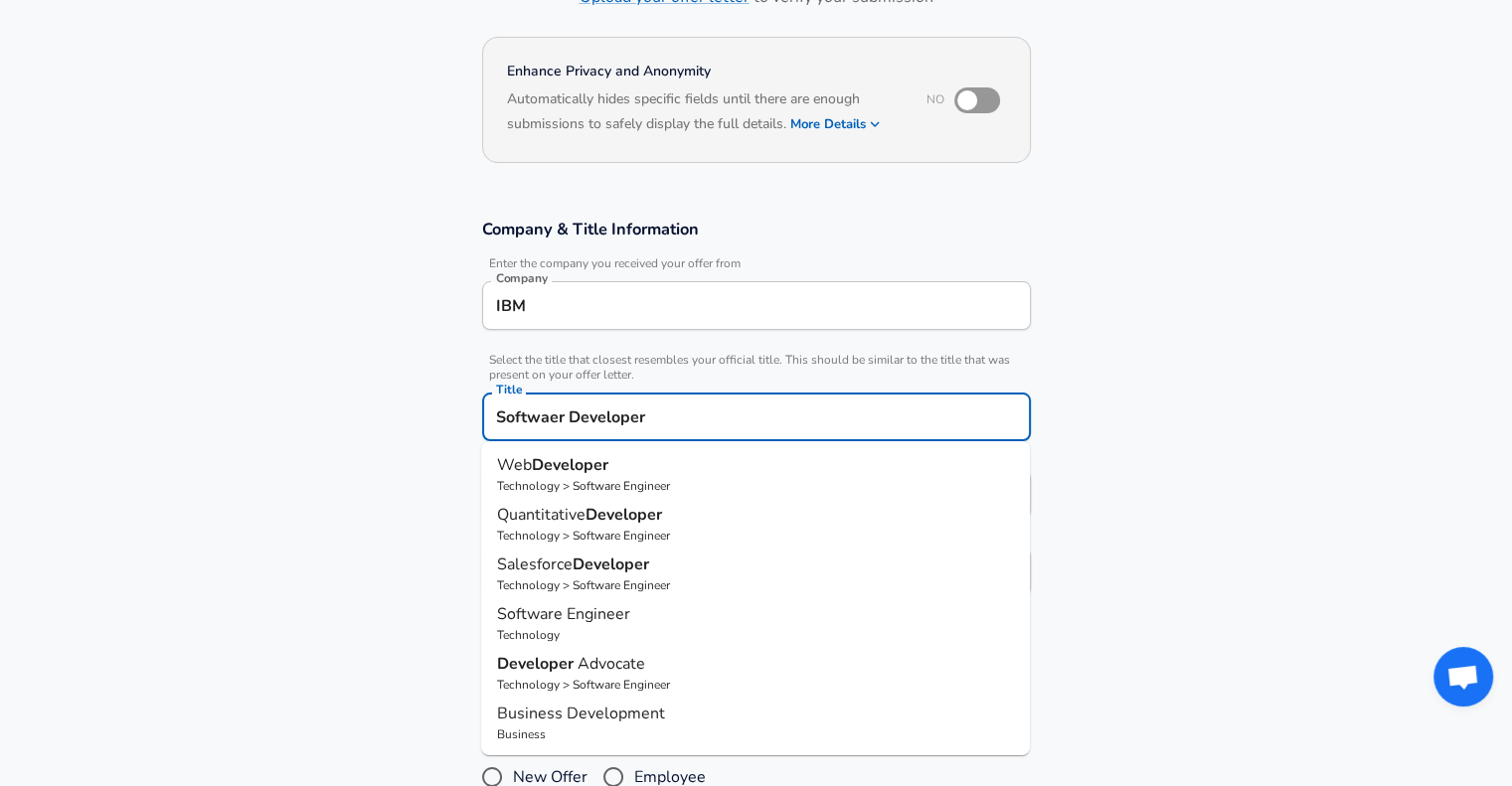 click on "Softwaer Developer" at bounding box center (756, 416) 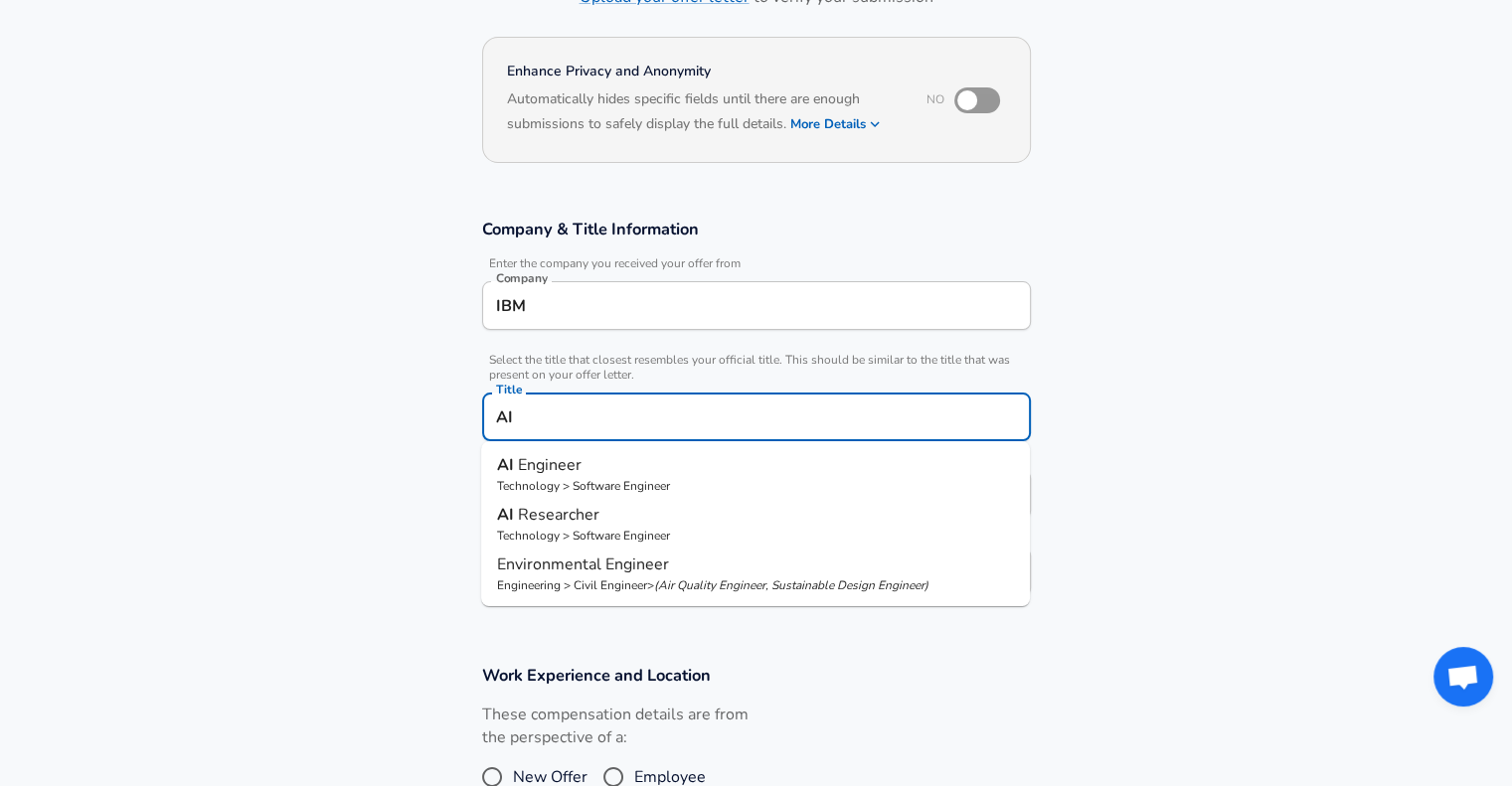 click on "AI" at bounding box center (756, 416) 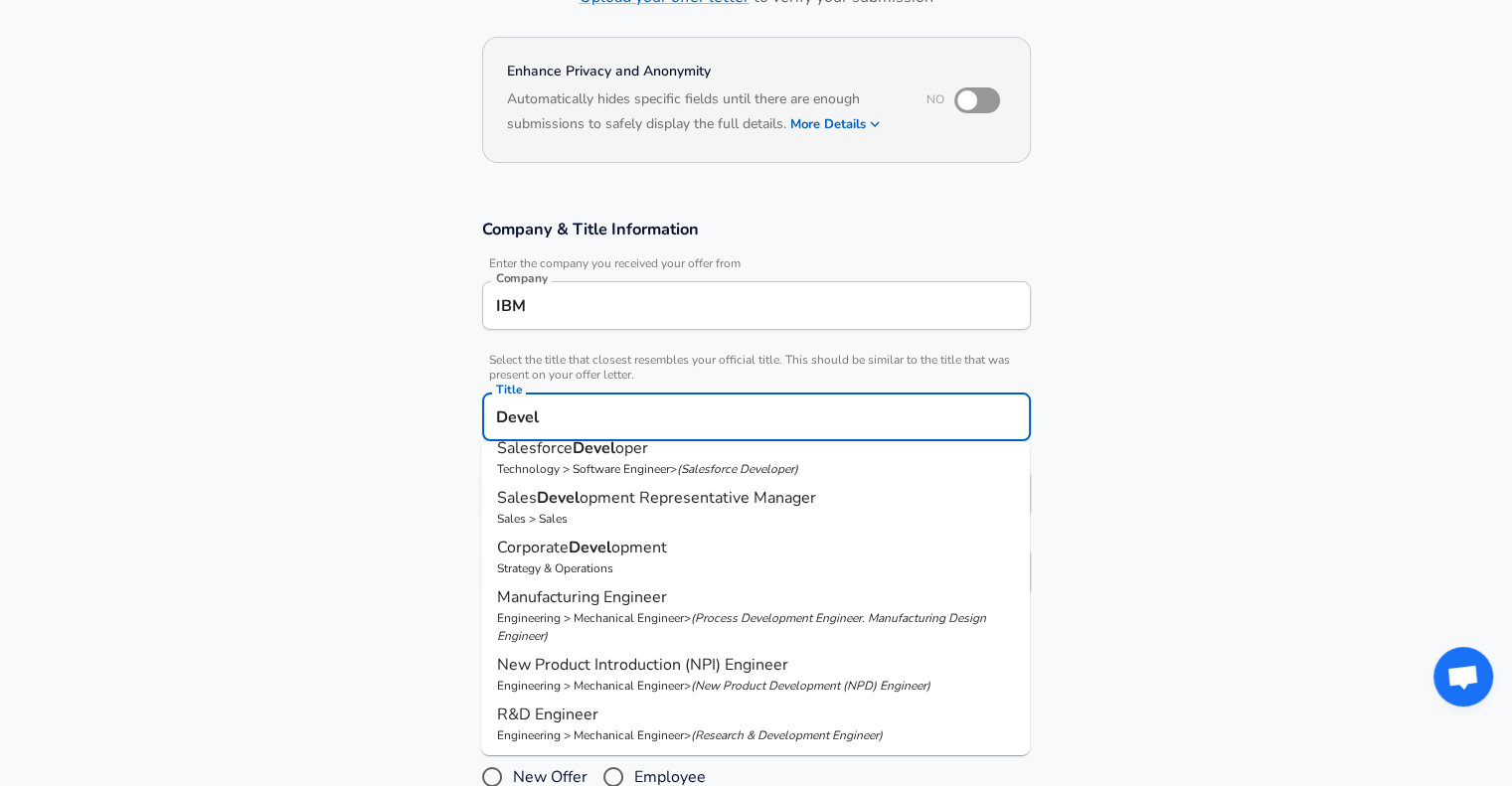 scroll, scrollTop: 0, scrollLeft: 0, axis: both 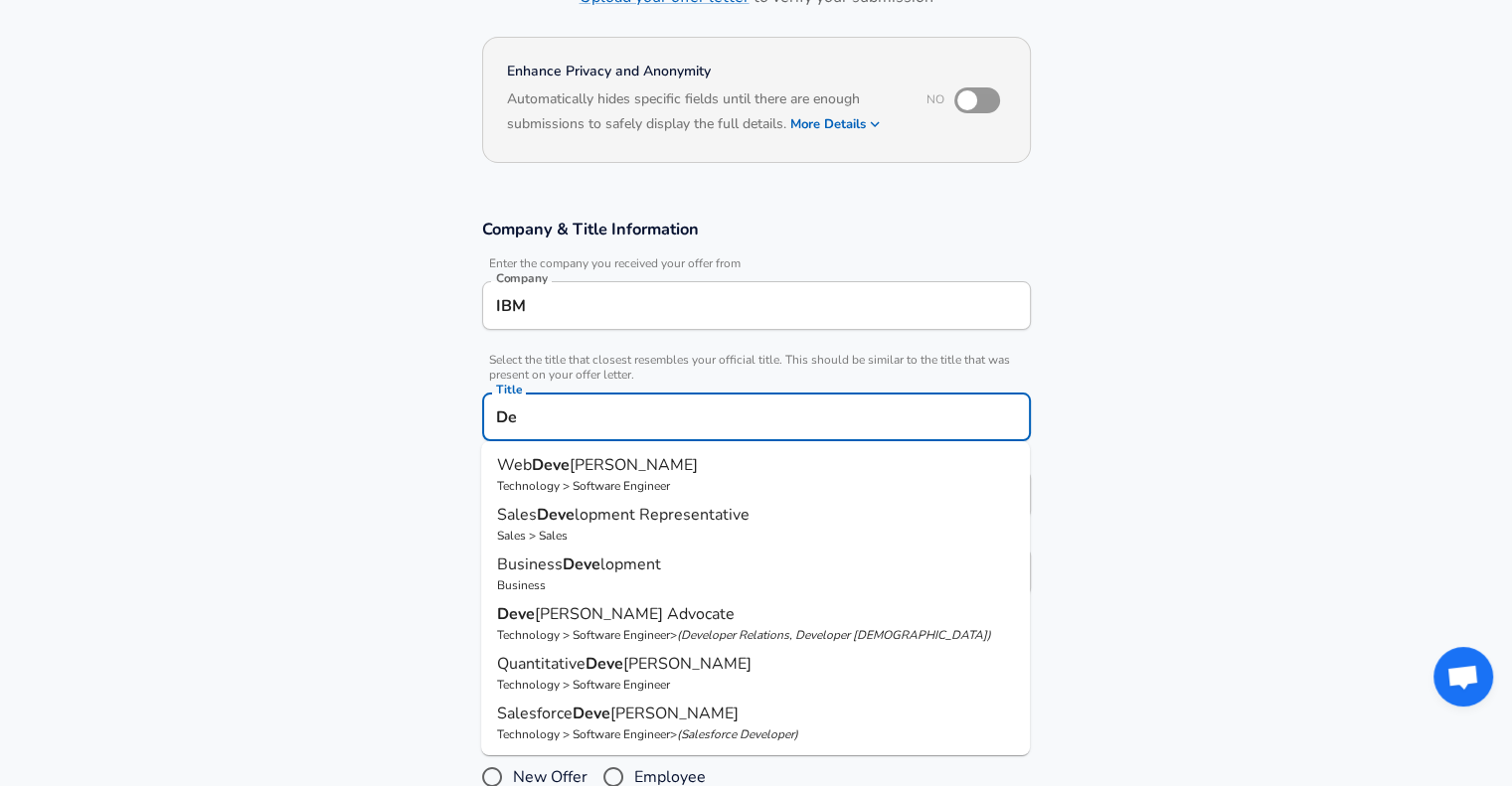 type on "D" 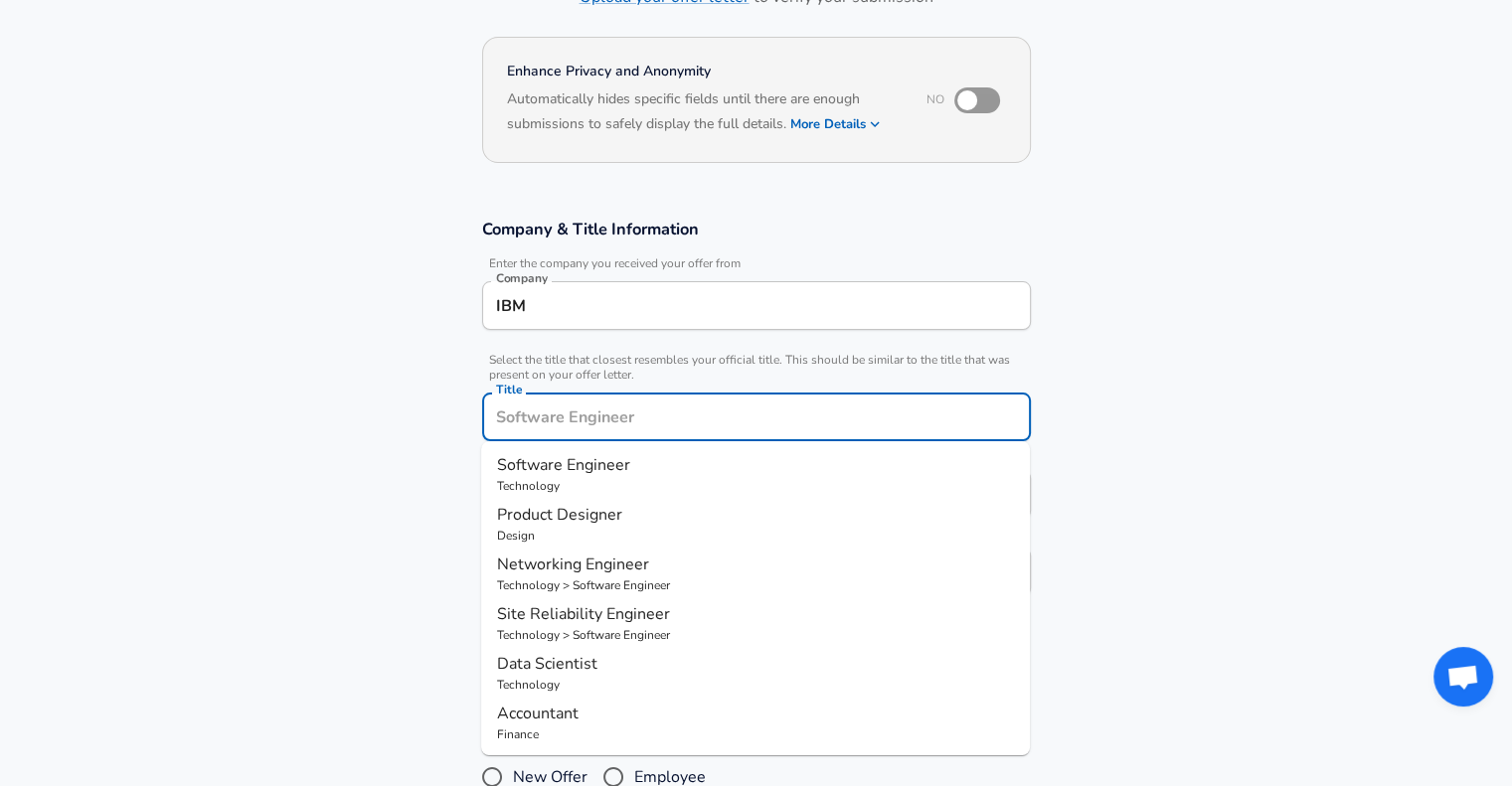 click on "Software Engineer" at bounding box center (564, 465) 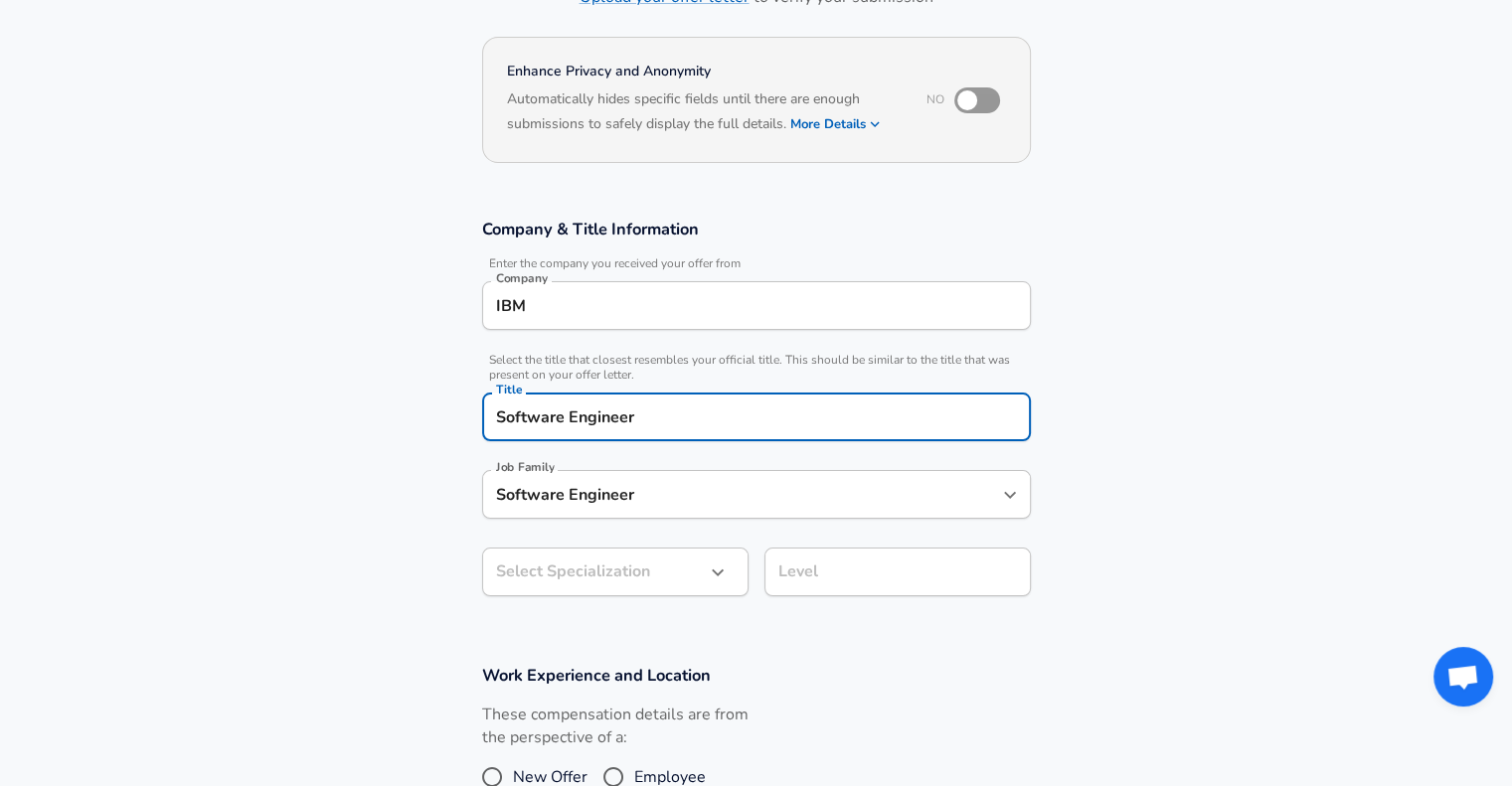 click on "Software Engineer Job Family" at bounding box center (756, 494) 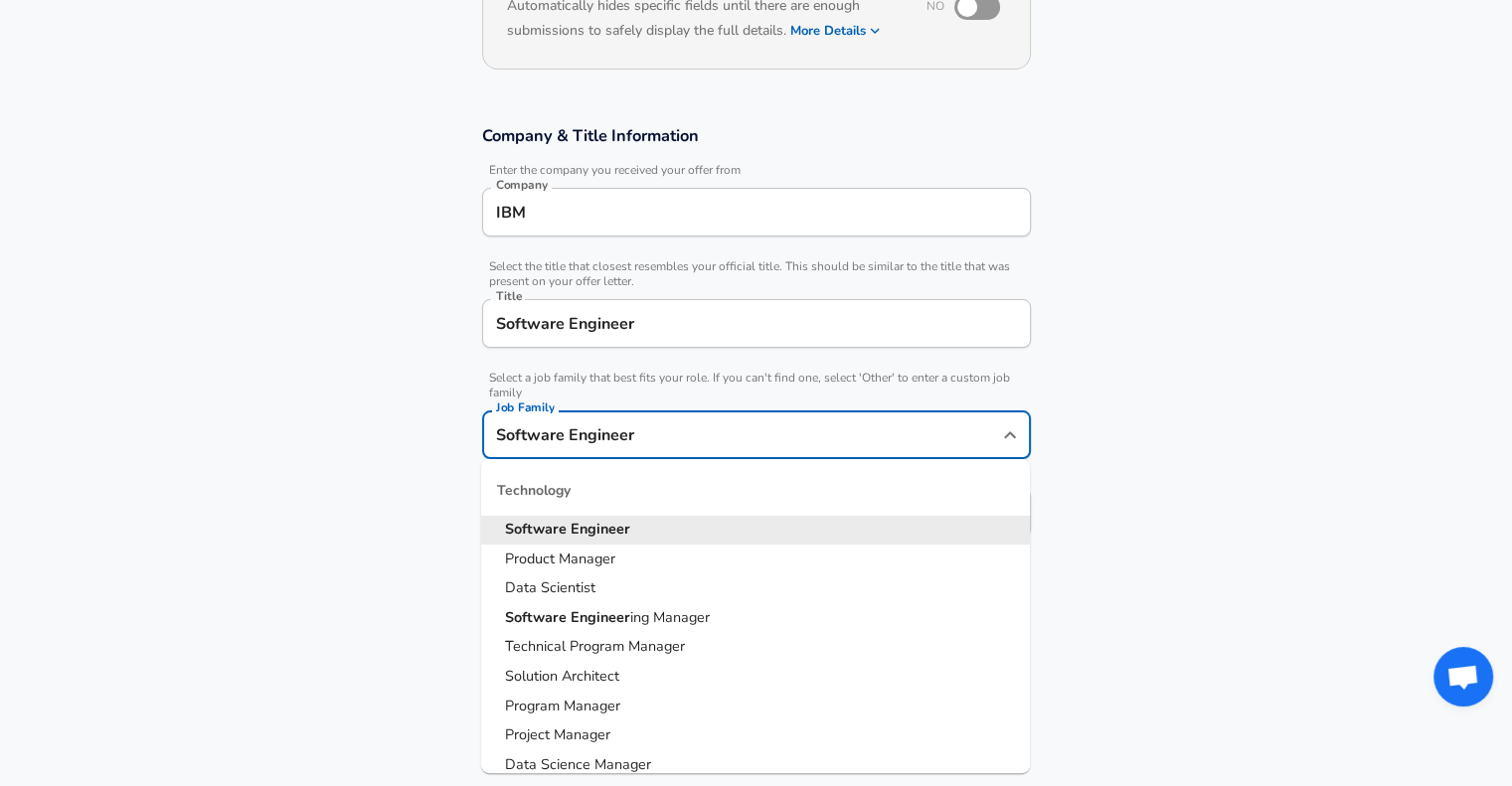 scroll, scrollTop: 397, scrollLeft: 0, axis: vertical 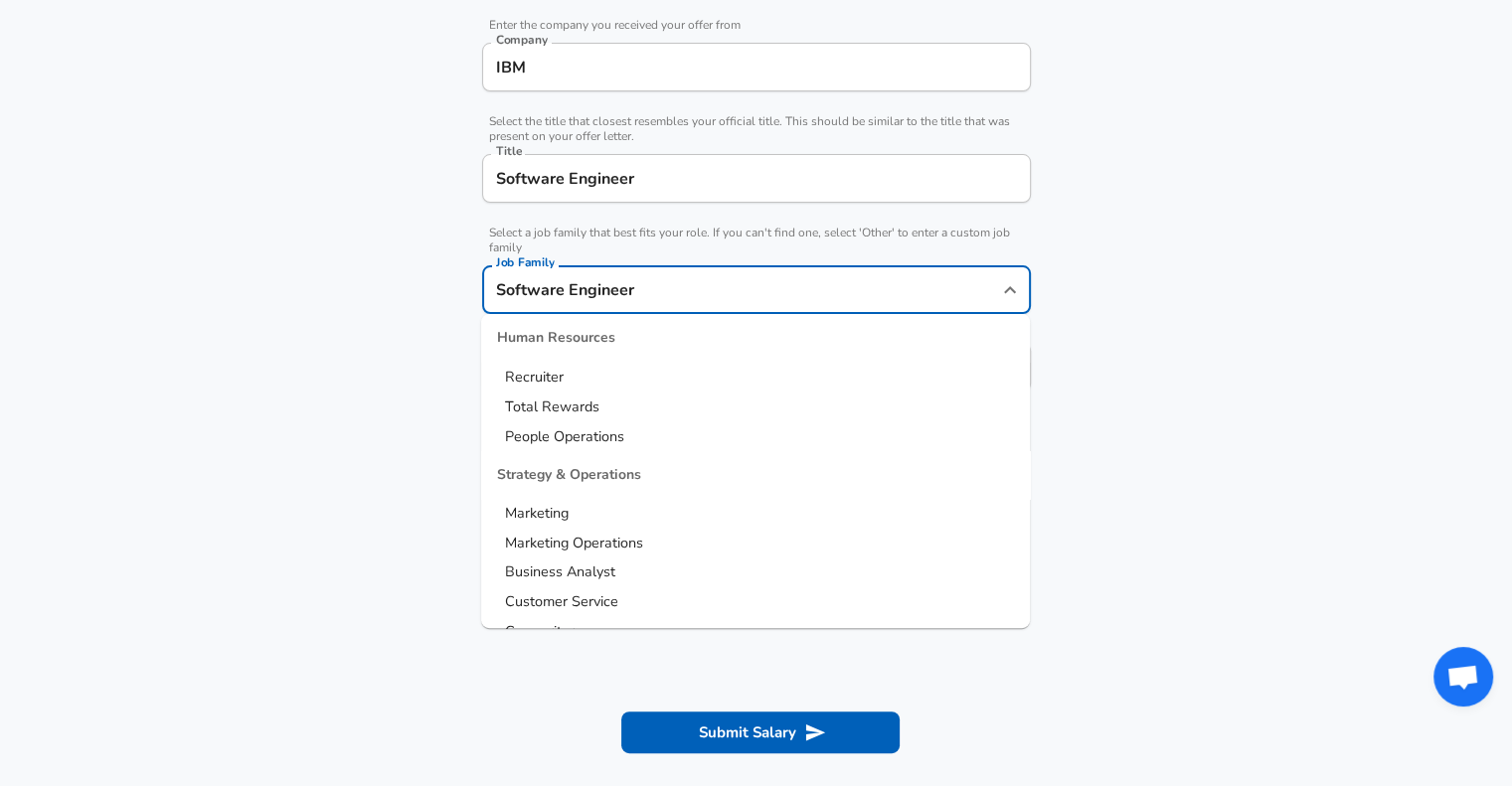 click on "Work Experience and Location These compensation details are from the perspective of a: New Offer Employee" at bounding box center (756, 536) 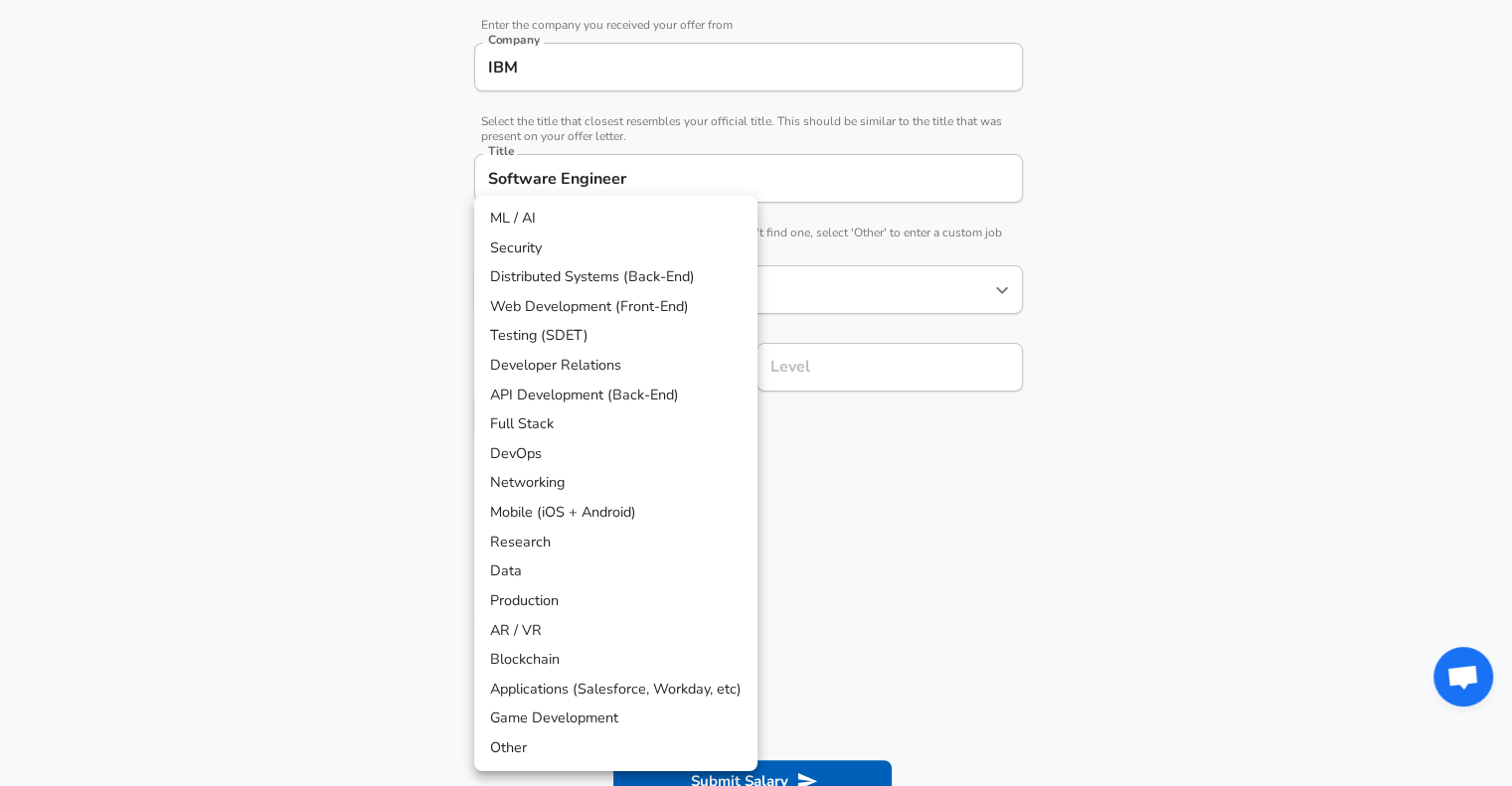 click on "Restart Add Your Salary Upload your offer letter   to verify your submission Enhance Privacy and Anonymity No Automatically hides specific fields until there are enough submissions to safely display the full details.   More Details Based on your submission and the data points that we have already collected, we will automatically hide and anonymize specific fields if there aren't enough data points to remain sufficiently anonymous. Company & Title Information   Enter the company you received your offer from Company IBM Company   Select the title that closest resembles your official title. This should be similar to the title that was present on your offer letter. Title Software Engineer Title   Select a job family that best fits your role. If you can't find one, select 'Other' to enter a custom job family Job Family Software Engineer Job Family   Select a Specialization that best fits your role. If you can't find one, select 'Other' to enter a custom specialization Select Specialization ​ Level Level Employee" at bounding box center [756, -5] 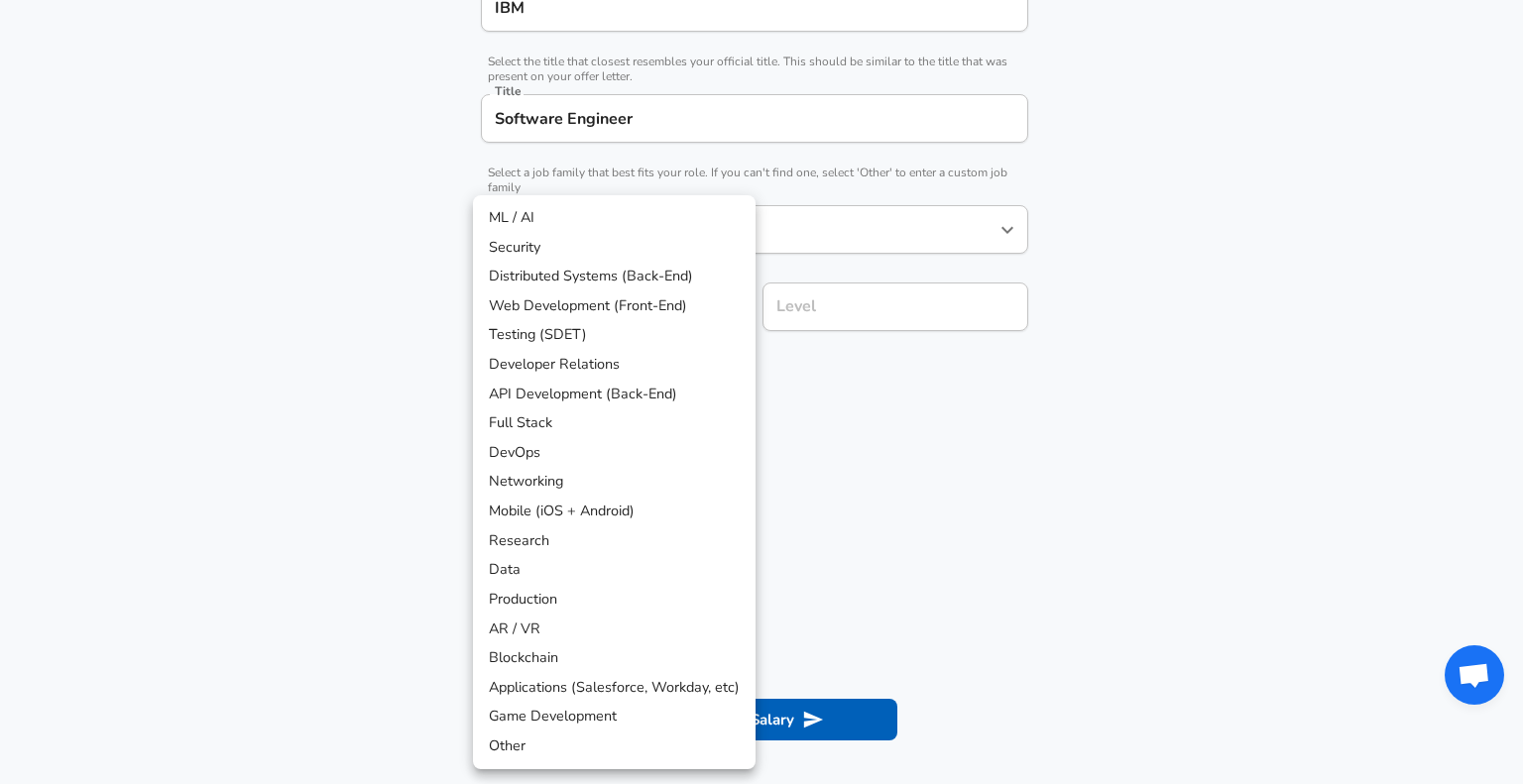 click at bounding box center (762, 392) 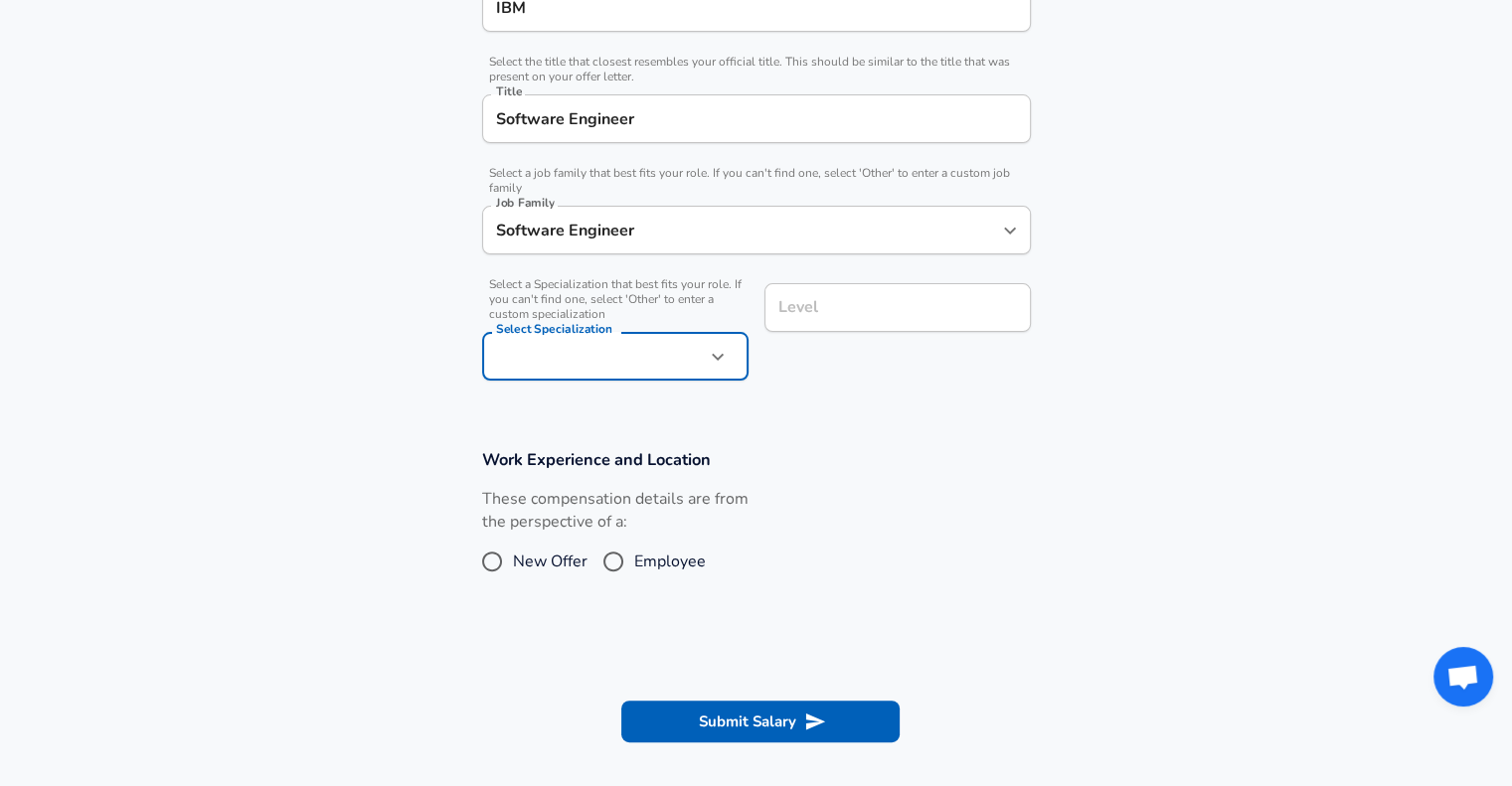click on "Restart Add Your Salary Upload your offer letter   to verify your submission Enhance Privacy and Anonymity No Automatically hides specific fields until there are enough submissions to safely display the full details.   More Details Based on your submission and the data points that we have already collected, we will automatically hide and anonymize specific fields if there aren't enough data points to remain sufficiently anonymous. Company & Title Information   Enter the company you received your offer from Company IBM Company   Select the title that closest resembles your official title. This should be similar to the title that was present on your offer letter. Title Software Engineer Title   Select a job family that best fits your role. If you can't find one, select 'Other' to enter a custom job family Job Family Software Engineer Job Family   Select a Specialization that best fits your role. If you can't find one, select 'Other' to enter a custom specialization Select Specialization ​ Level Level Employee" at bounding box center [756, -65] 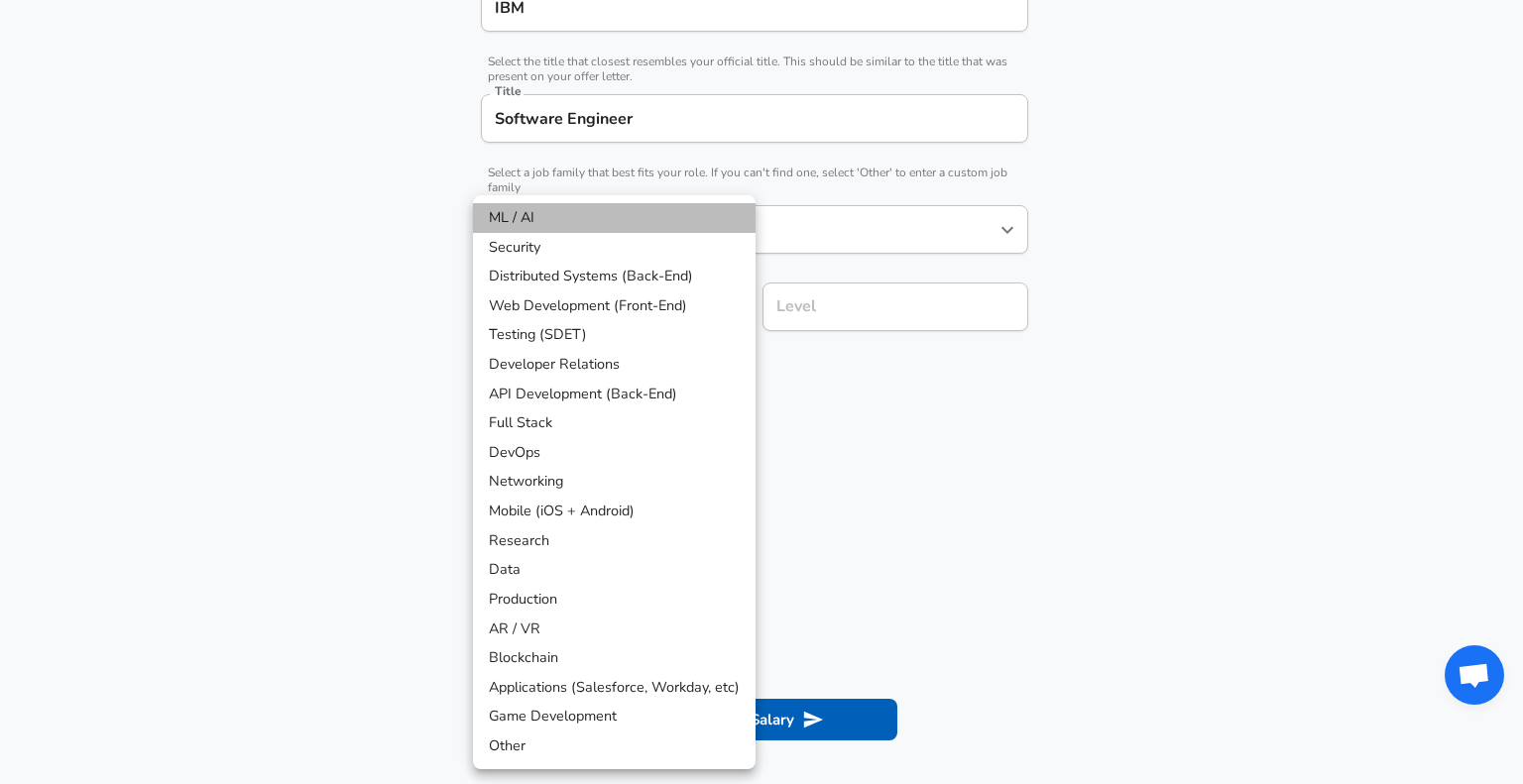 click on "ML / AI" at bounding box center [614, 218] 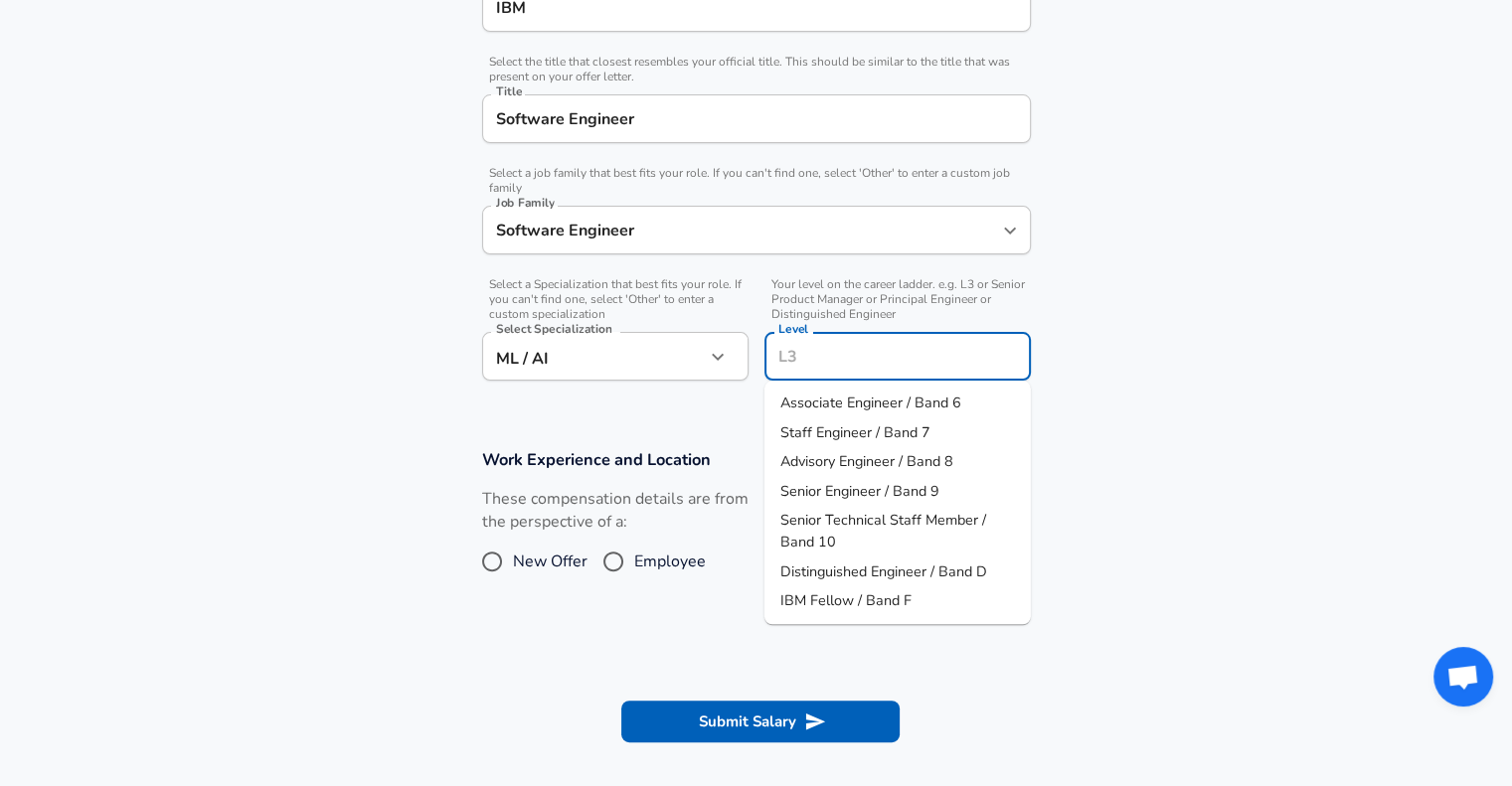 scroll, scrollTop: 497, scrollLeft: 0, axis: vertical 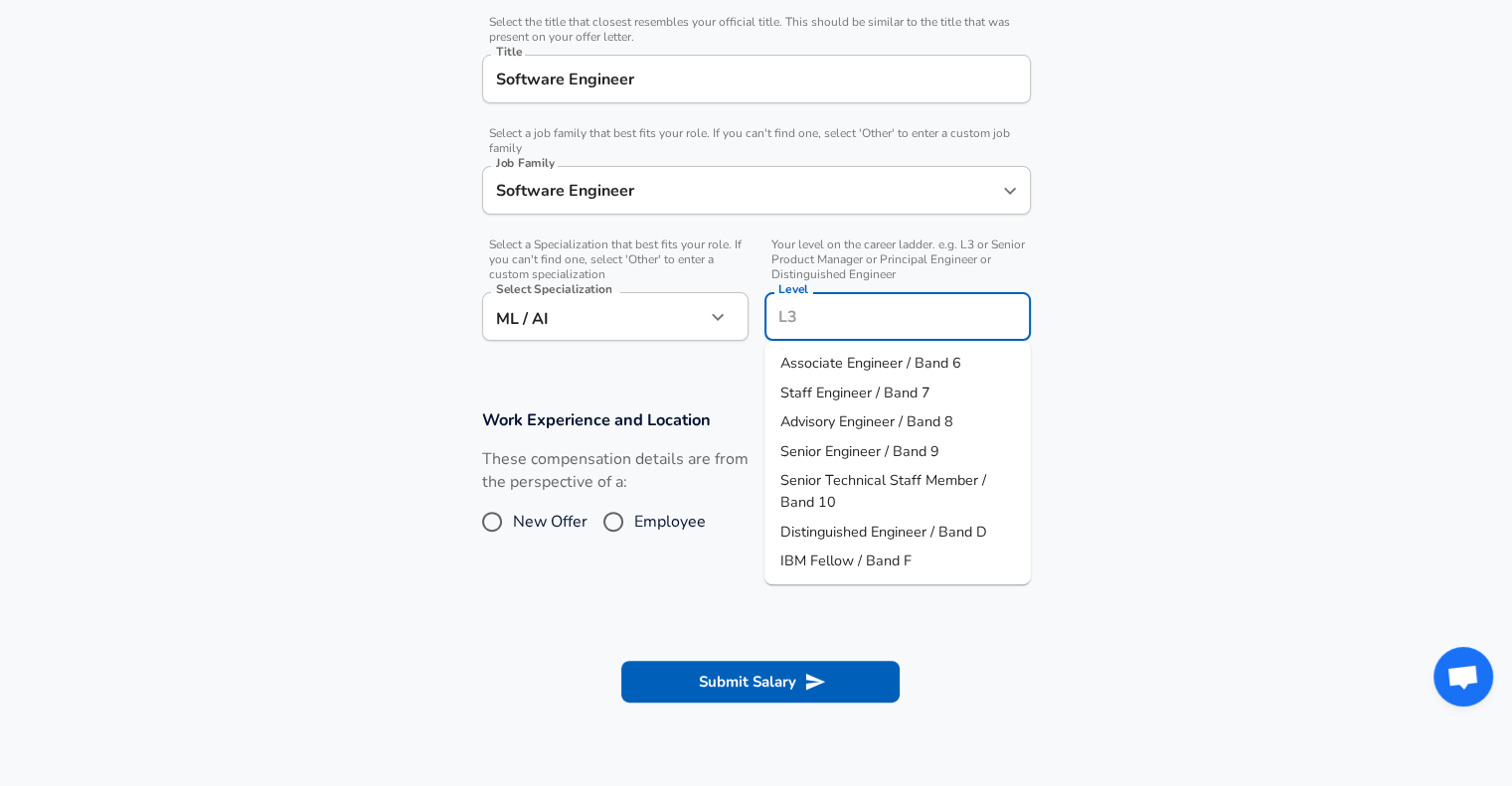click on "Level" at bounding box center (898, 316) 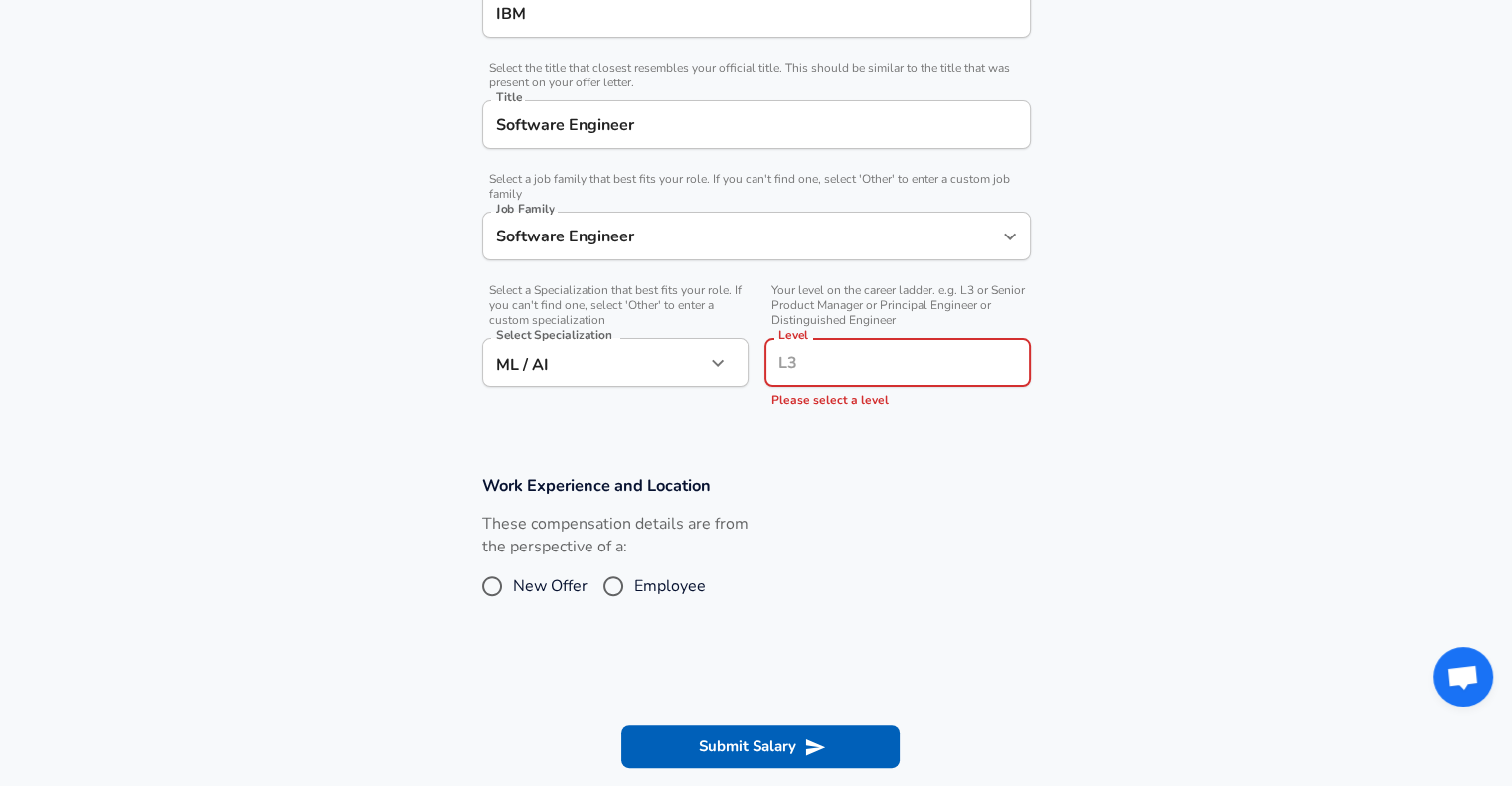 scroll, scrollTop: 298, scrollLeft: 0, axis: vertical 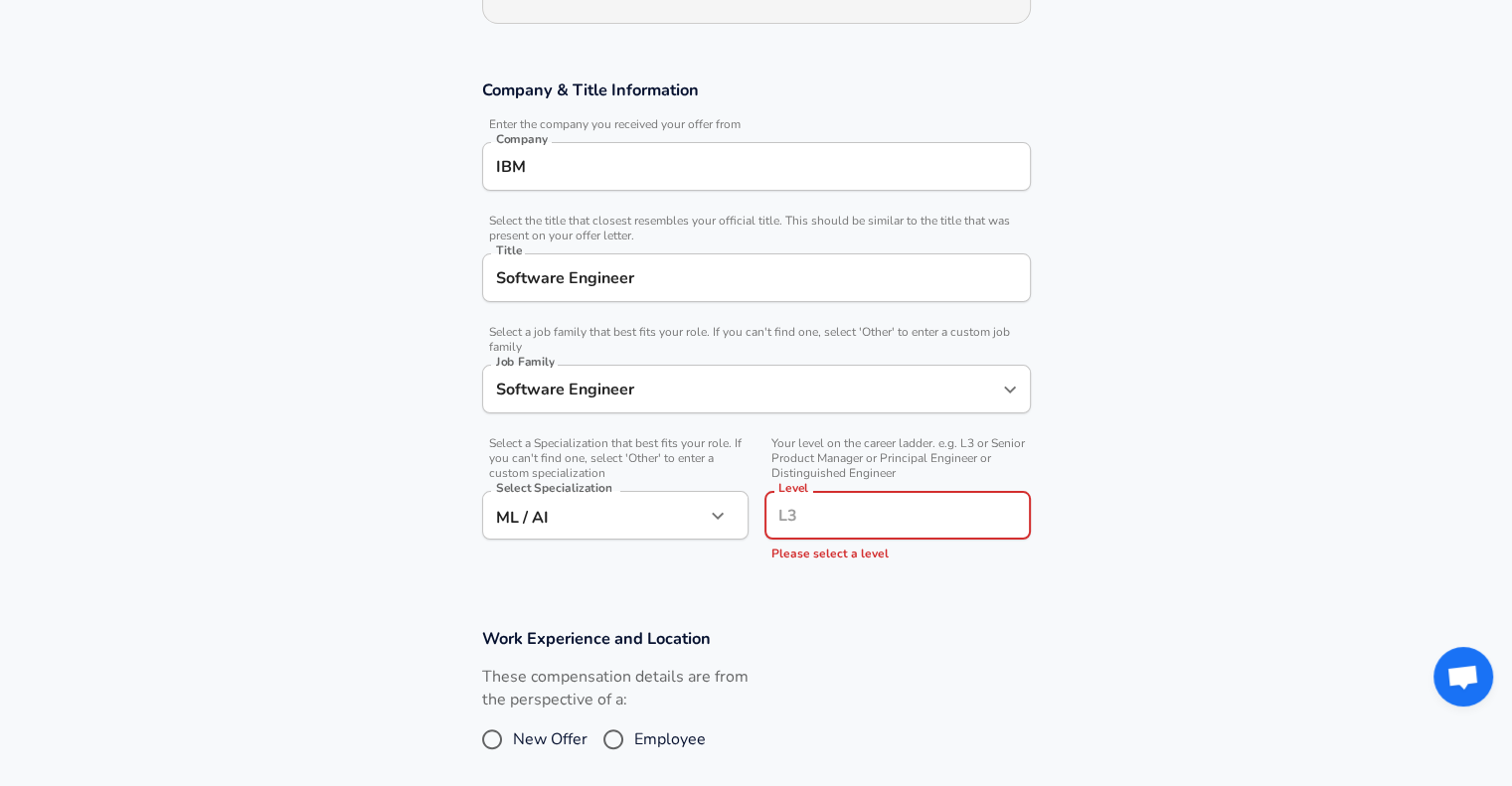 click on "Software Engineer Title" at bounding box center (756, 277) 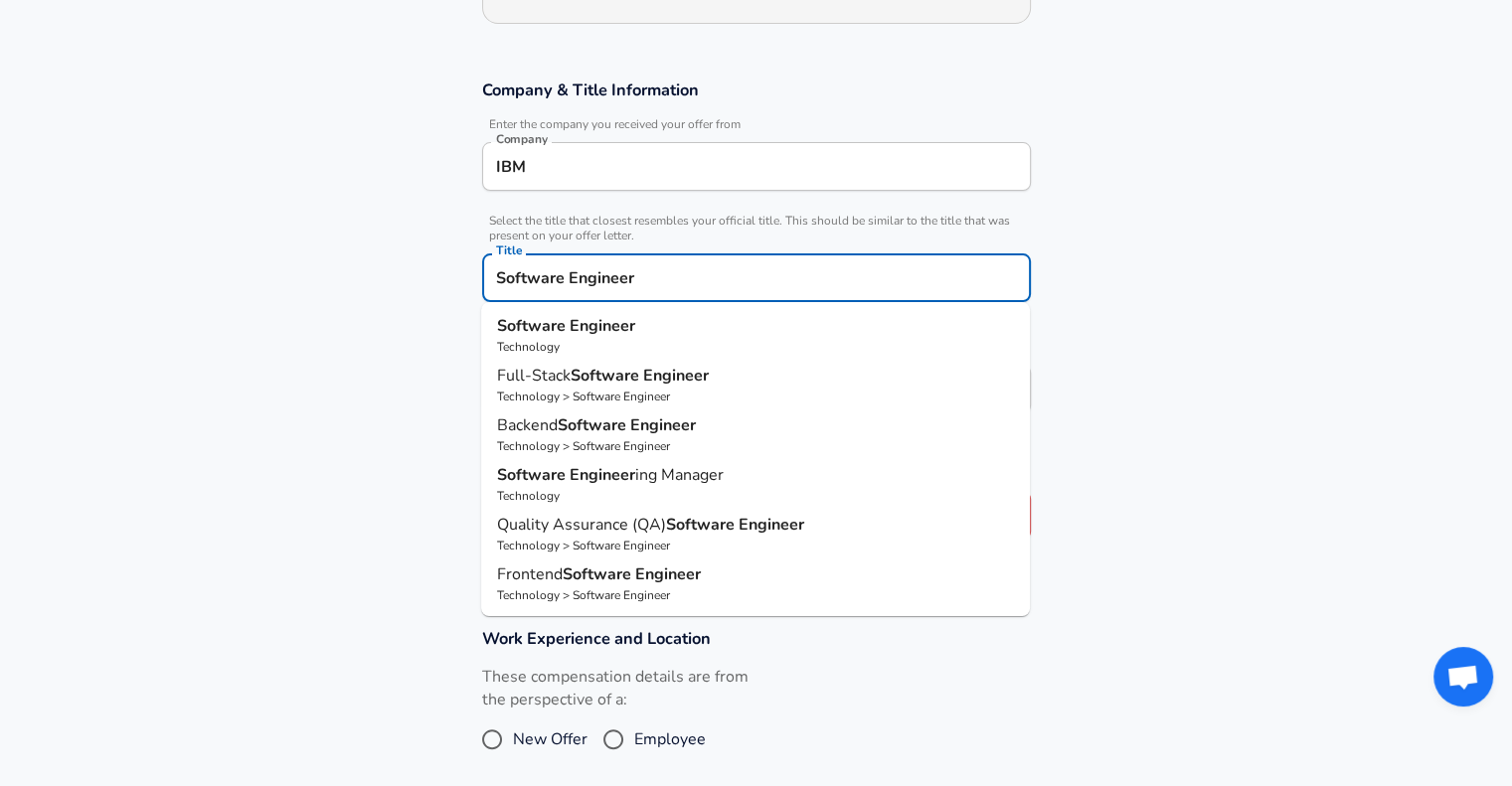 click on "Software Engineer Title" at bounding box center [756, 277] 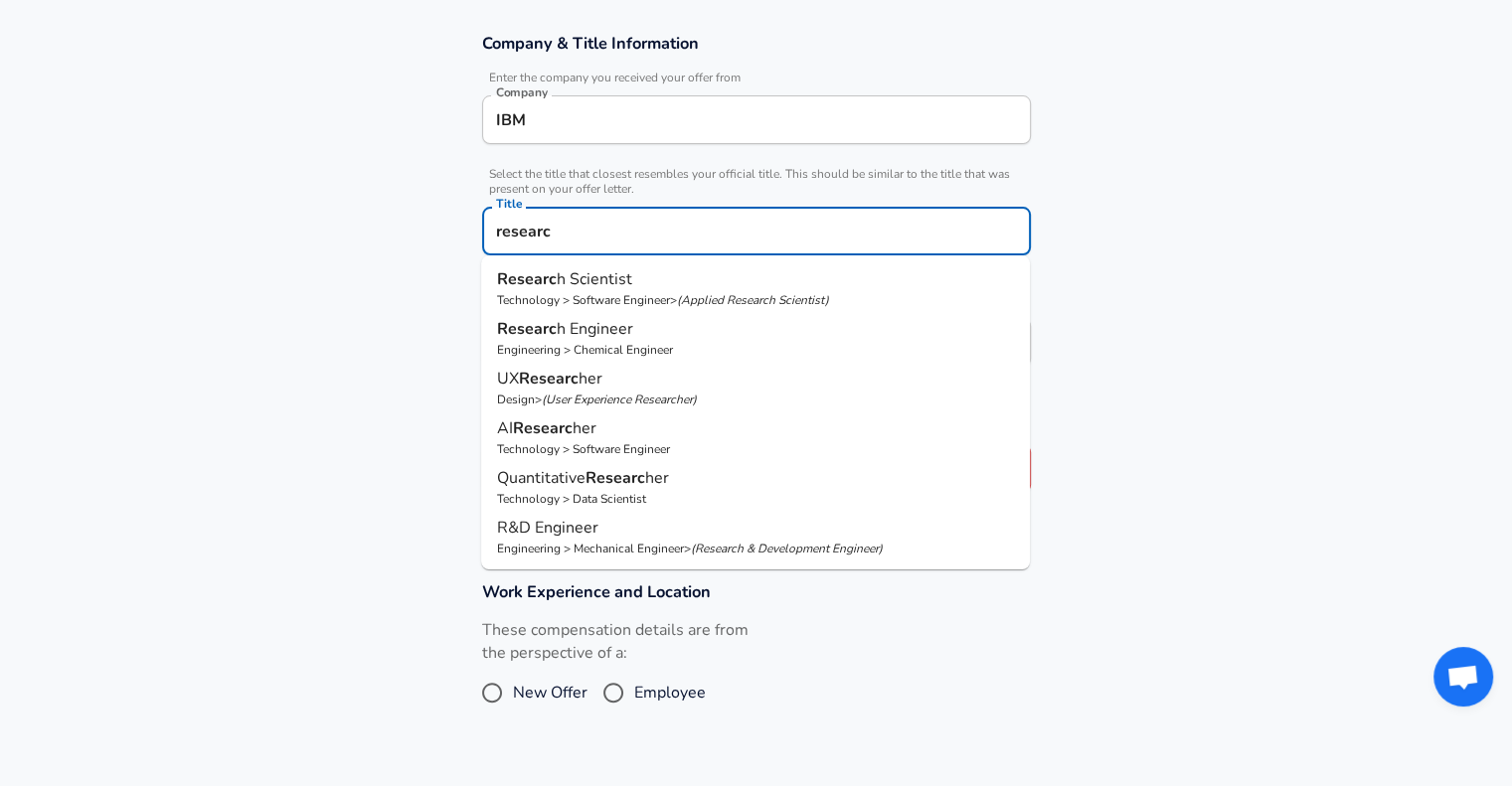 scroll, scrollTop: 397, scrollLeft: 0, axis: vertical 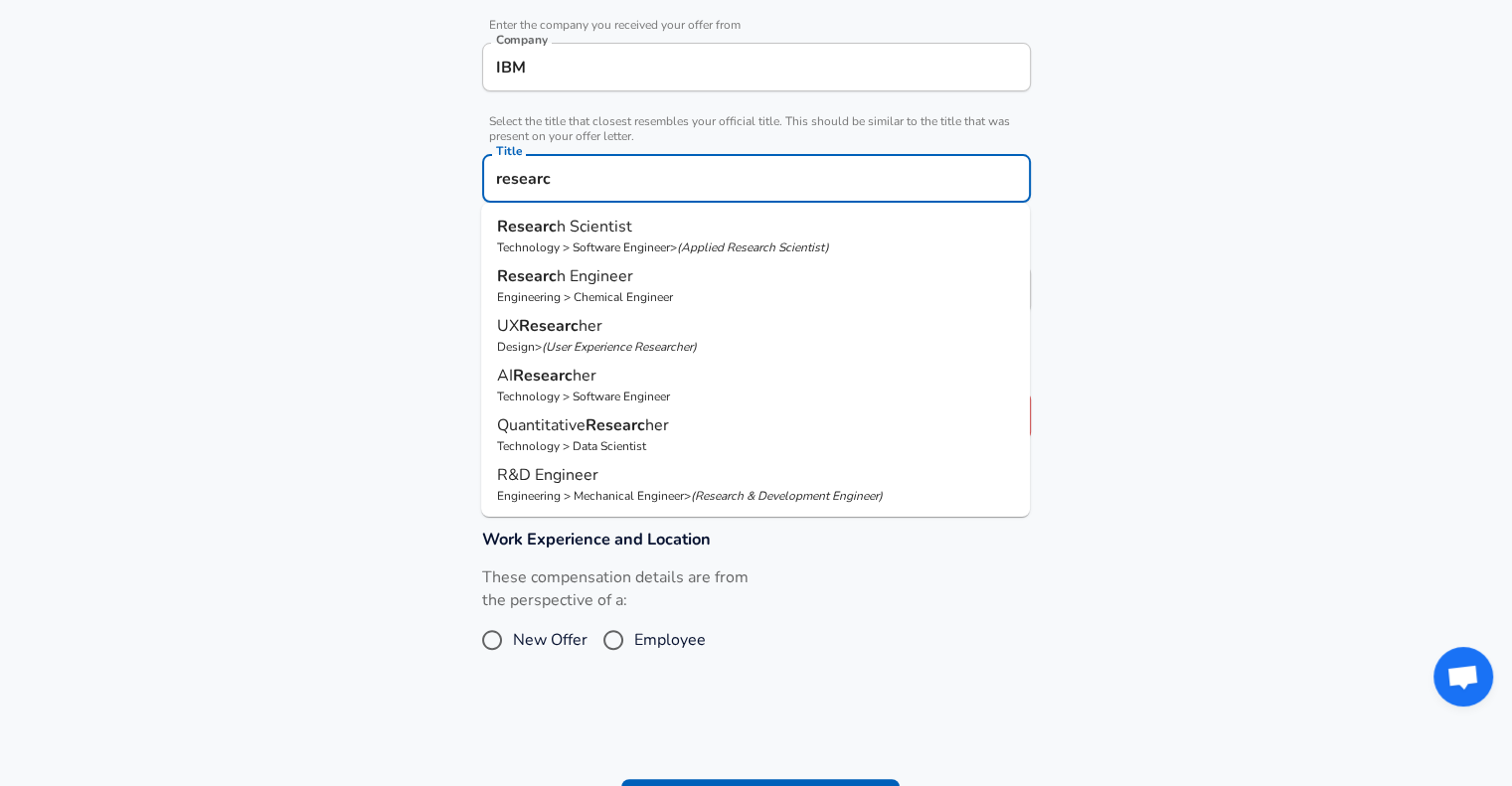 click on "Researc h Scientist" at bounding box center [756, 227] 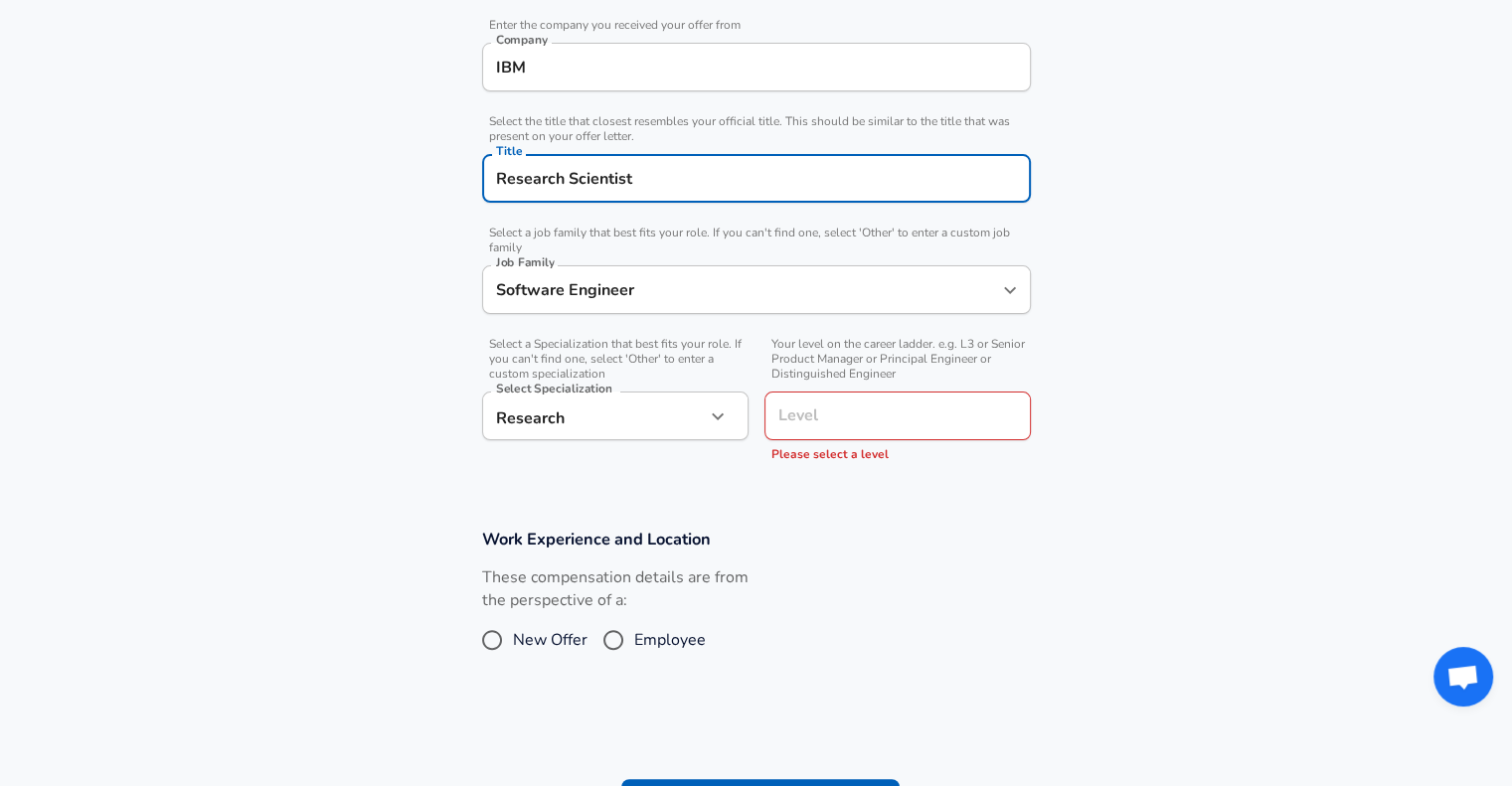 click on "Software Engineer Job Family" at bounding box center (756, 289) 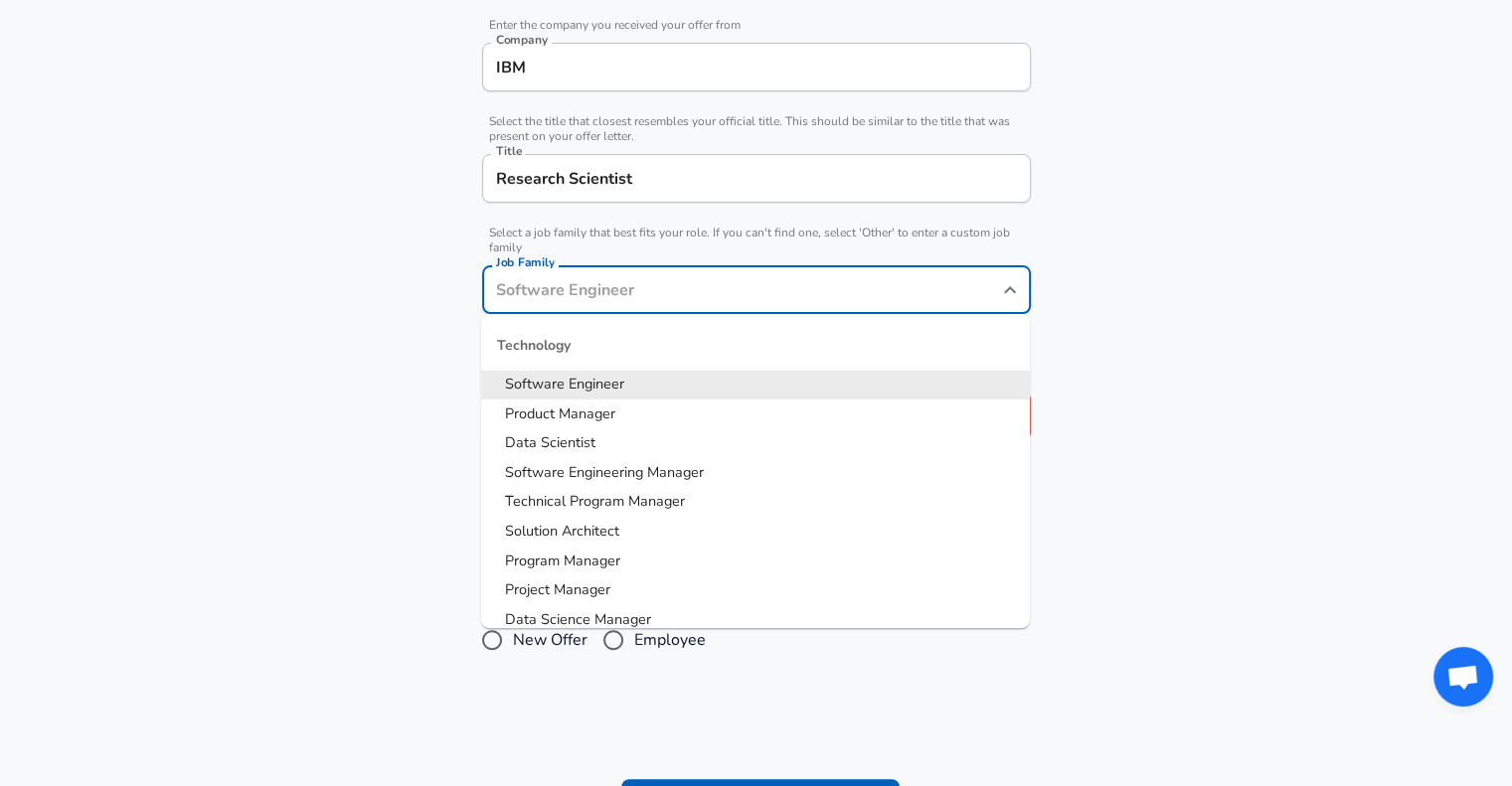 click on "Company & Title Information   Enter the company you received your offer from Company IBM Company   Select the title that closest resembles your official title. This should be similar to the title that was present on your offer letter. Title Research Scientist Title   Select a job family that best fits your role. If you can't find one, select 'Other' to enter a custom job family Job Family Job Family Technology Software Engineer Product Manager Data Scientist Software Engineering Manager Technical Program Manager Solution Architect Program Manager Project Manager Data Science Manager Technical Writer Engineering Biomedical Engineer Civil Engineer Hardware Engineer Mechanical Engineer Geological Engineer Electrical Engineer Controls Engineer Chemical Engineer Aerospace Engineer Materials Engineer Optical Engineer MEP Engineer Prompt Engineer Business Management Consultant Business Development Sales Sales Legal Legal Sales Sales Engineer Legal Regulatory Affairs Sales Customer Success Revenue Operations Design" at bounding box center [756, 231] 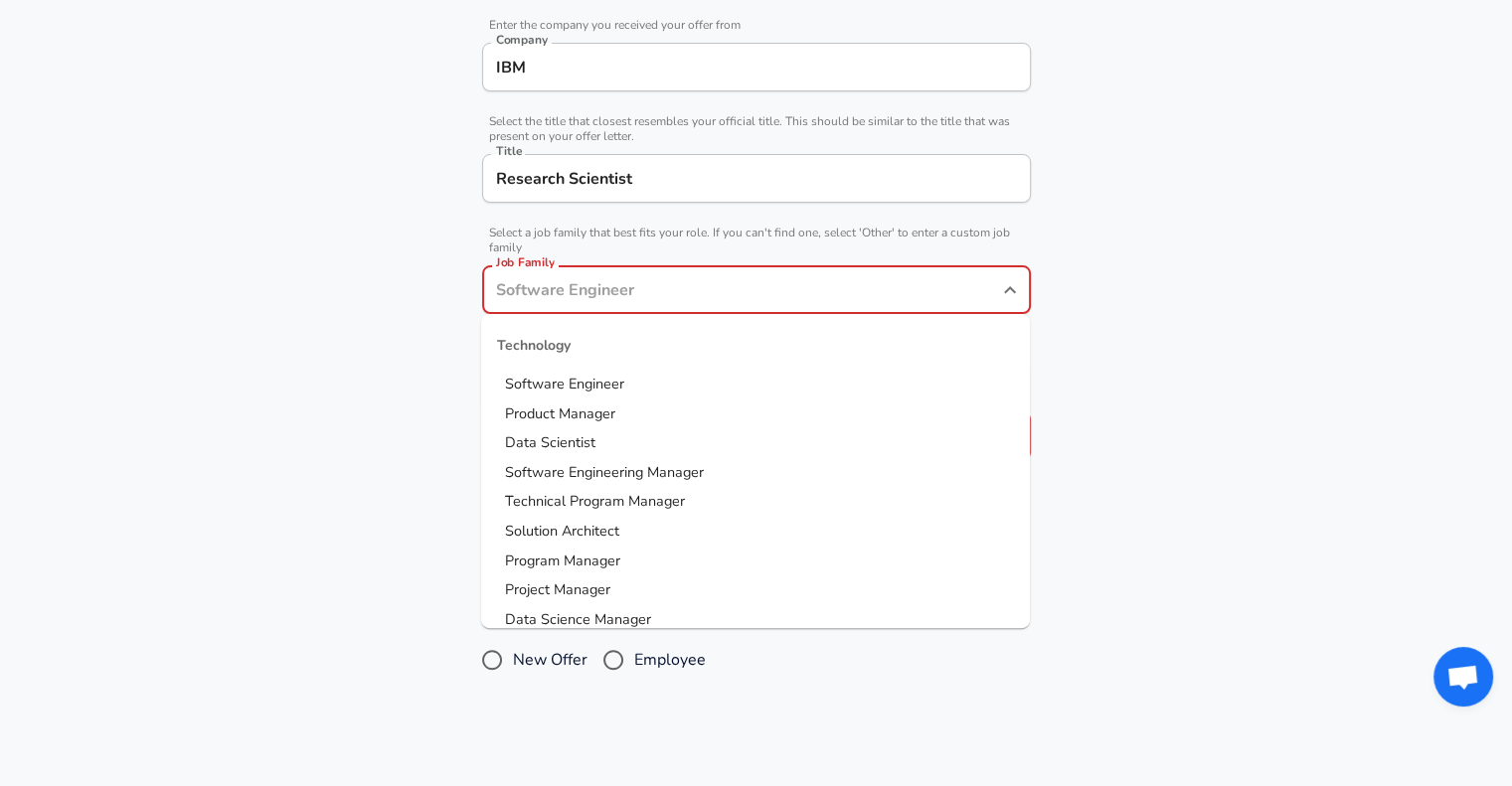 click on "Job Family" at bounding box center [742, 289] 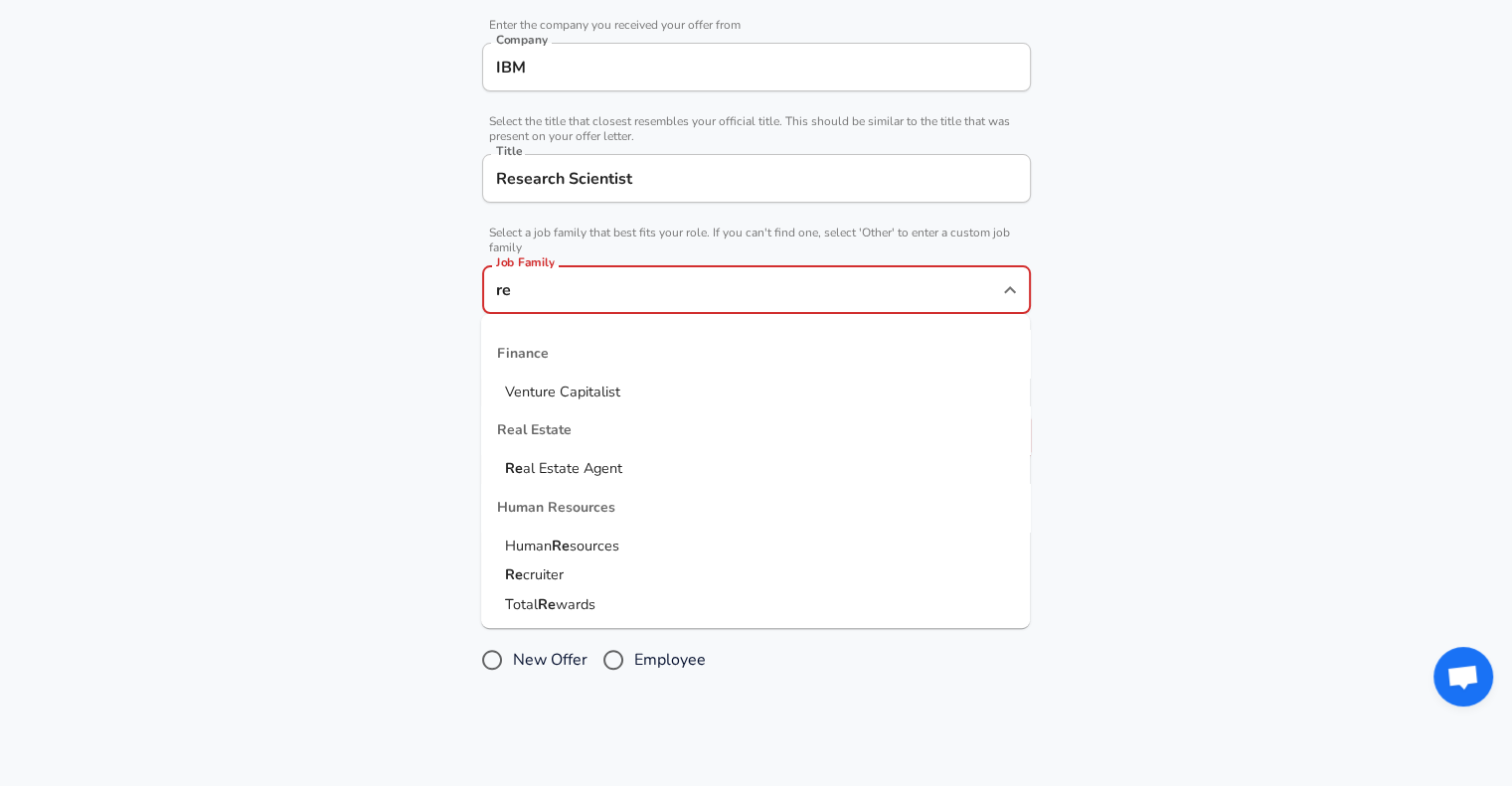 scroll, scrollTop: 0, scrollLeft: 0, axis: both 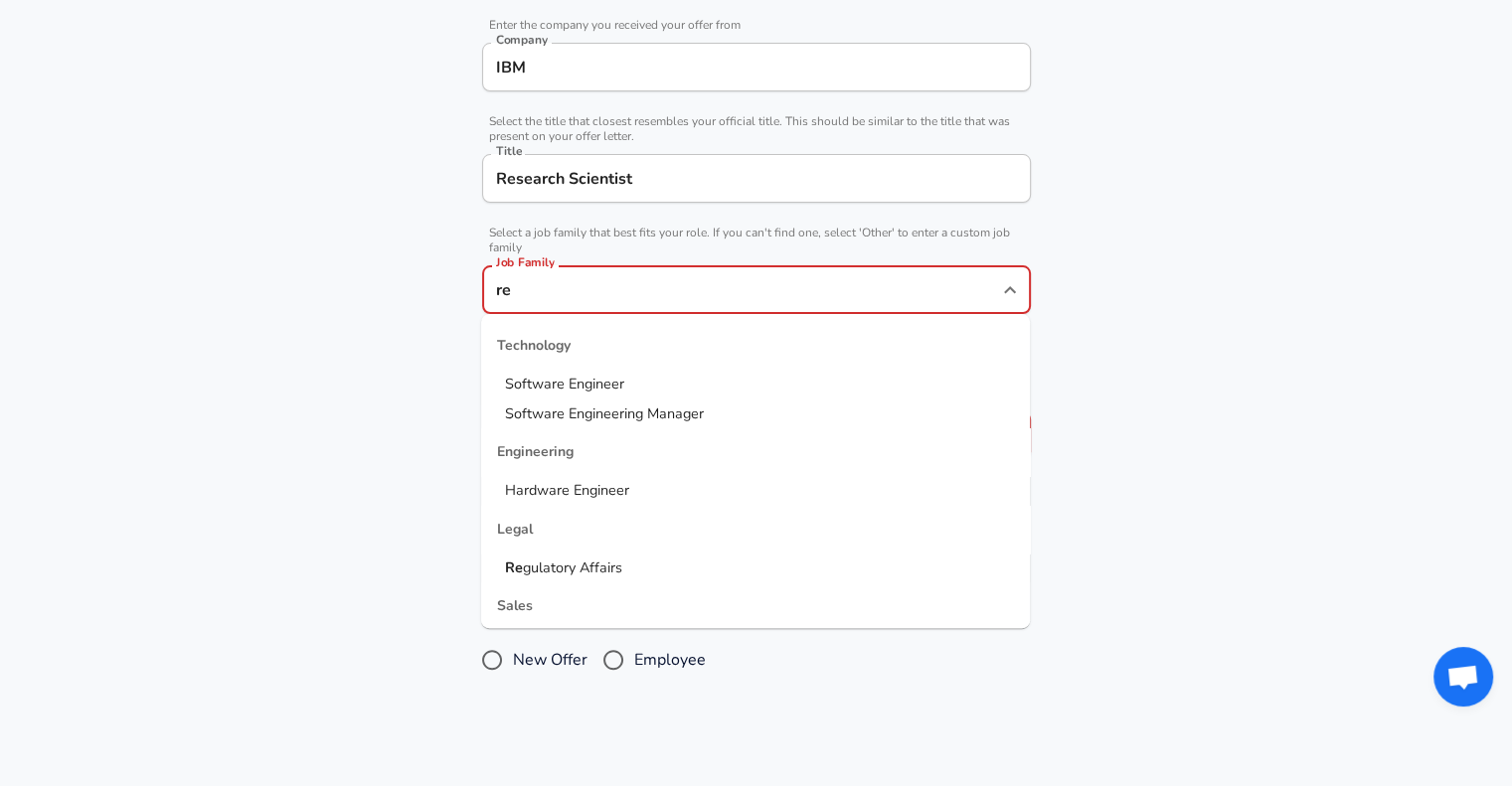 type on "r" 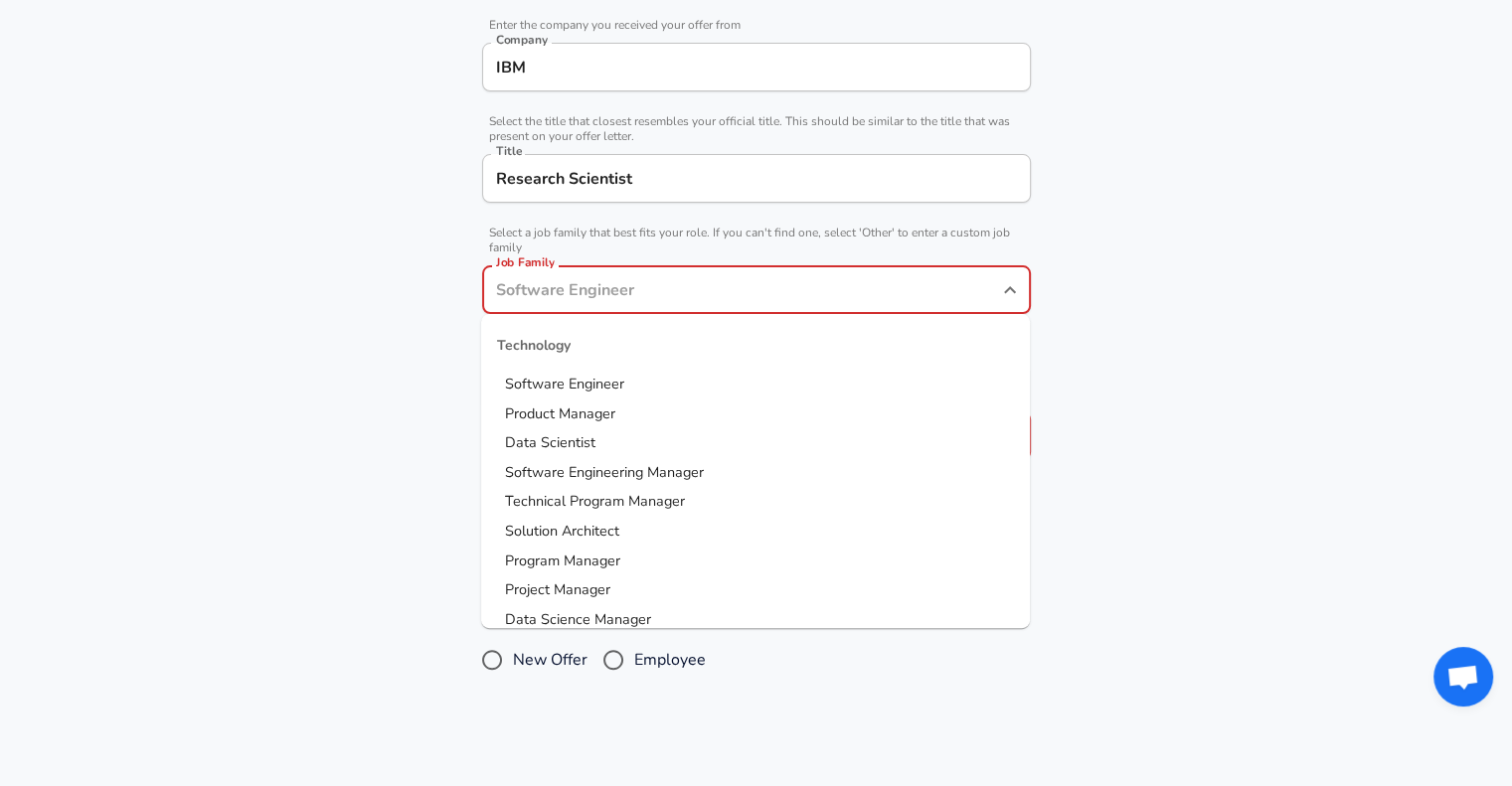 click on "Company & Title Information   Enter the company you received your offer from Company IBM Company   Select the title that closest resembles your official title. This should be similar to the title that was present on your offer letter. Title Research Scientist Title   Select a job family that best fits your role. If you can't find one, select 'Other' to enter a custom job family Job Family Job Family Job Family is required Technology Software Engineer Product Manager Data Scientist Software Engineering Manager Technical Program Manager Solution Architect Program Manager Project Manager Data Science Manager Technical Writer Engineering Biomedical Engineer Civil Engineer Hardware Engineer Mechanical Engineer Geological Engineer Electrical Engineer Controls Engineer Chemical Engineer Aerospace Engineer Materials Engineer Optical Engineer MEP Engineer Prompt Engineer Business Management Consultant Business Development Sales Sales Legal Legal Sales Sales Engineer Legal Regulatory Affairs Sales Customer Success" at bounding box center [756, 240] 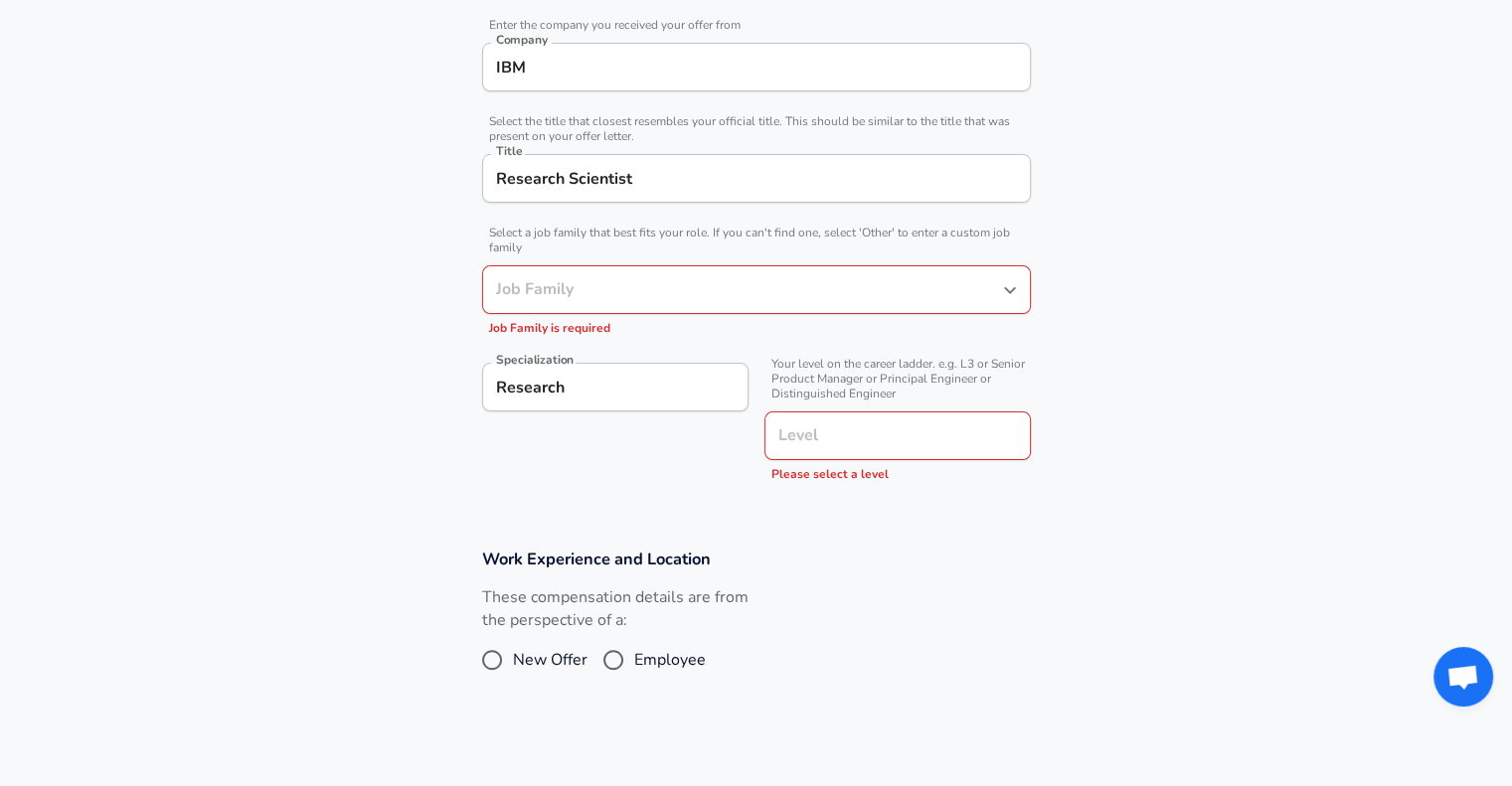click 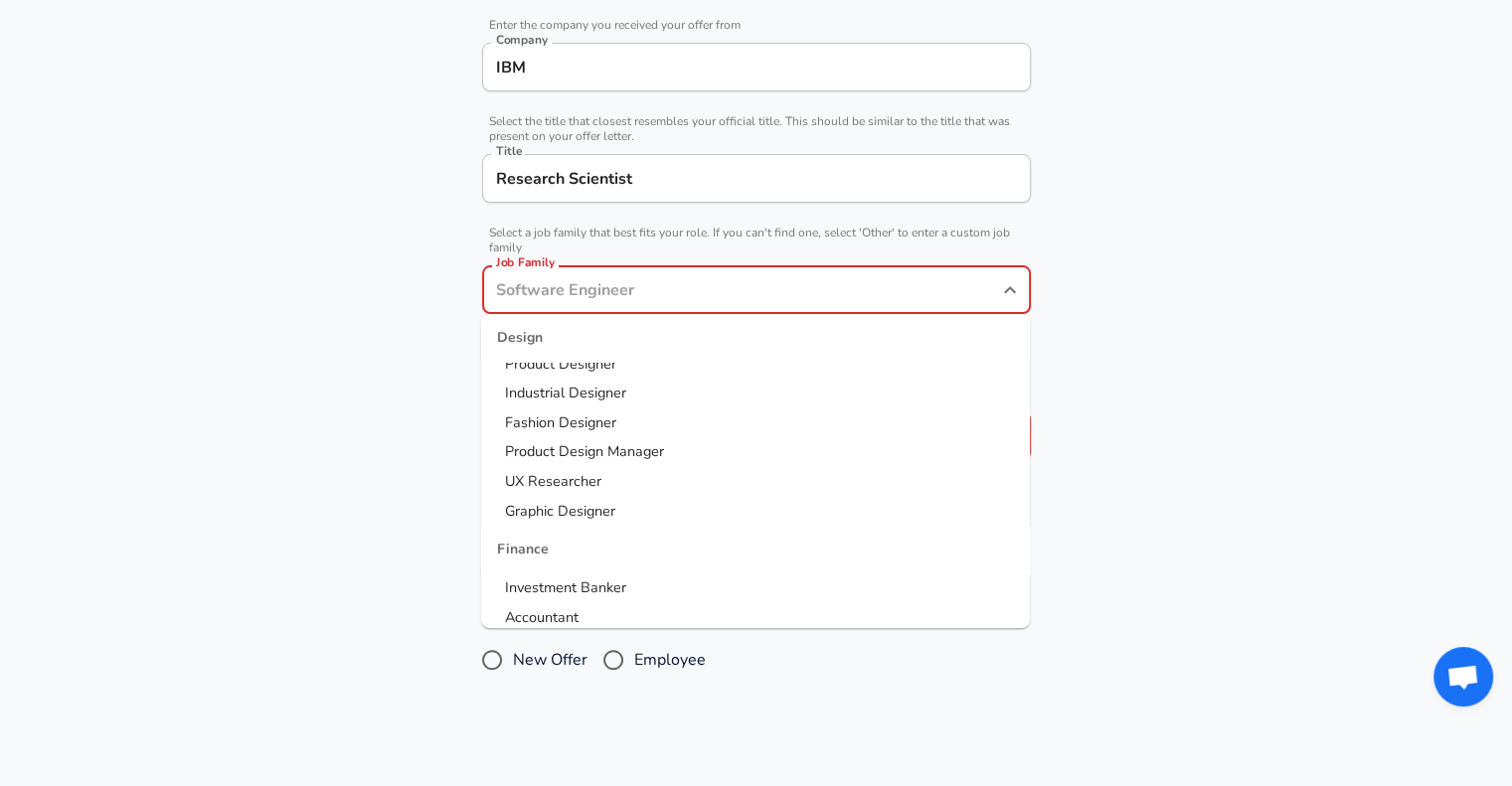 scroll, scrollTop: 1251, scrollLeft: 0, axis: vertical 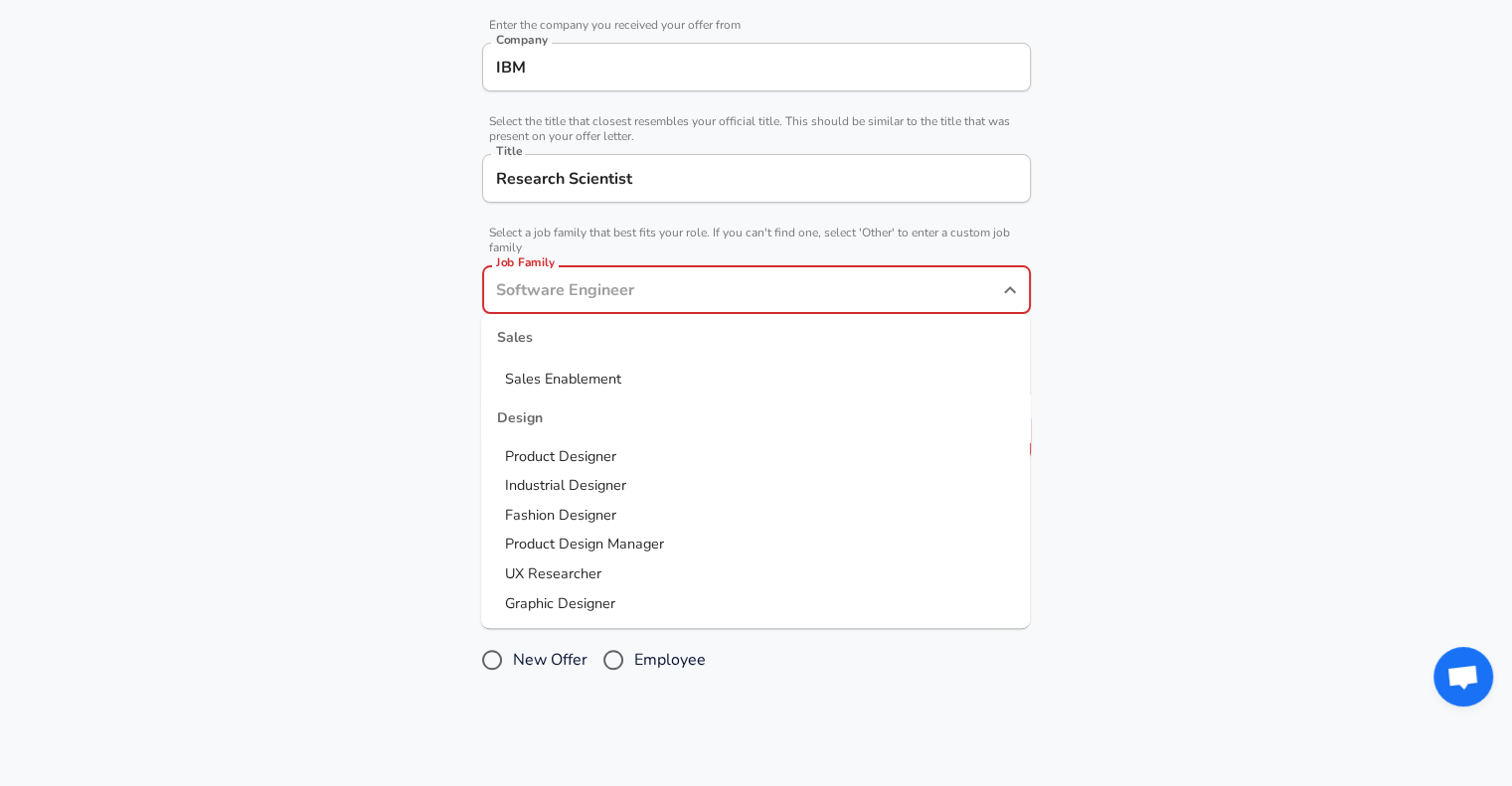 click on "Product Designer" at bounding box center [756, 457] 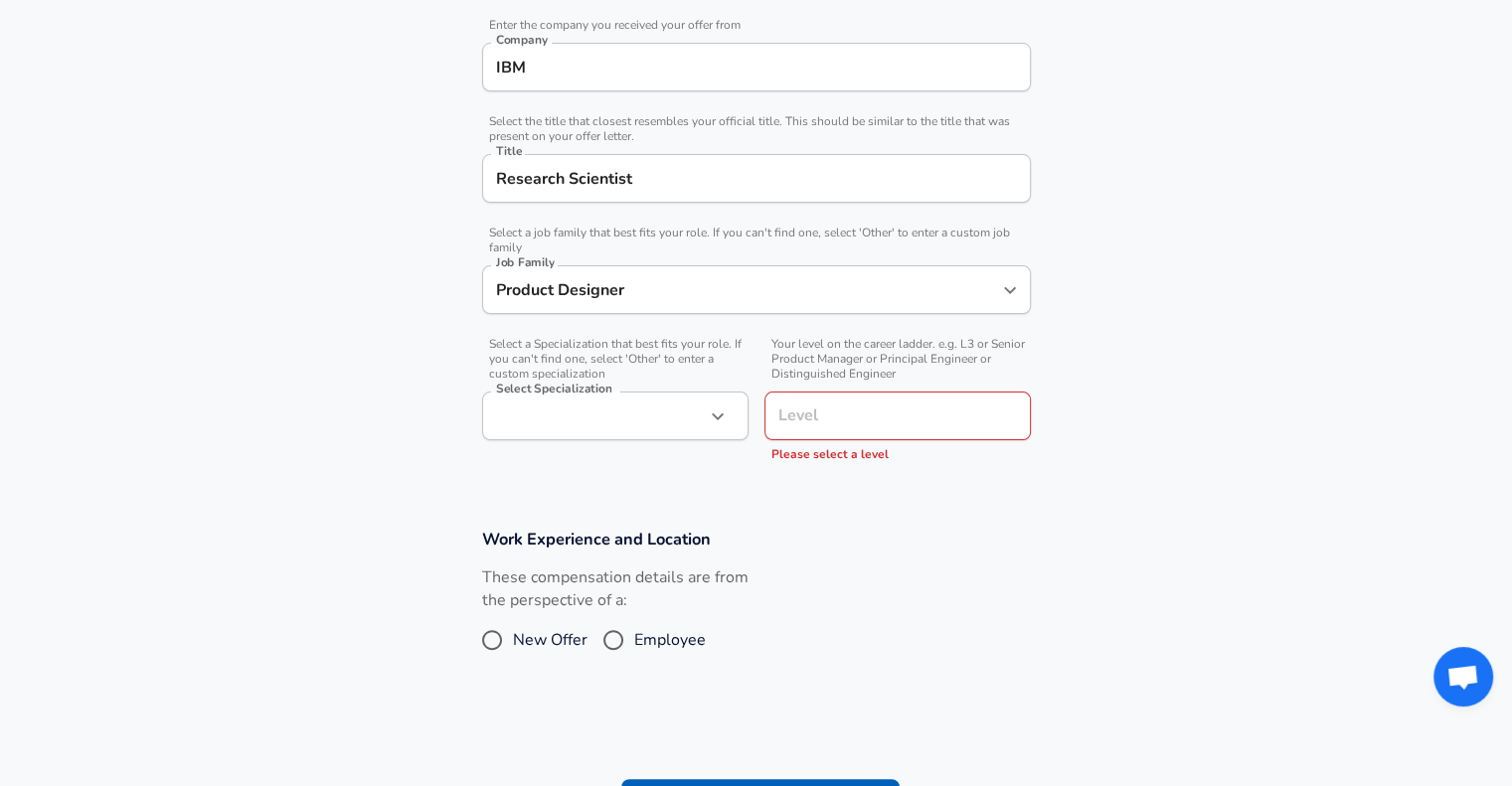 click on "​ Research Select Specialization" at bounding box center (615, 415) 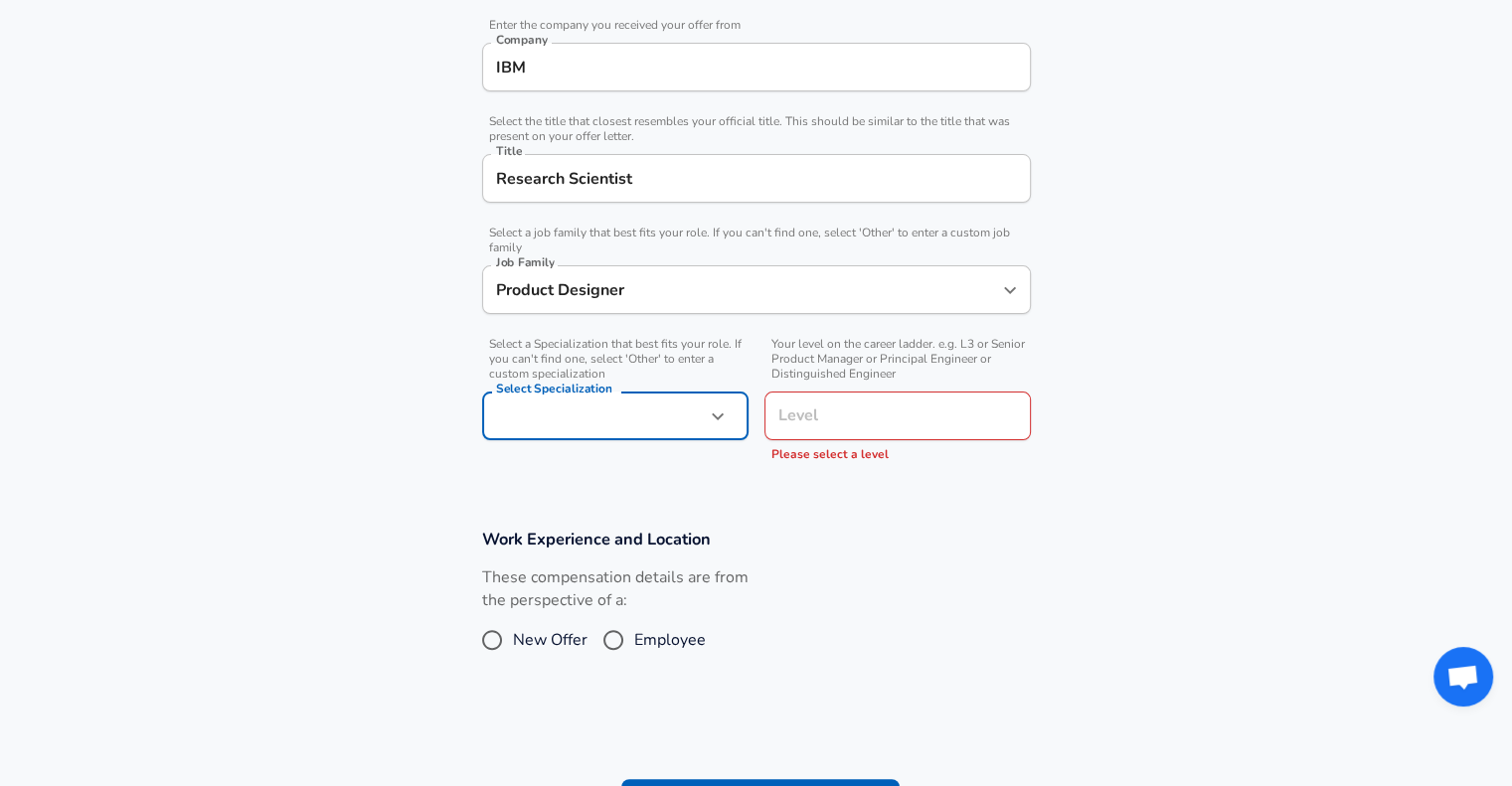 click at bounding box center (718, 416) 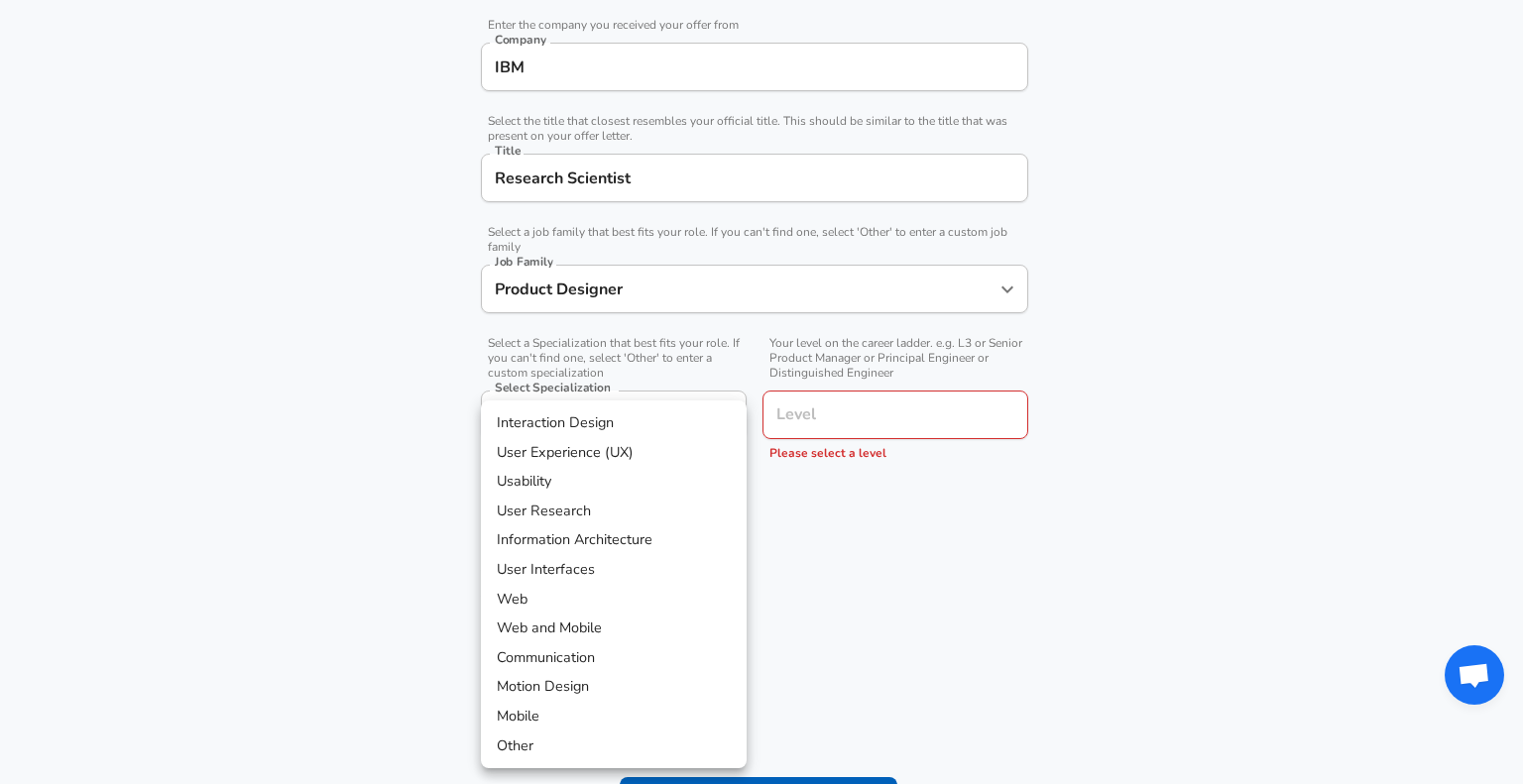 click on "User Research" at bounding box center [614, 511] 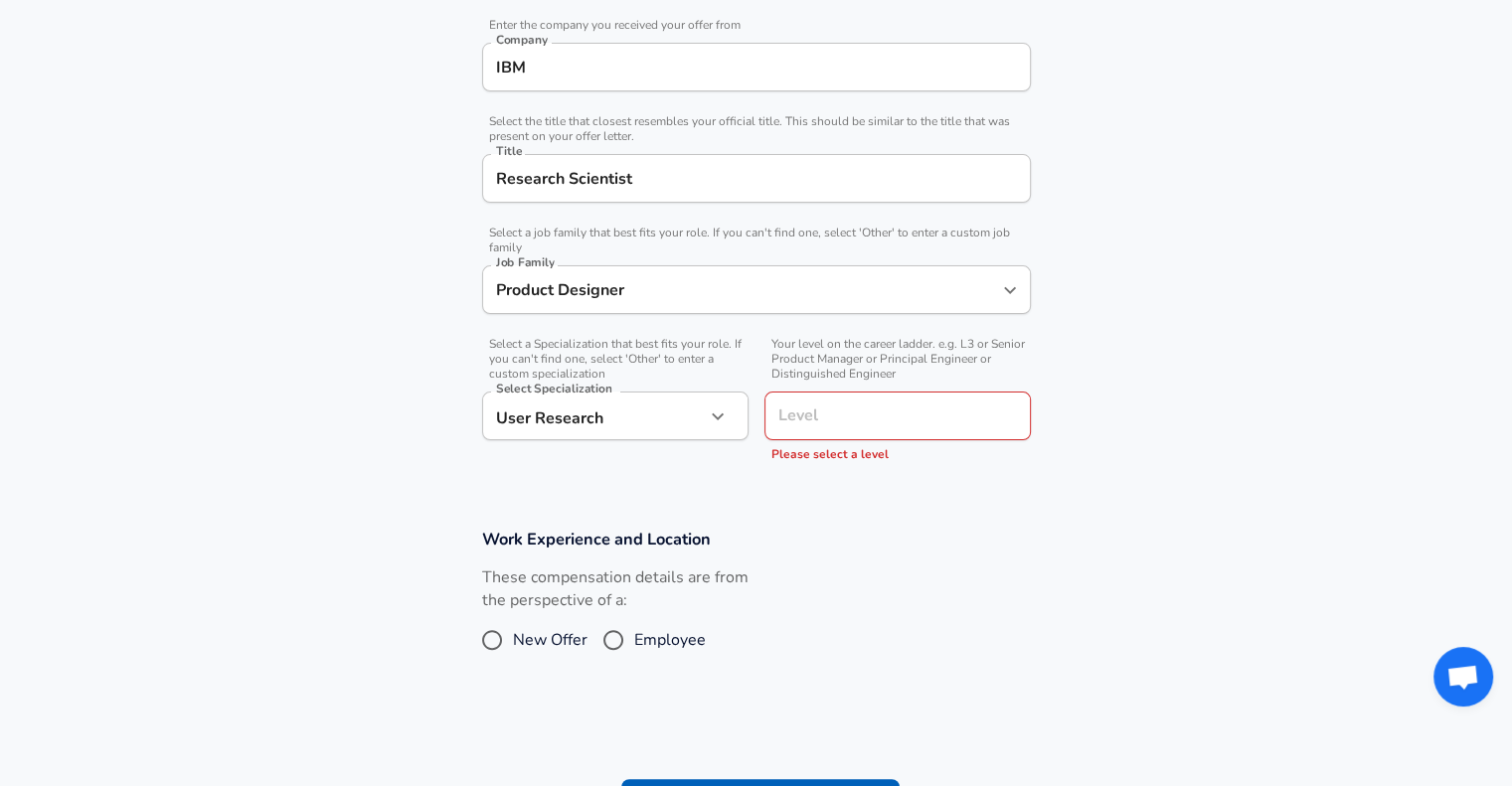 click on "Level" at bounding box center [898, 415] 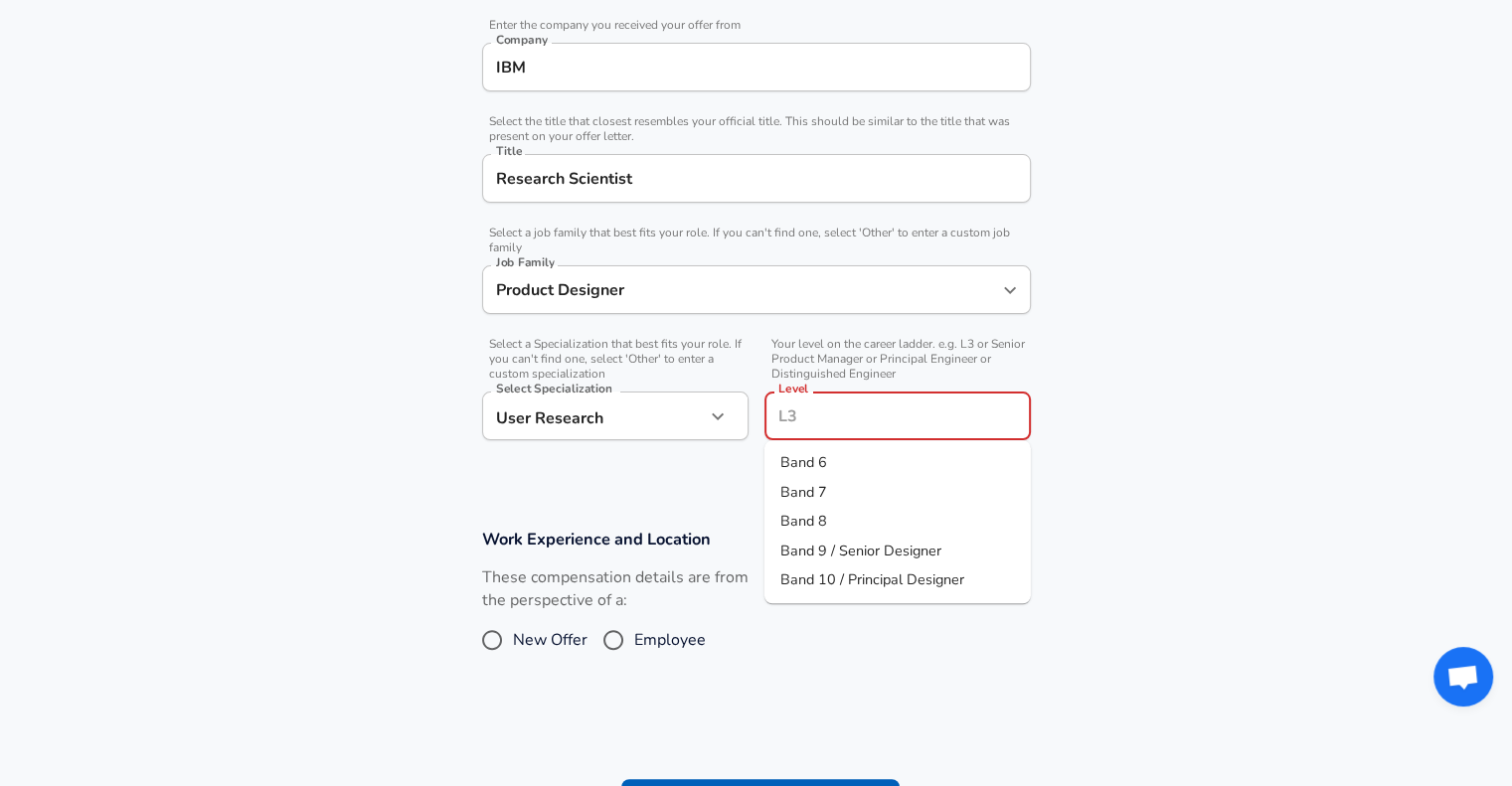 click on "Work Experience and Location These compensation details are from the perspective of a: New Offer Employee" at bounding box center [756, 604] 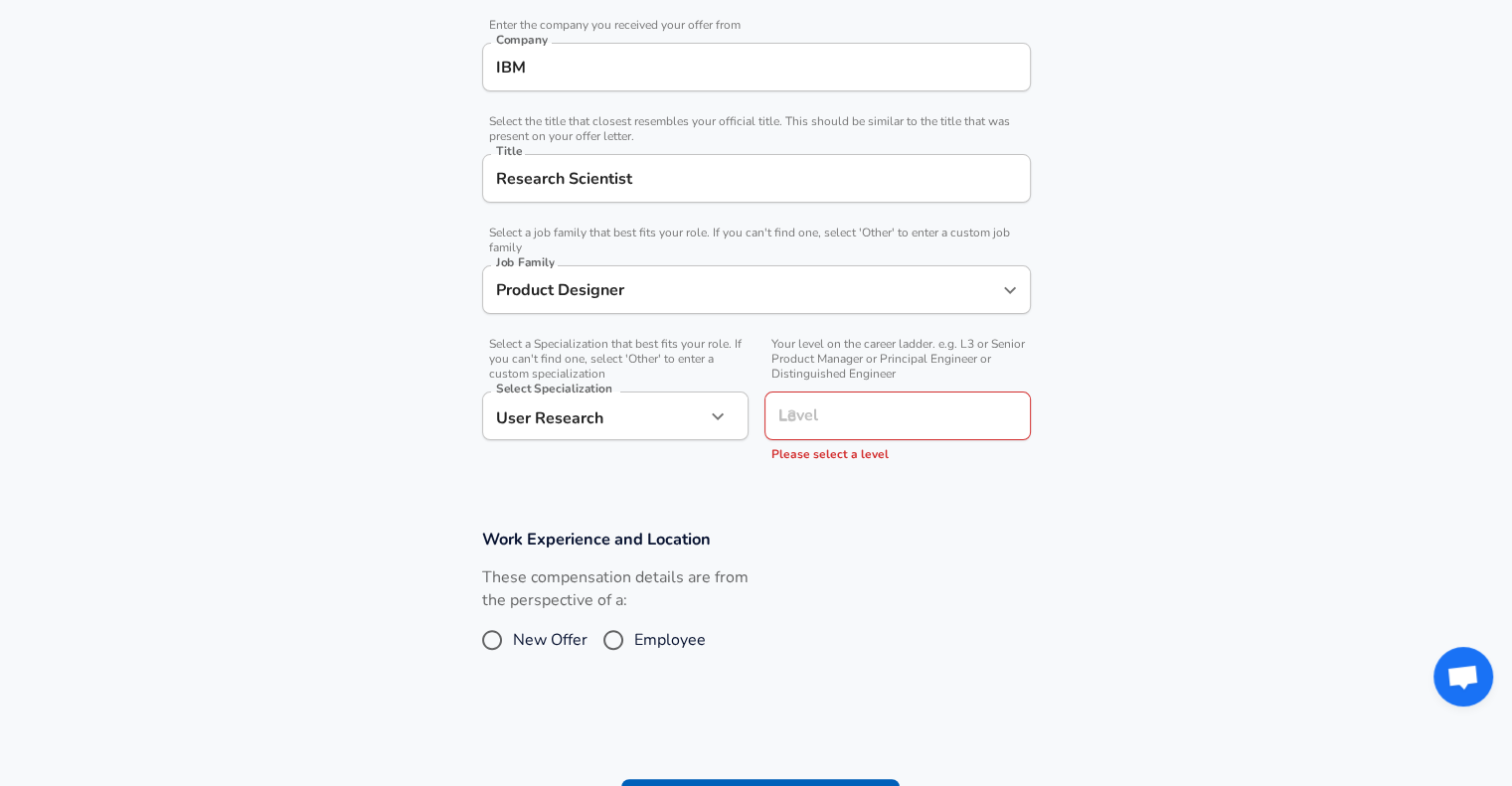 click on "Product Designer Job Family" at bounding box center [756, 289] 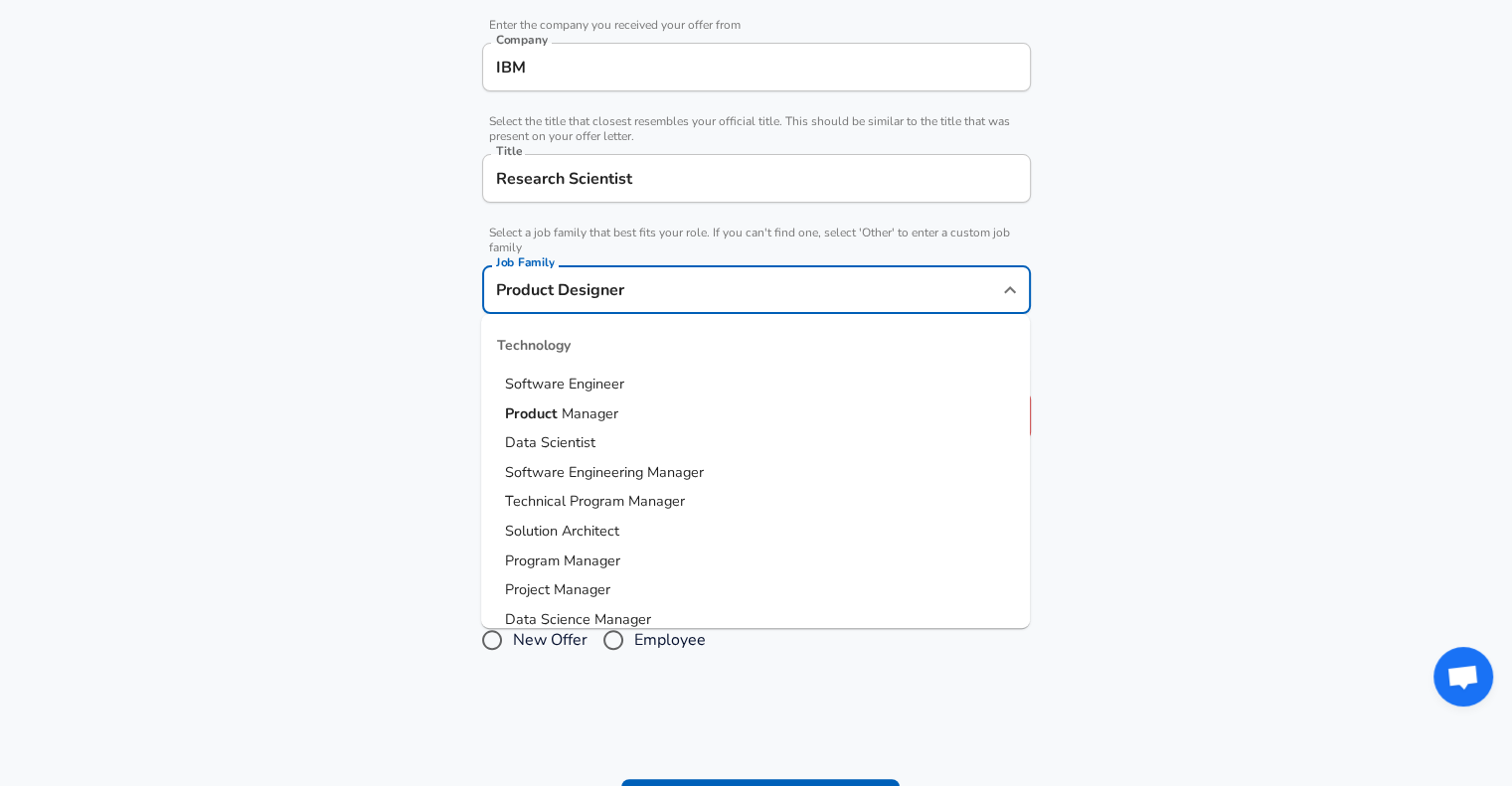 scroll, scrollTop: 0, scrollLeft: 0, axis: both 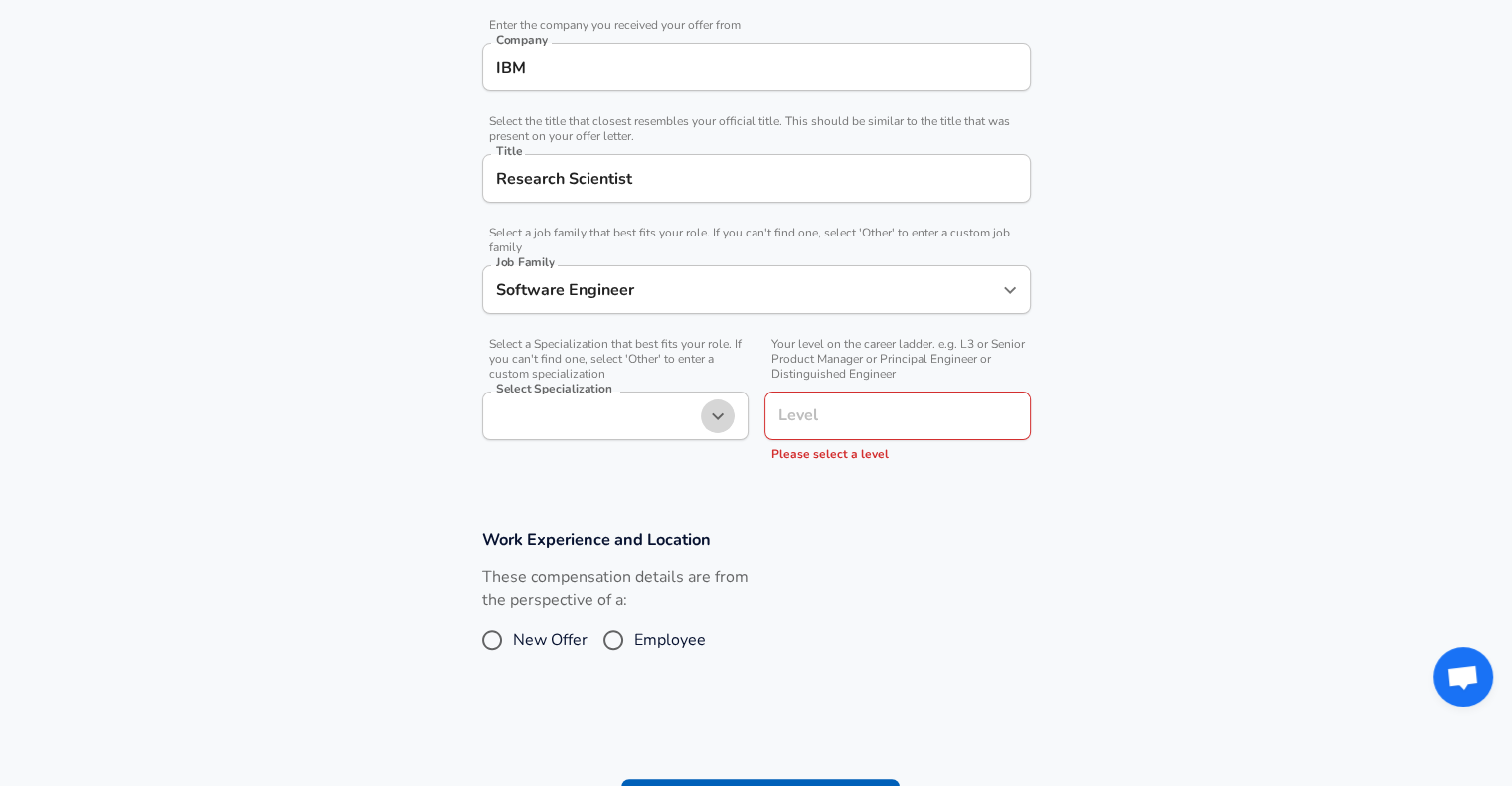click at bounding box center [718, 416] 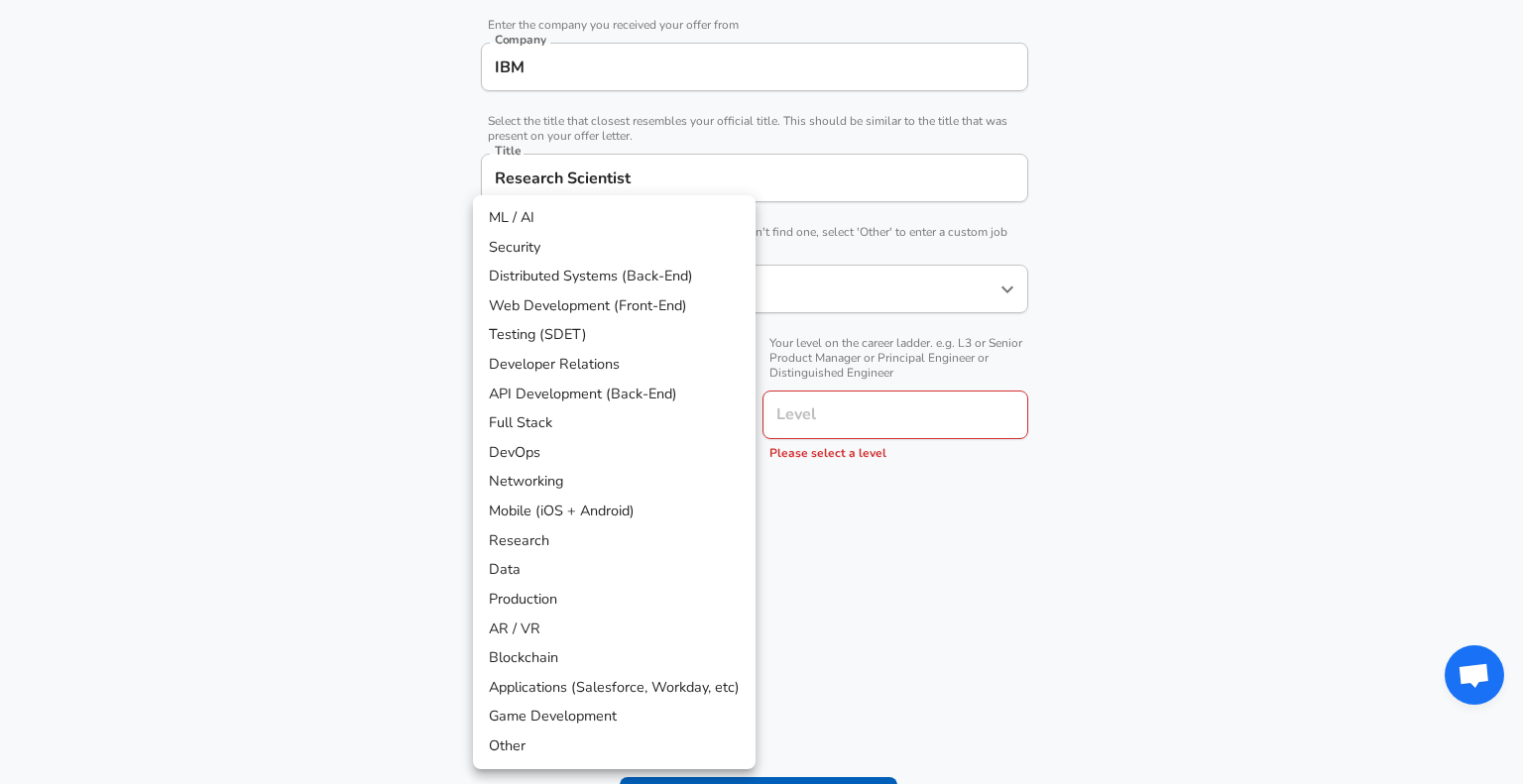 click on "Research" at bounding box center (614, 541) 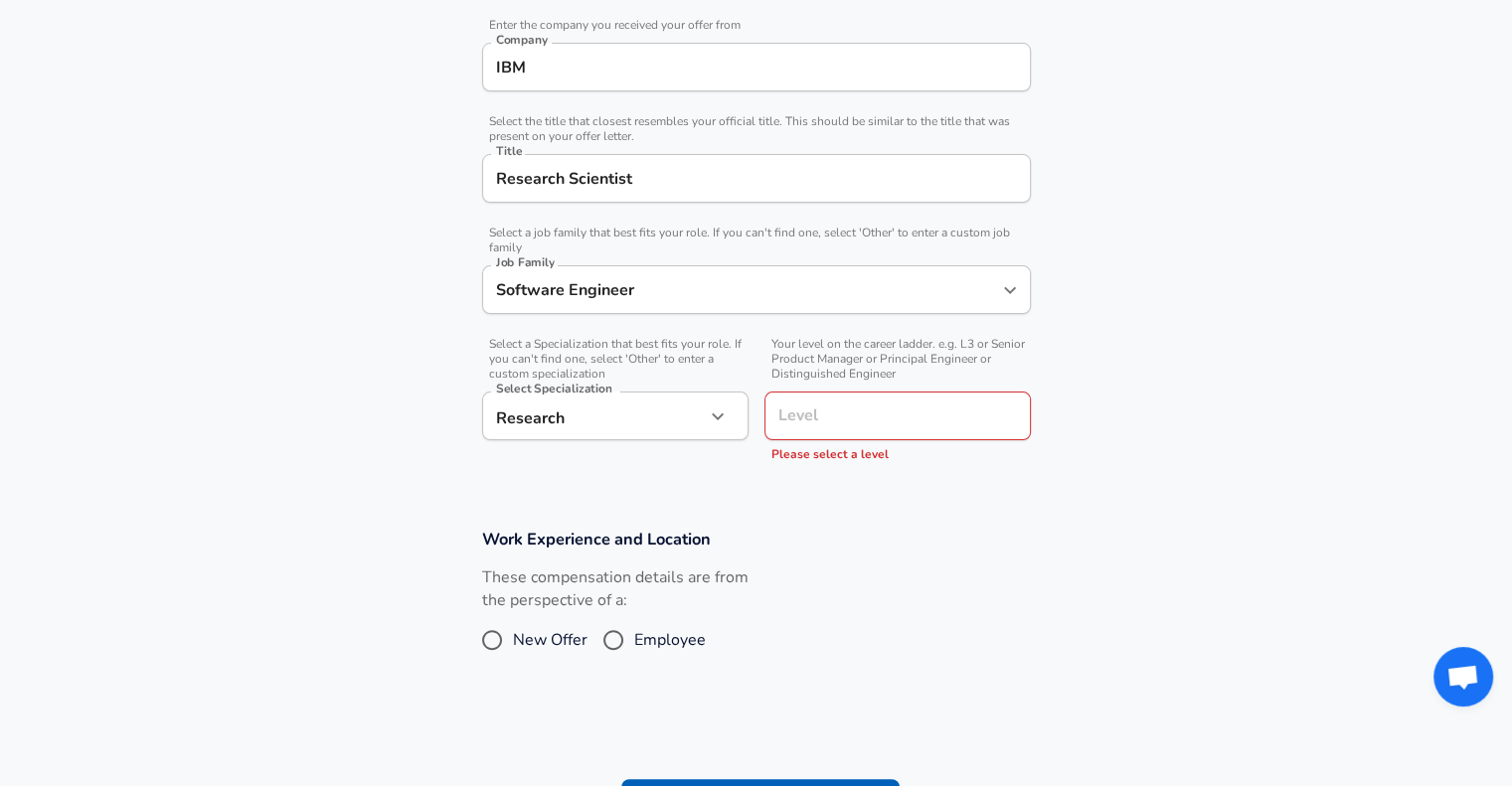 click on "ML / AI Security Distributed Systems (Back-End) Web Development (Front-End) Testing (SDET) Developer Relations API Development (Back-End) Full Stack DevOps Networking Mobile (iOS + Android) Research Data Production AR / VR Blockchain Applications (Salesforce, Workday, etc) Game Development Other" at bounding box center (756, 393) 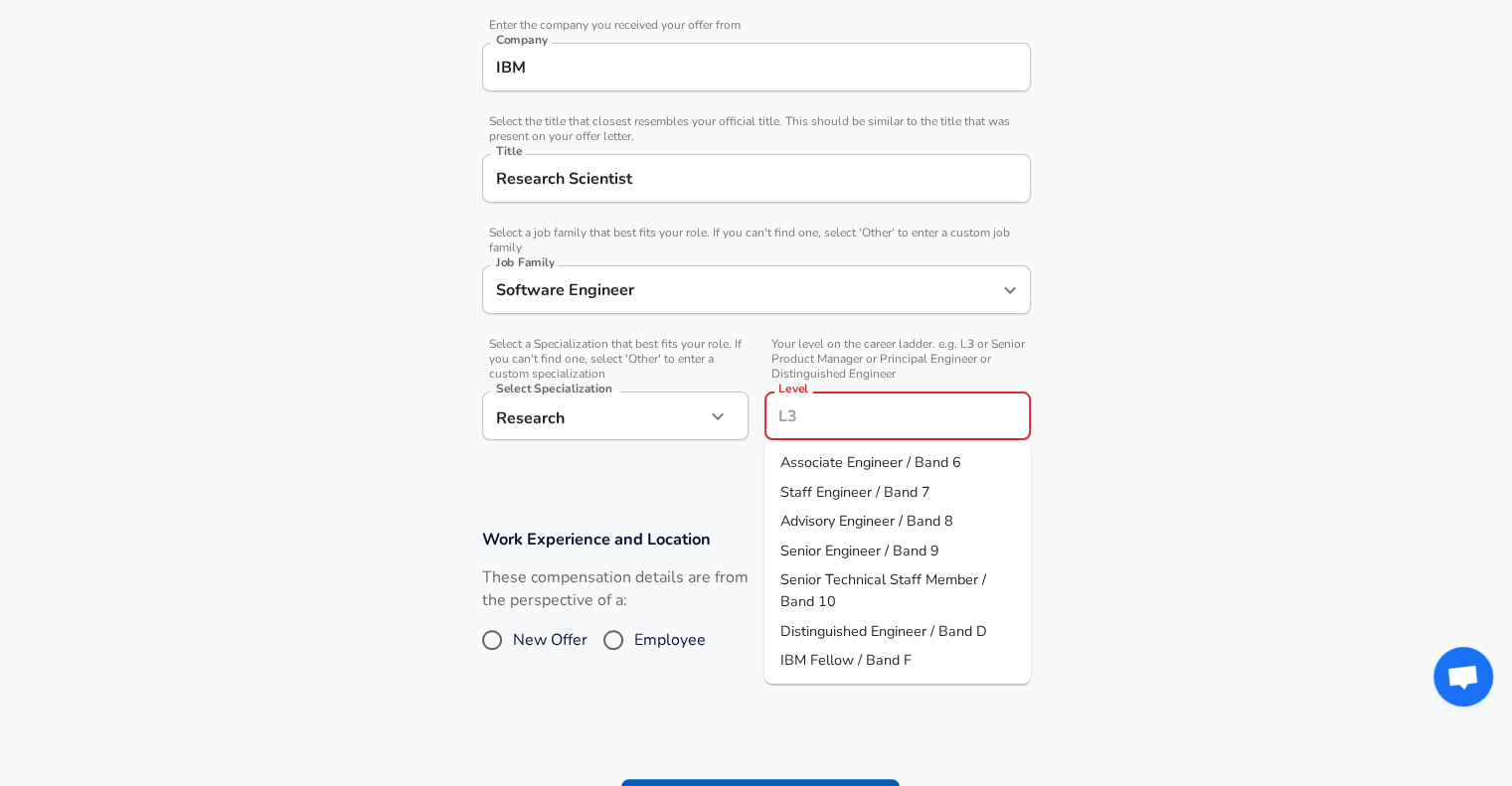 click on "Research Scientist" at bounding box center (756, 178) 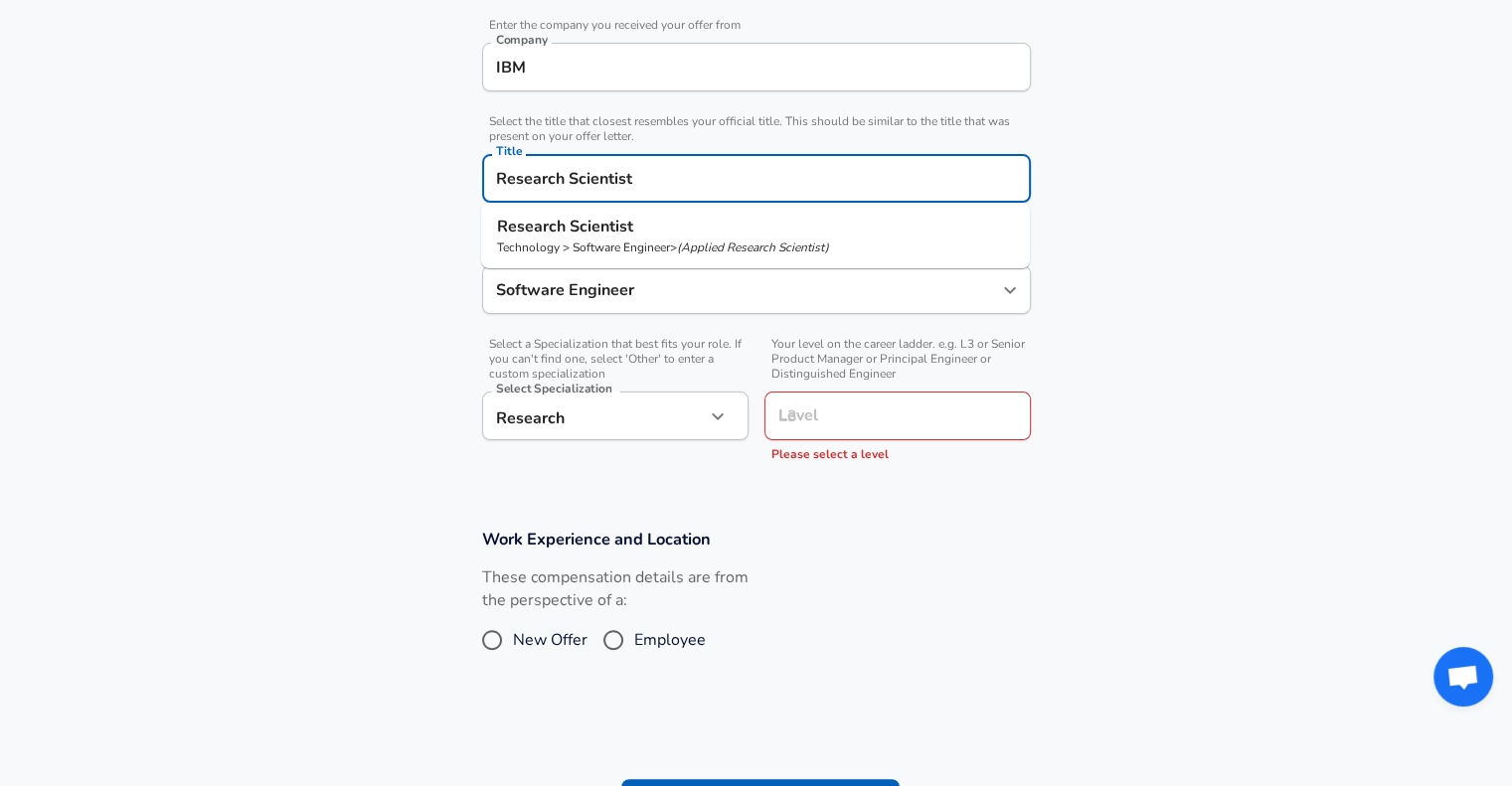 click on "Research Scientist" at bounding box center (756, 178) 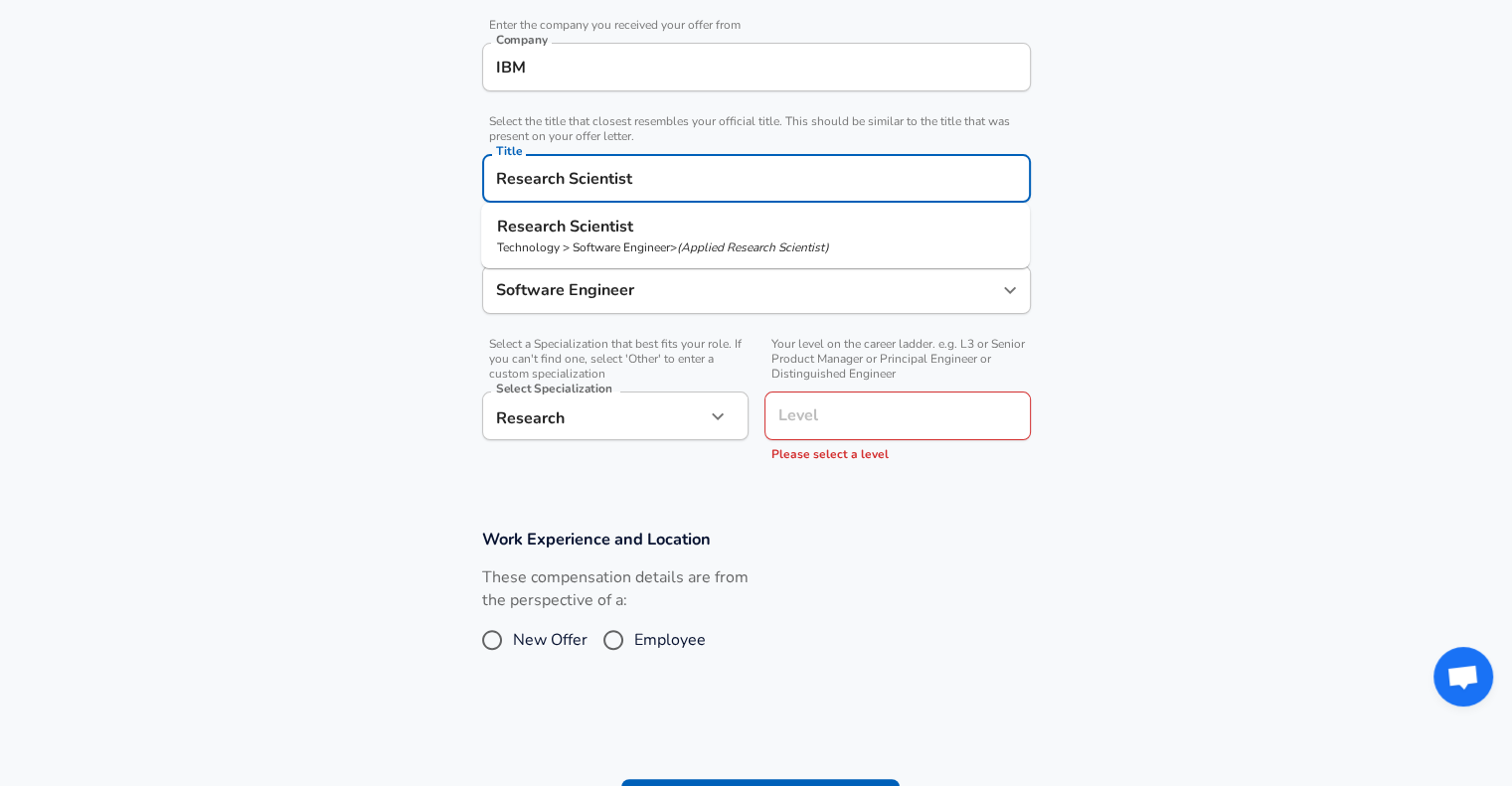click on "Research Scientist" at bounding box center [756, 178] 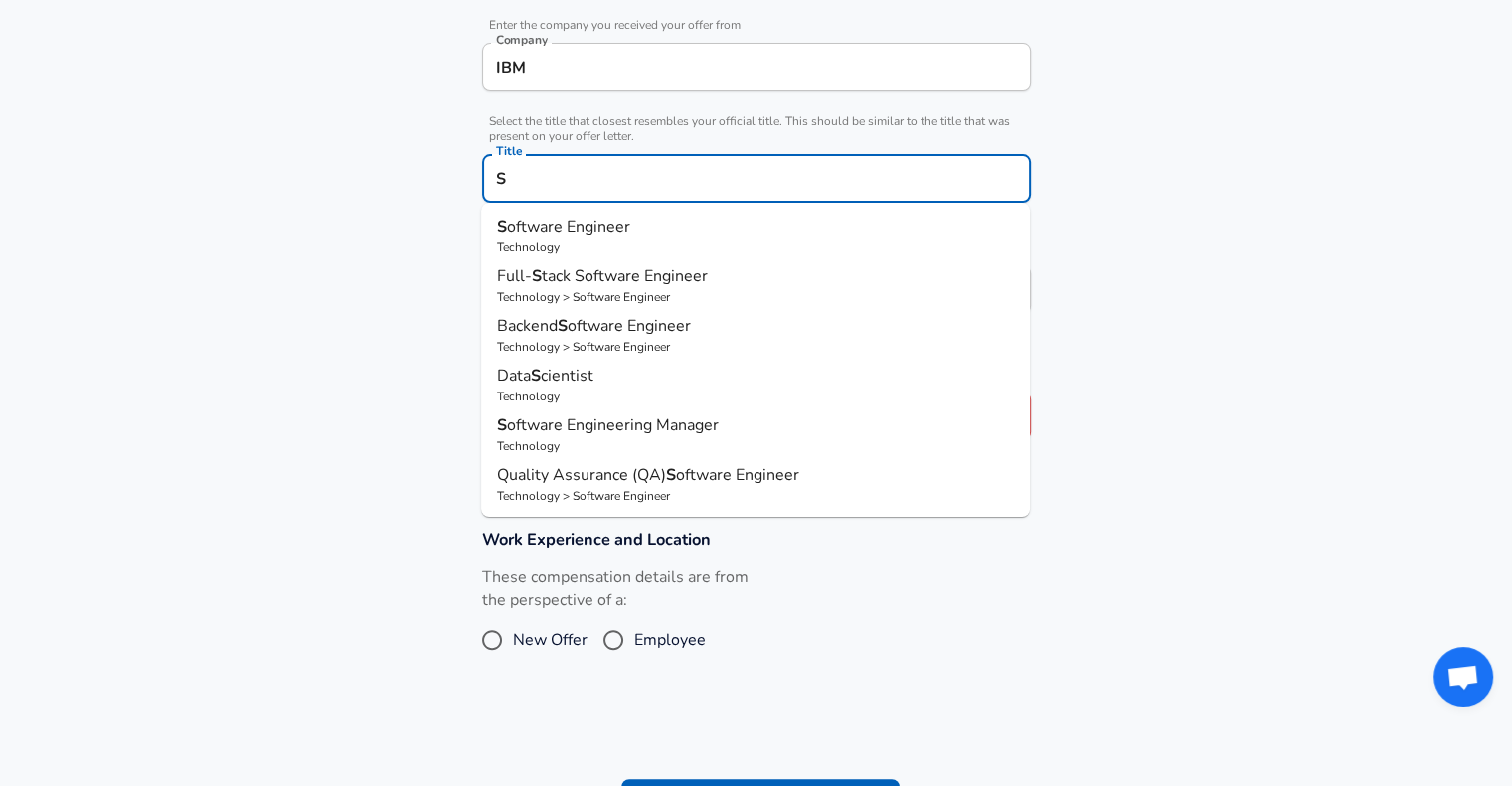 click on "Backend  S oftware Engineer" at bounding box center (756, 326) 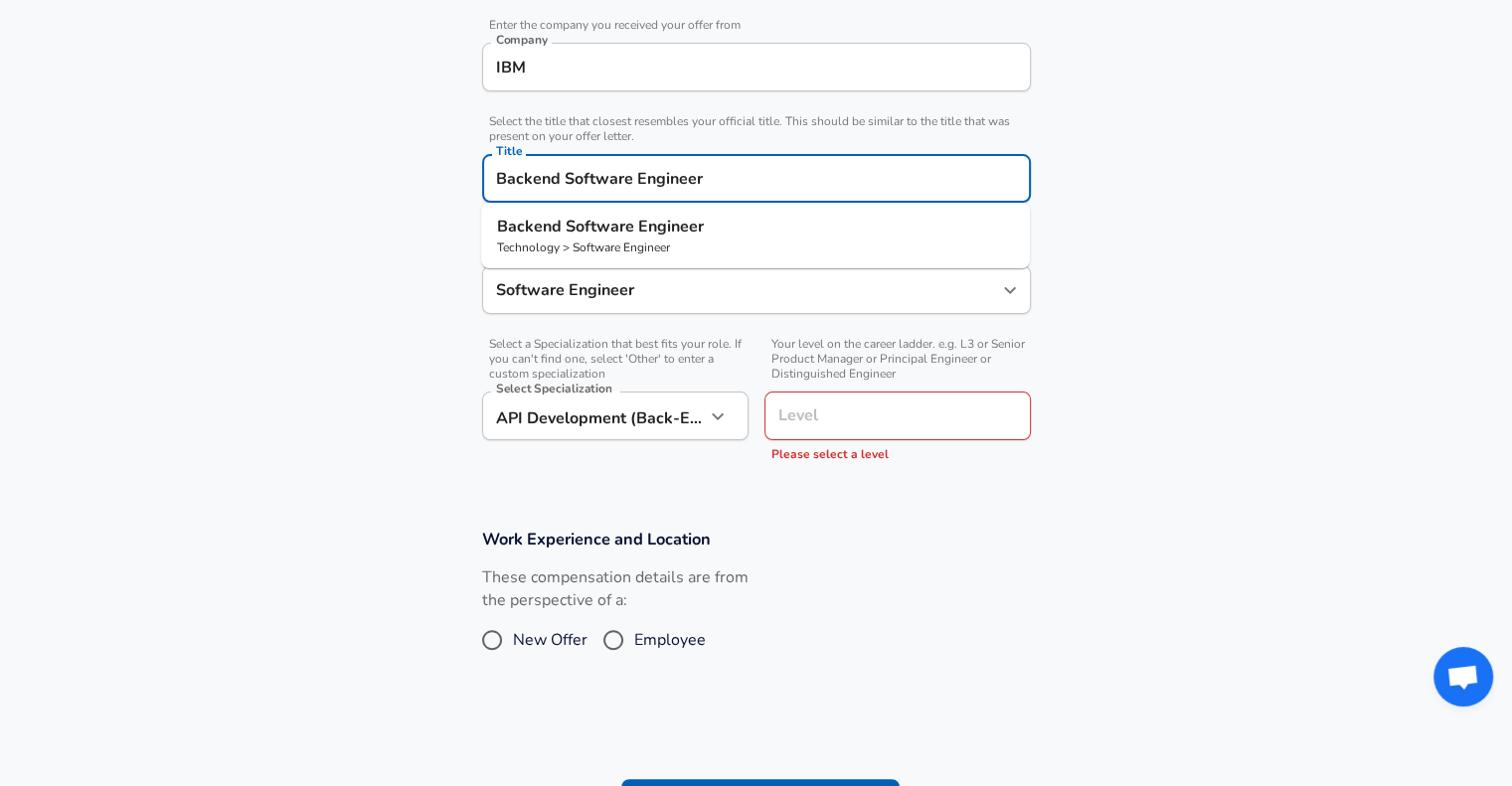 click on "Backend Software Engineer" at bounding box center [756, 178] 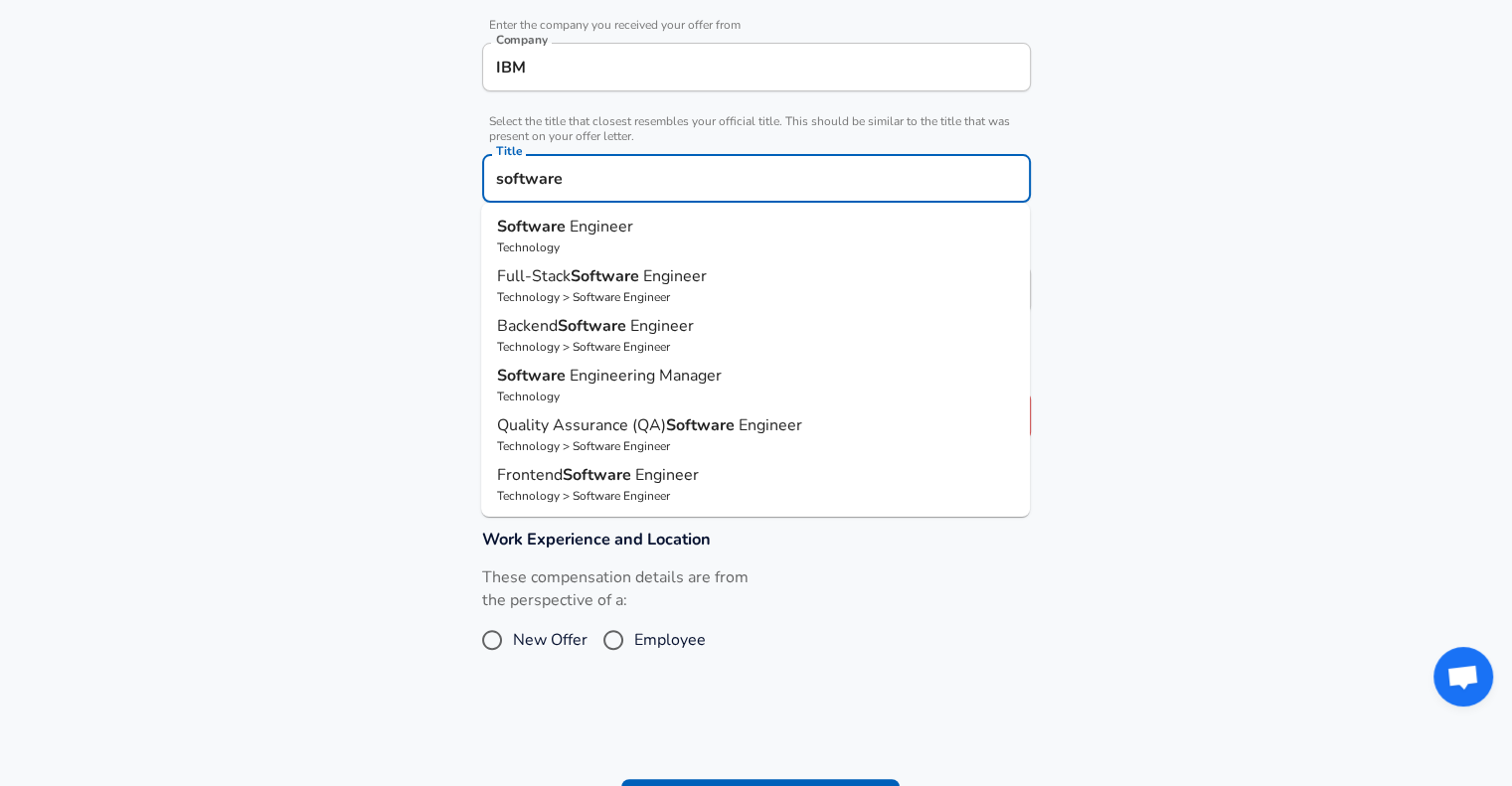 drag, startPoint x: 699, startPoint y: 234, endPoint x: 687, endPoint y: 263, distance: 31.38471 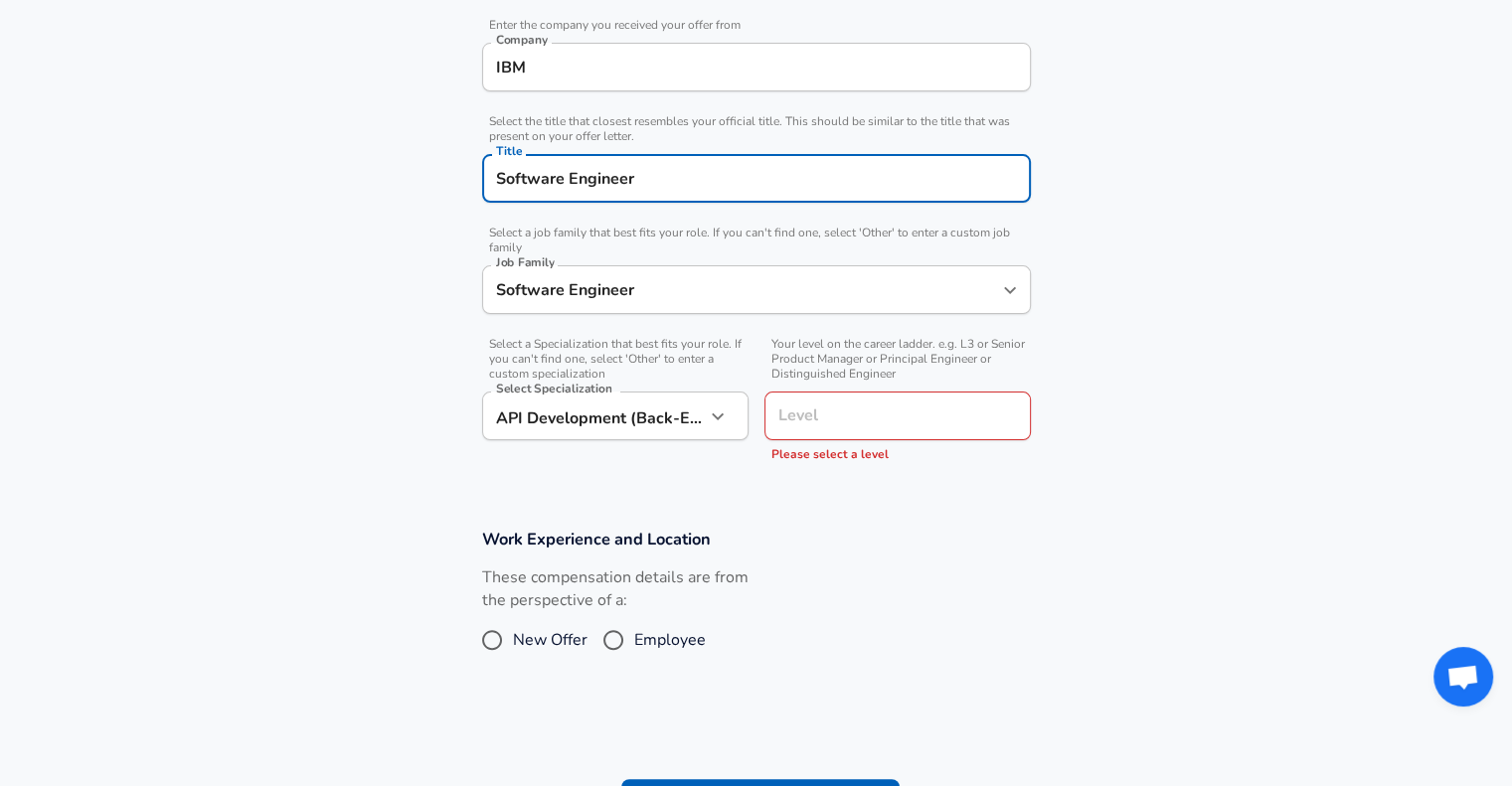 type on "Software Engineer" 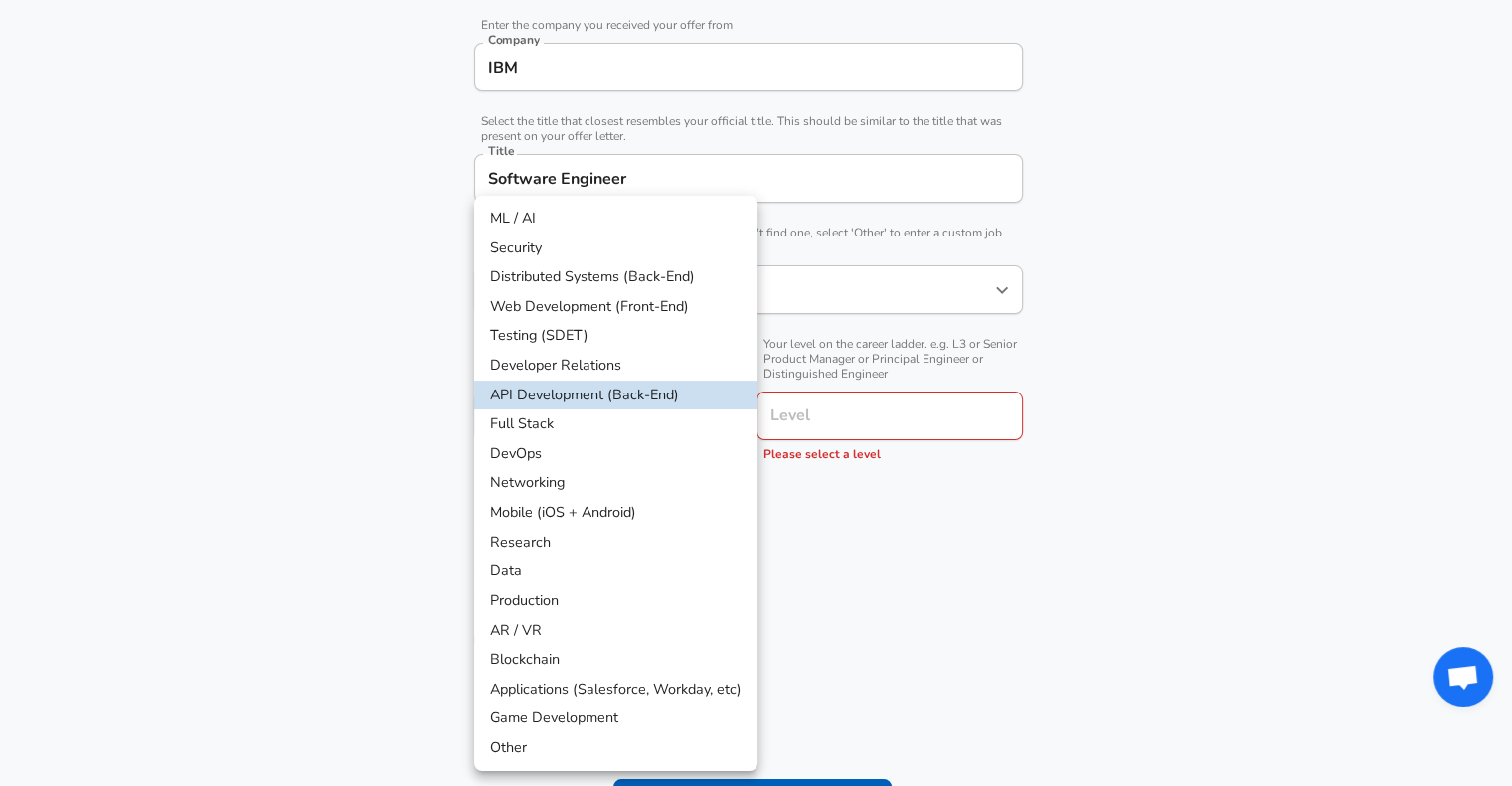 click on "Restart Add Your Salary Upload your offer letter   to verify your submission Enhance Privacy and Anonymity No Automatically hides specific fields until there are enough submissions to safely display the full details.   More Details Based on your submission and the data points that we have already collected, we will automatically hide and anonymize specific fields if there aren't enough data points to remain sufficiently anonymous. Company & Title Information   Enter the company you received your offer from Company IBM Company   Select the title that closest resembles your official title. This should be similar to the title that was present on your offer letter. Title Software Engineer Title   Select a job family that best fits your role. If you can't find one, select 'Other' to enter a custom job family Job Family Software Engineer Job Family   Select a Specialization that best fits your role. If you can't find one, select 'Other' to enter a custom specialization Select Specialization Select Specialization" at bounding box center [756, -5] 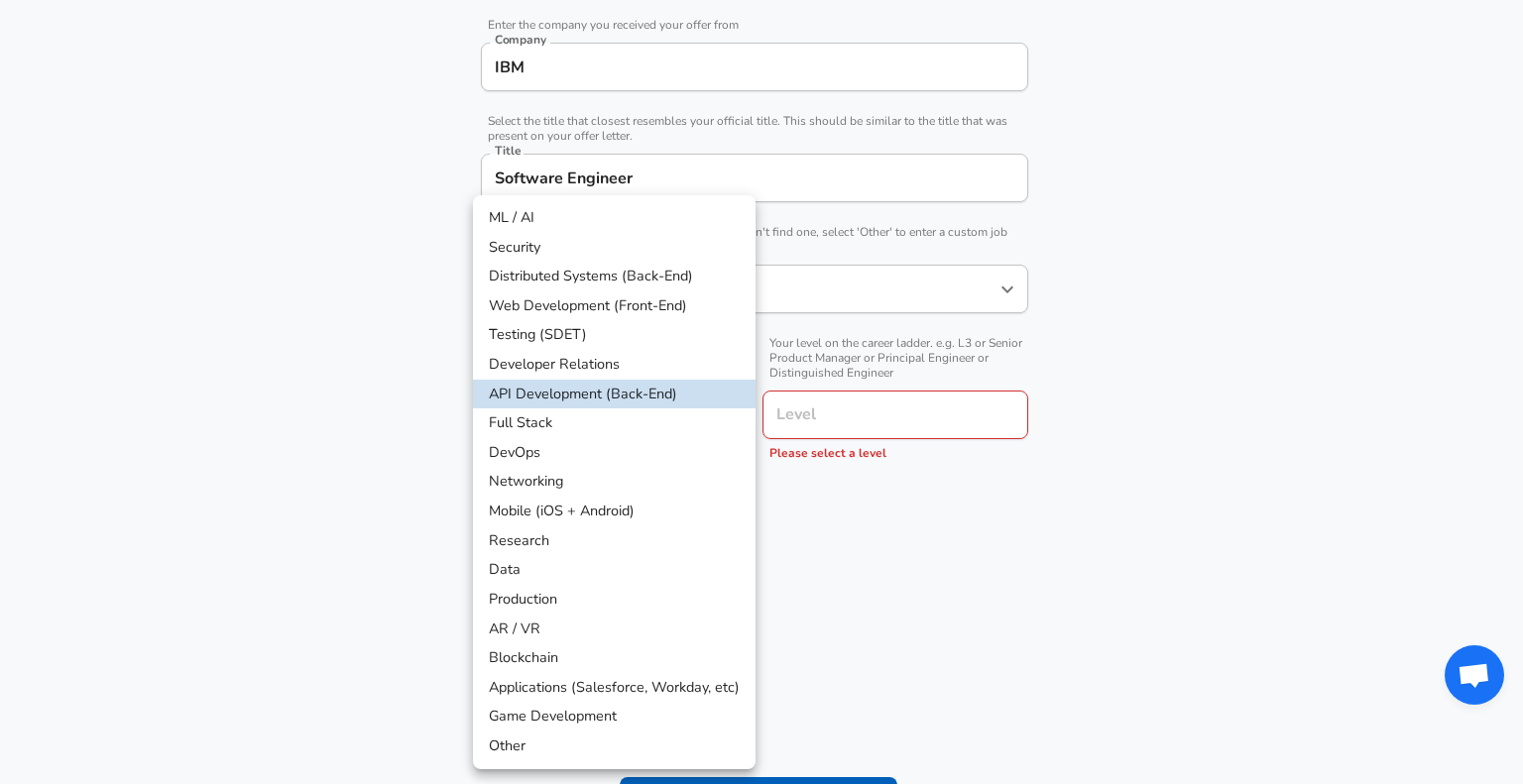 click on "ML / AI" at bounding box center (614, 218) 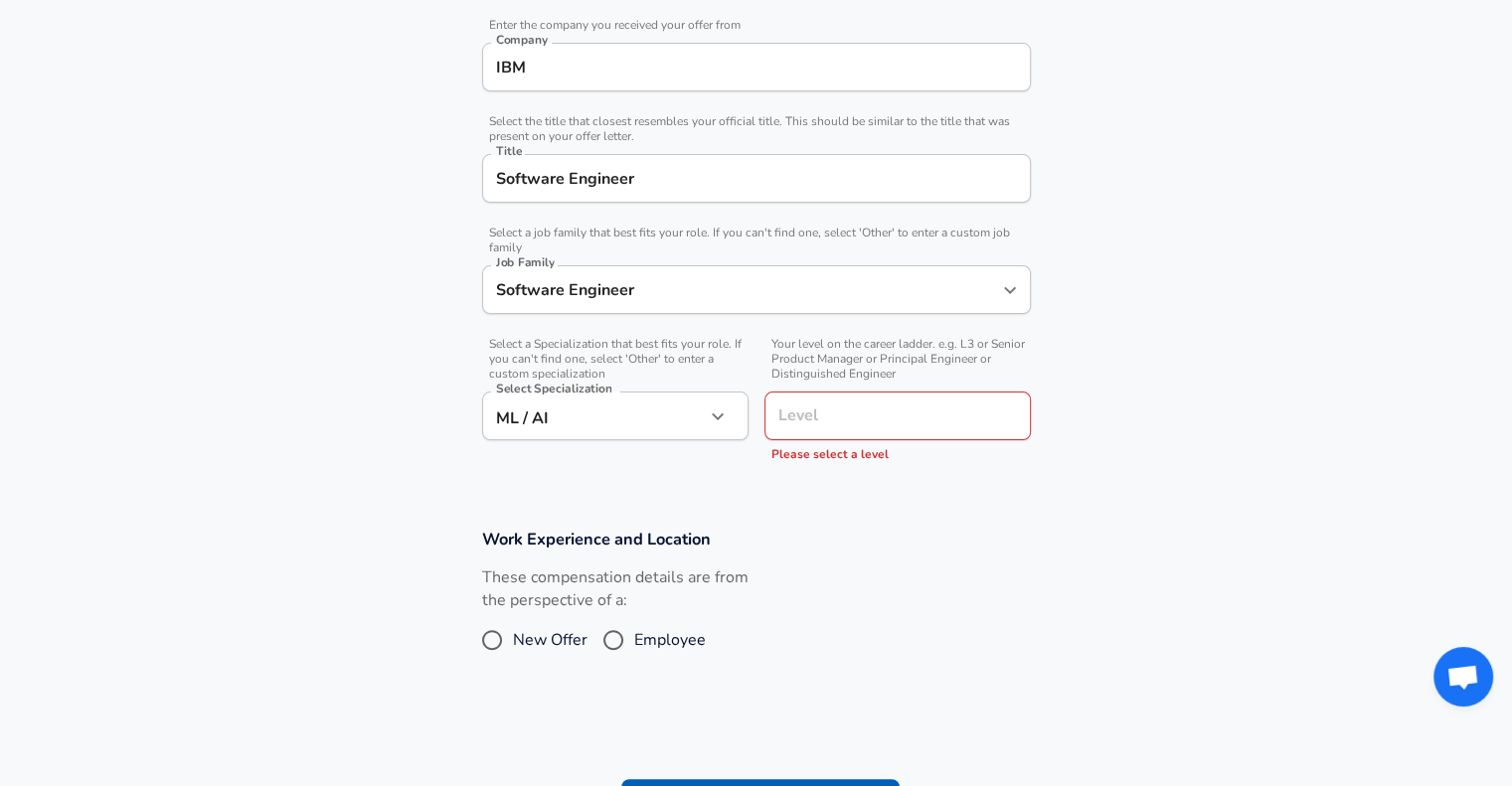 click on "Level" at bounding box center [898, 415] 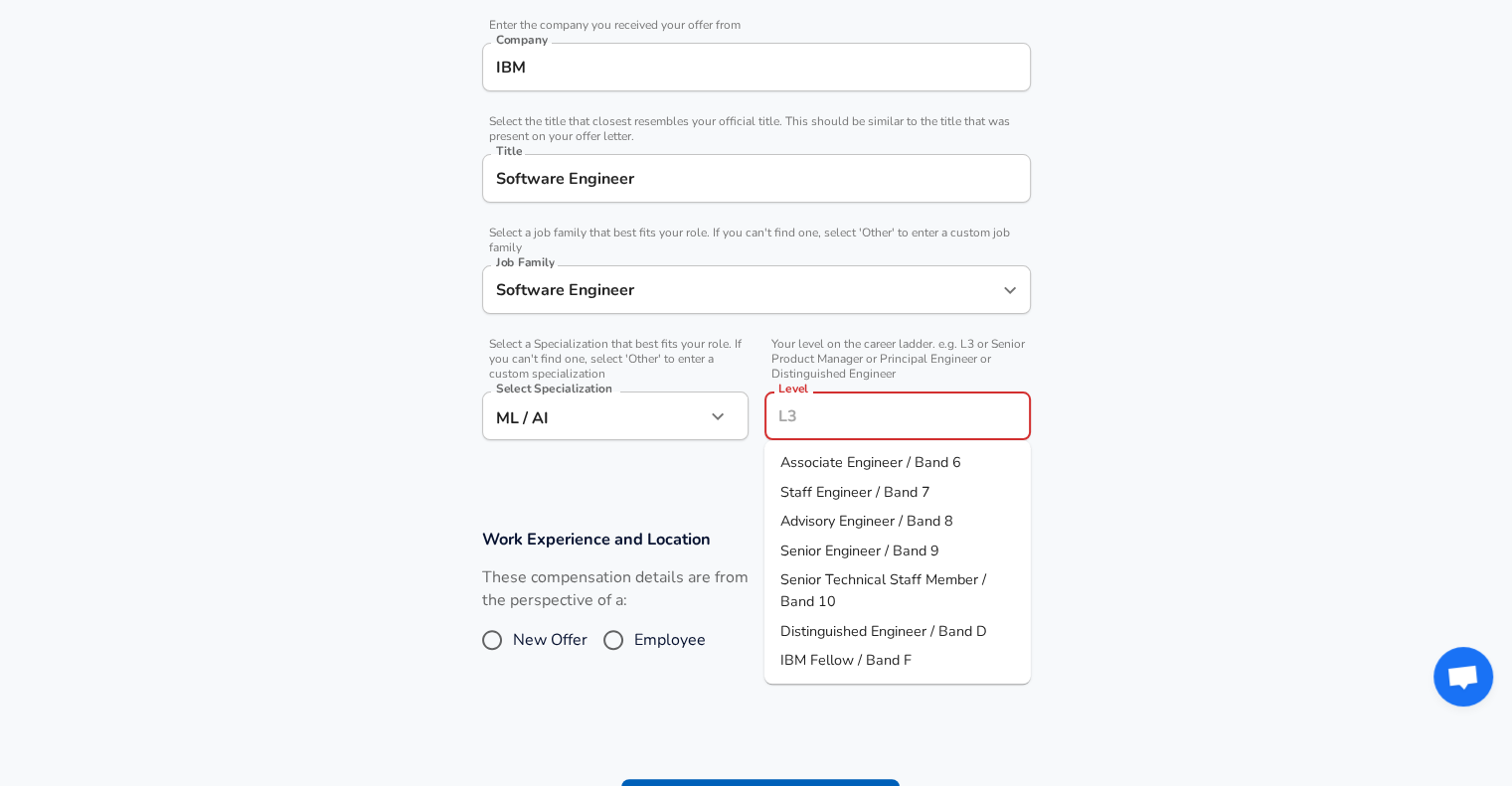 click on "Staff Engineer / Band 7" at bounding box center (898, 493) 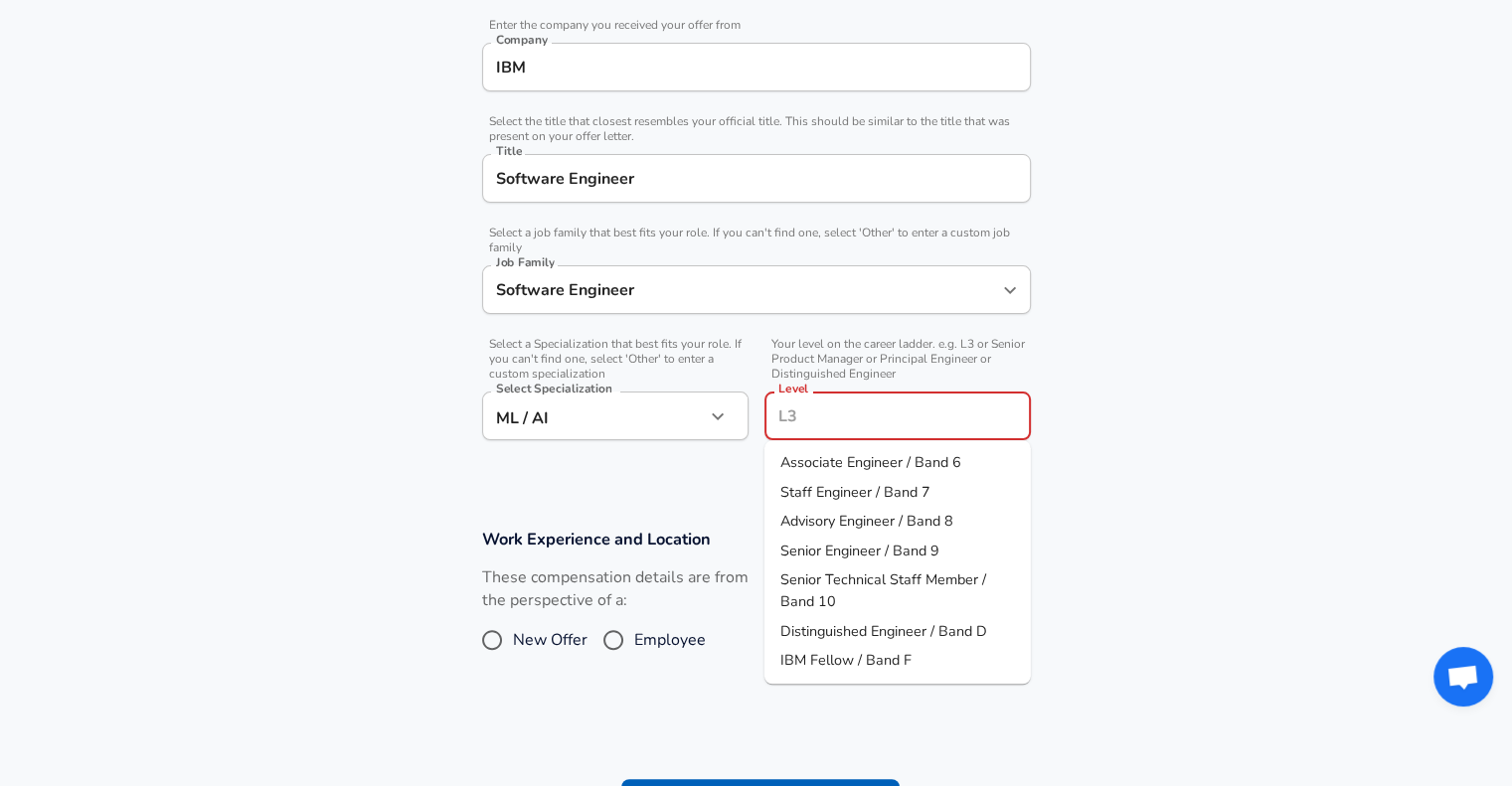 type on "Staff Engineer / Band 7" 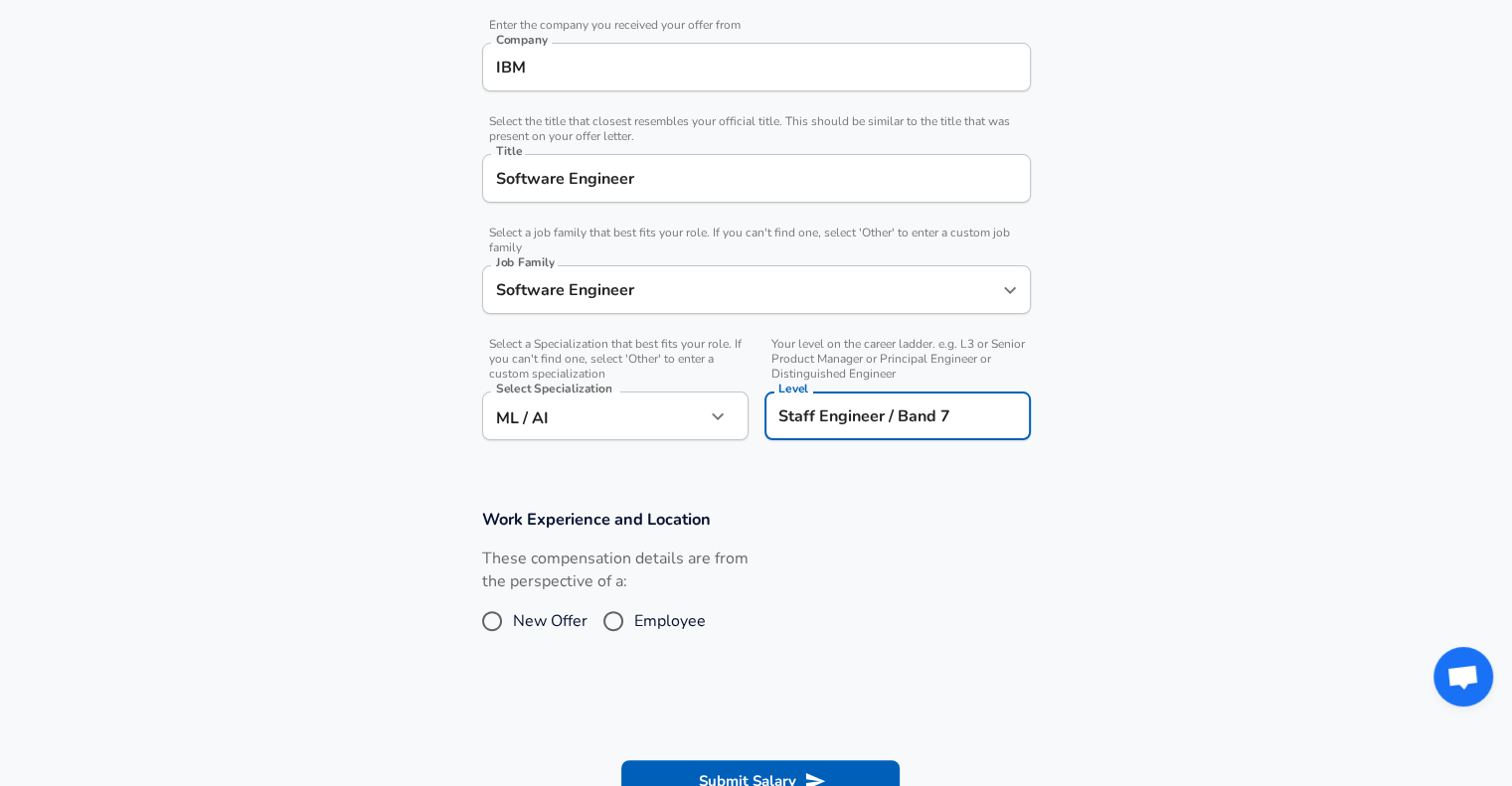 click on "Work Experience and Location These compensation details are from the perspective of a: New Offer Employee" at bounding box center [756, 584] 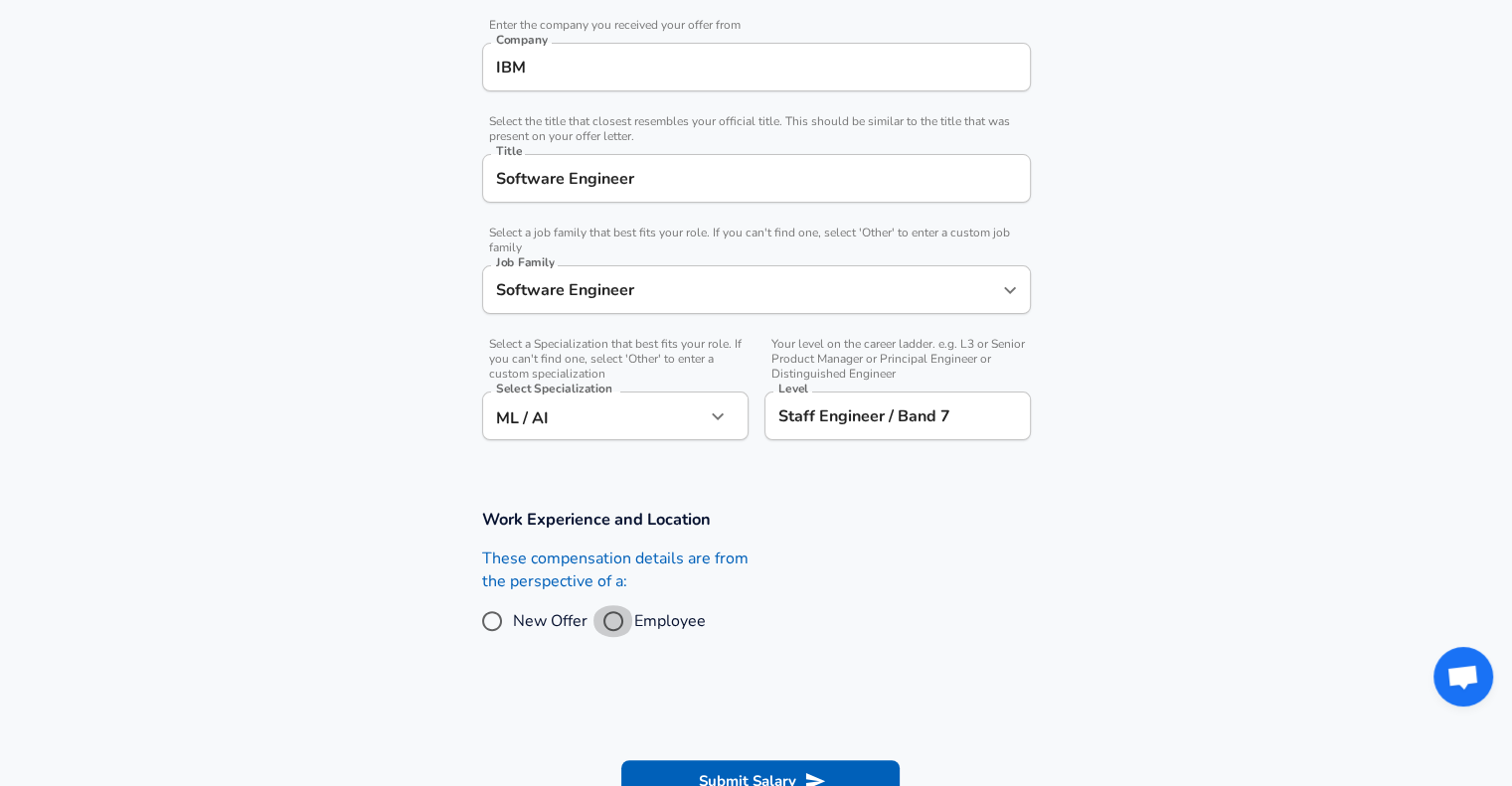 click on "Employee" at bounding box center [613, 621] 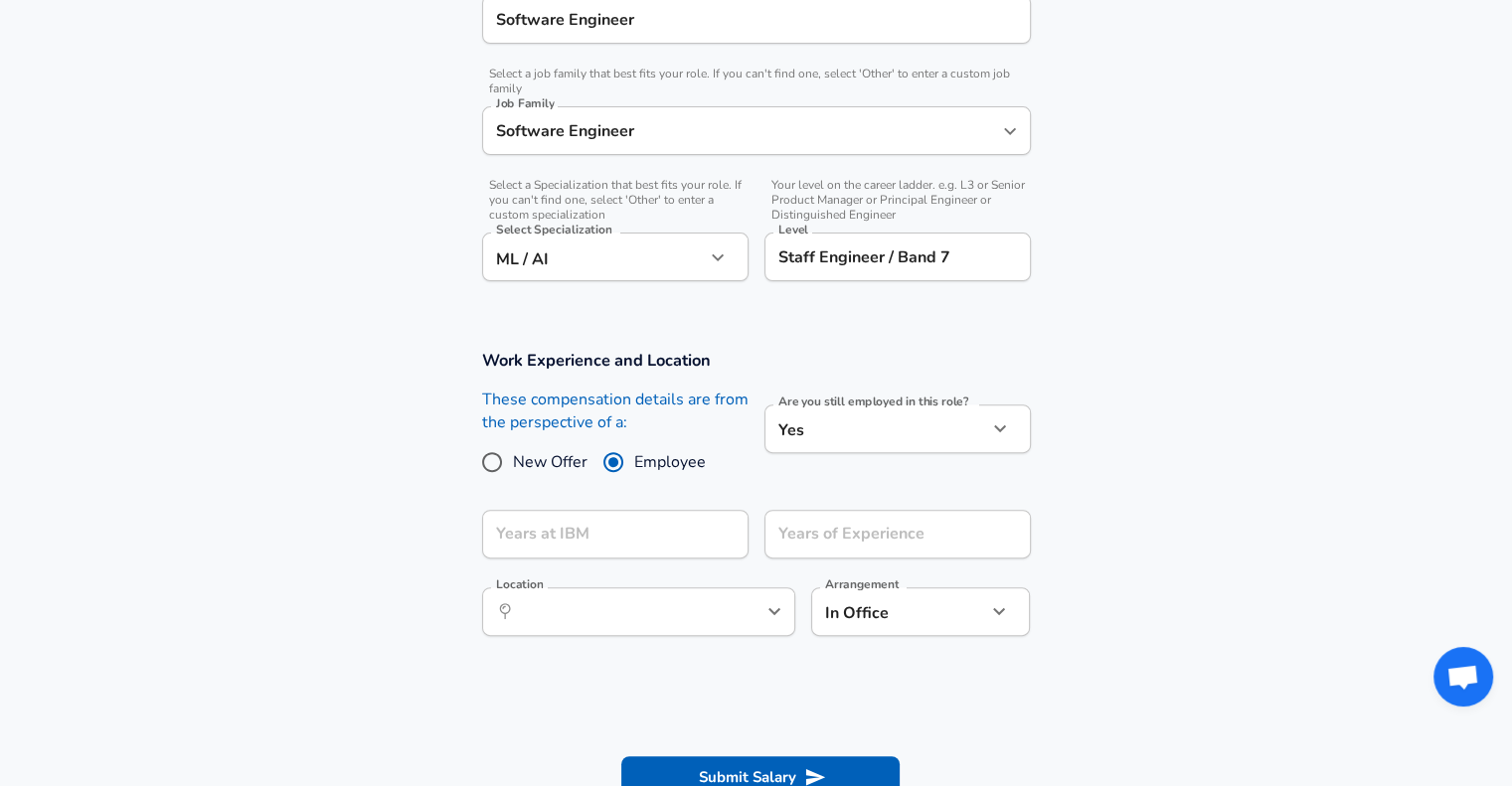 scroll, scrollTop: 596, scrollLeft: 0, axis: vertical 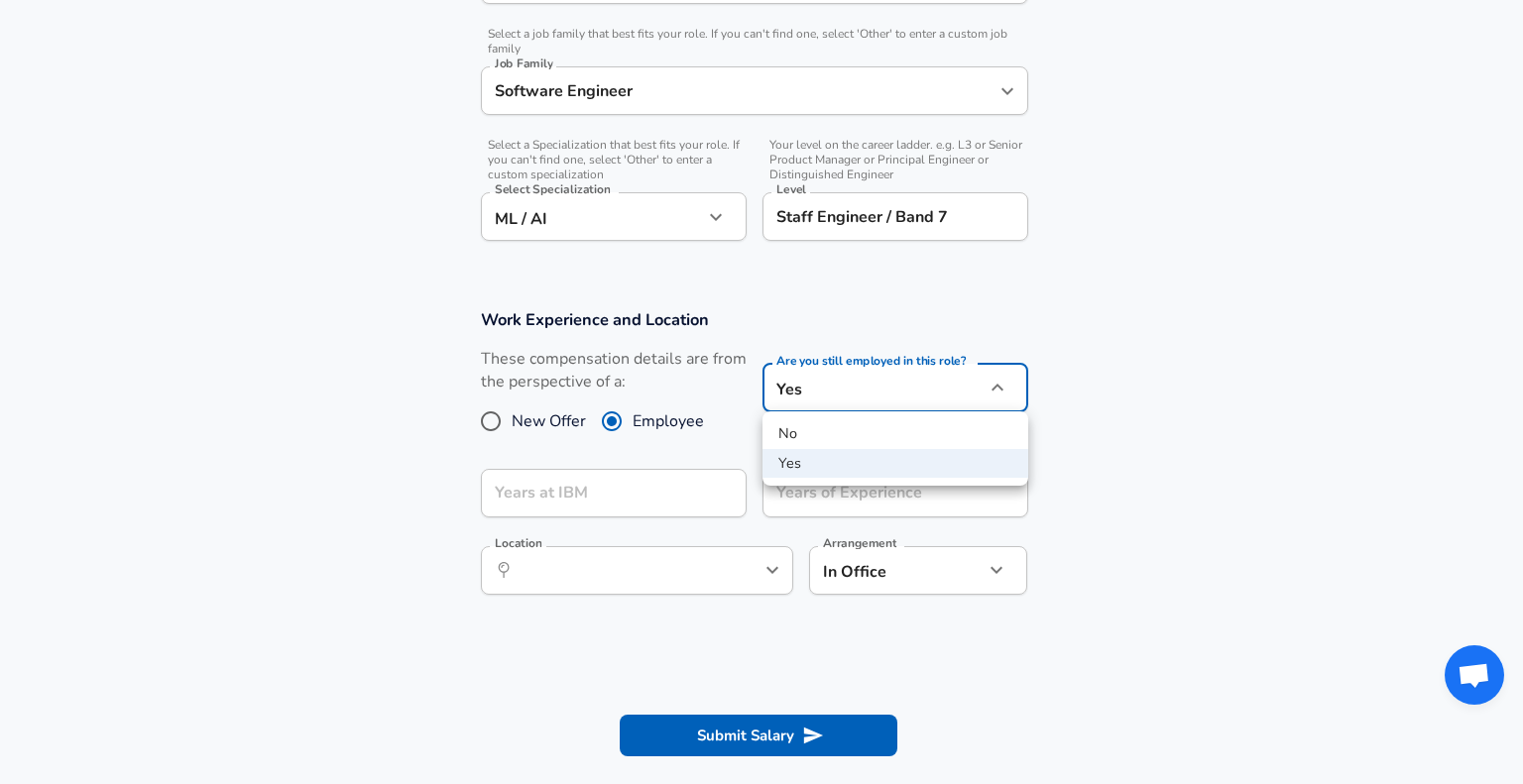 click on "Restart Add Your Salary Upload your offer letter   to verify your submission Enhance Privacy and Anonymity No Automatically hides specific fields until there are enough submissions to safely display the full details.   More Details Based on your submission and the data points that we have already collected, we will automatically hide and anonymize specific fields if there aren't enough data points to remain sufficiently anonymous. Company & Title Information   Enter the company you received your offer from Company IBM Company   Select the title that closest resembles your official title. This should be similar to the title that was present on your offer letter. Title Software Engineer Title   Select a job family that best fits your role. If you can't find one, select 'Other' to enter a custom job family Job Family Software Engineer Job Family   Select a Specialization that best fits your role. If you can't find one, select 'Other' to enter a custom specialization Select Specialization ML / AI ML / AI   Level" at bounding box center [762, -203] 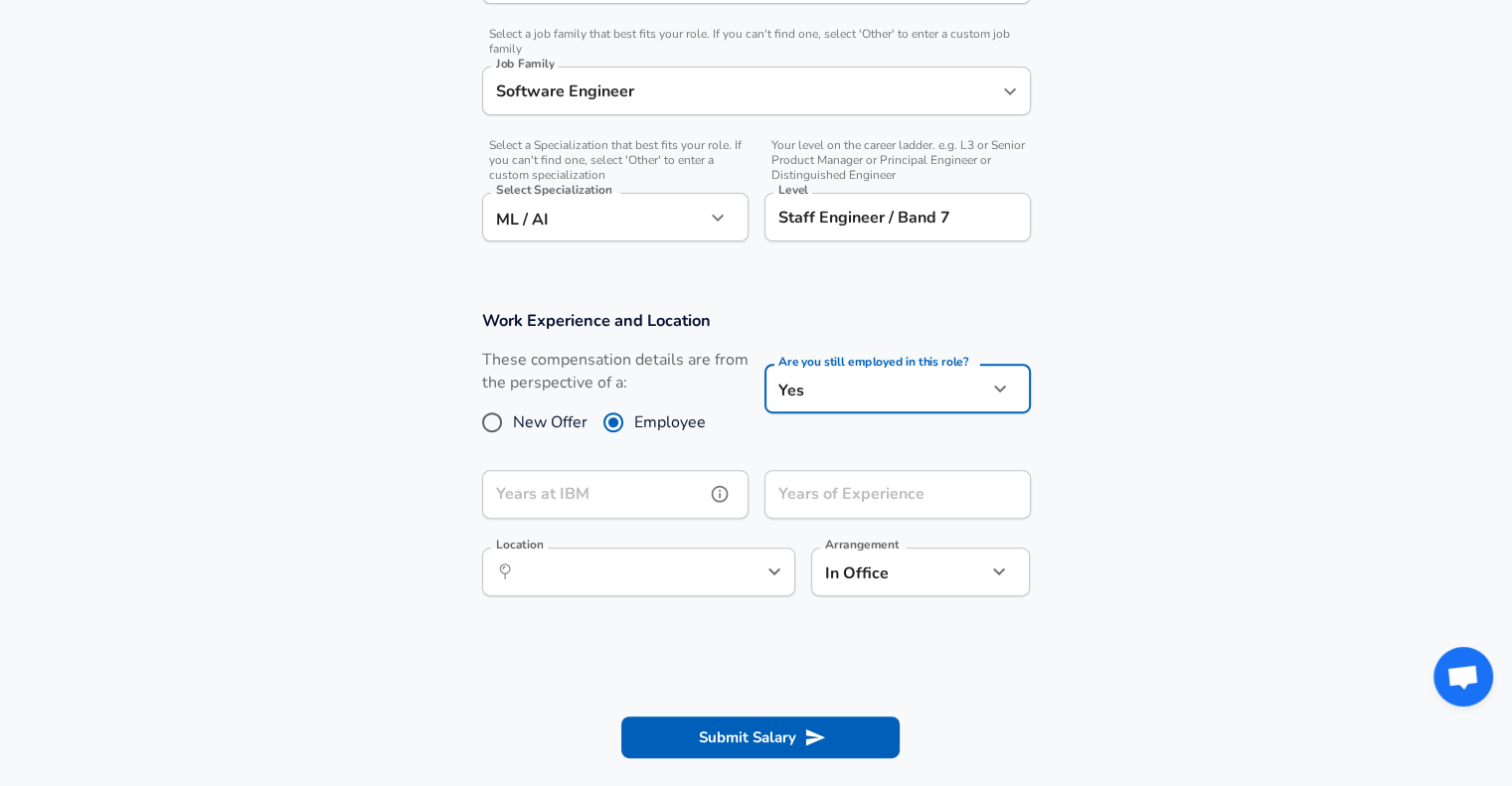 click on "Years at IBM" at bounding box center [593, 494] 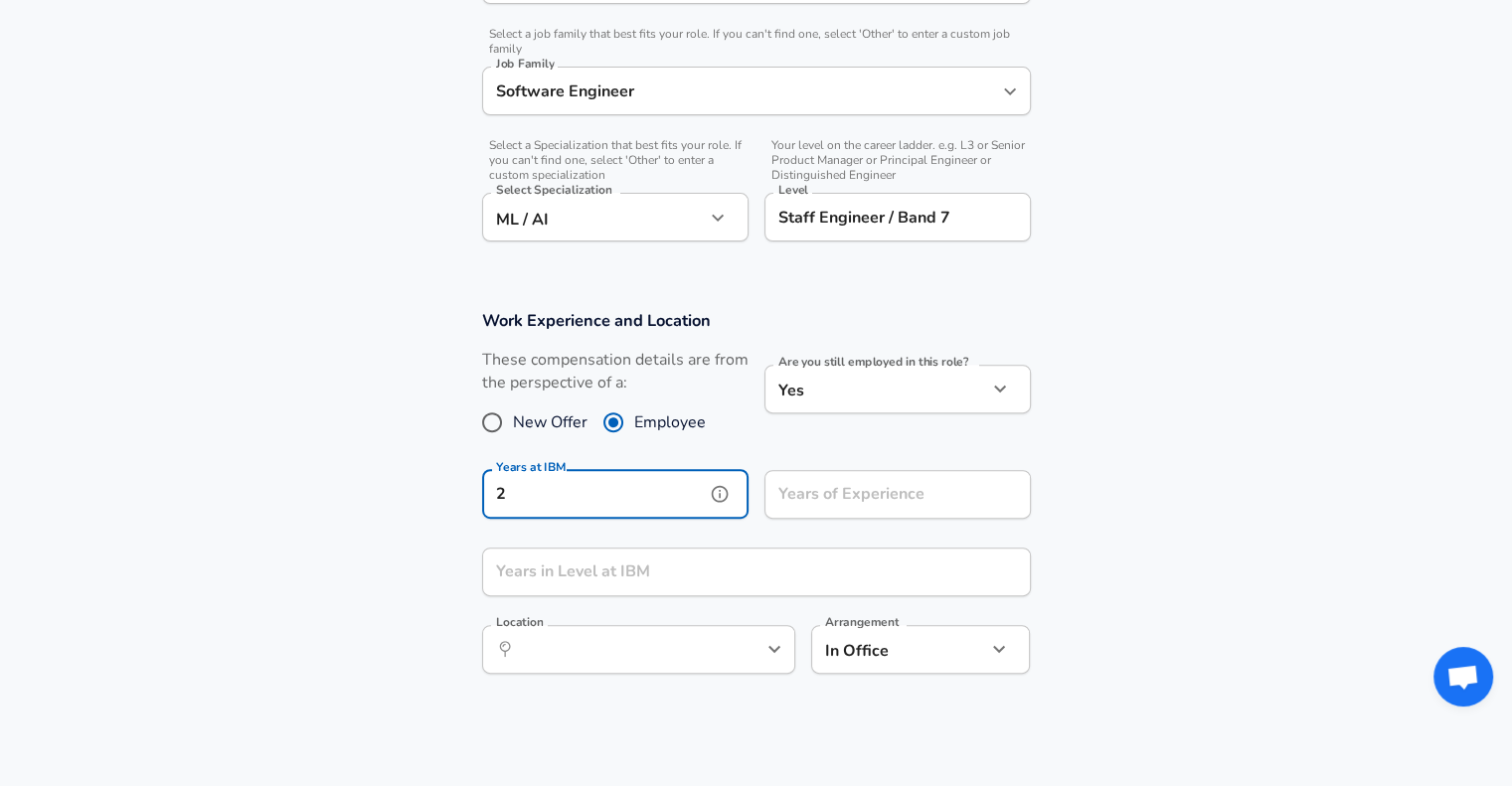 type on "2" 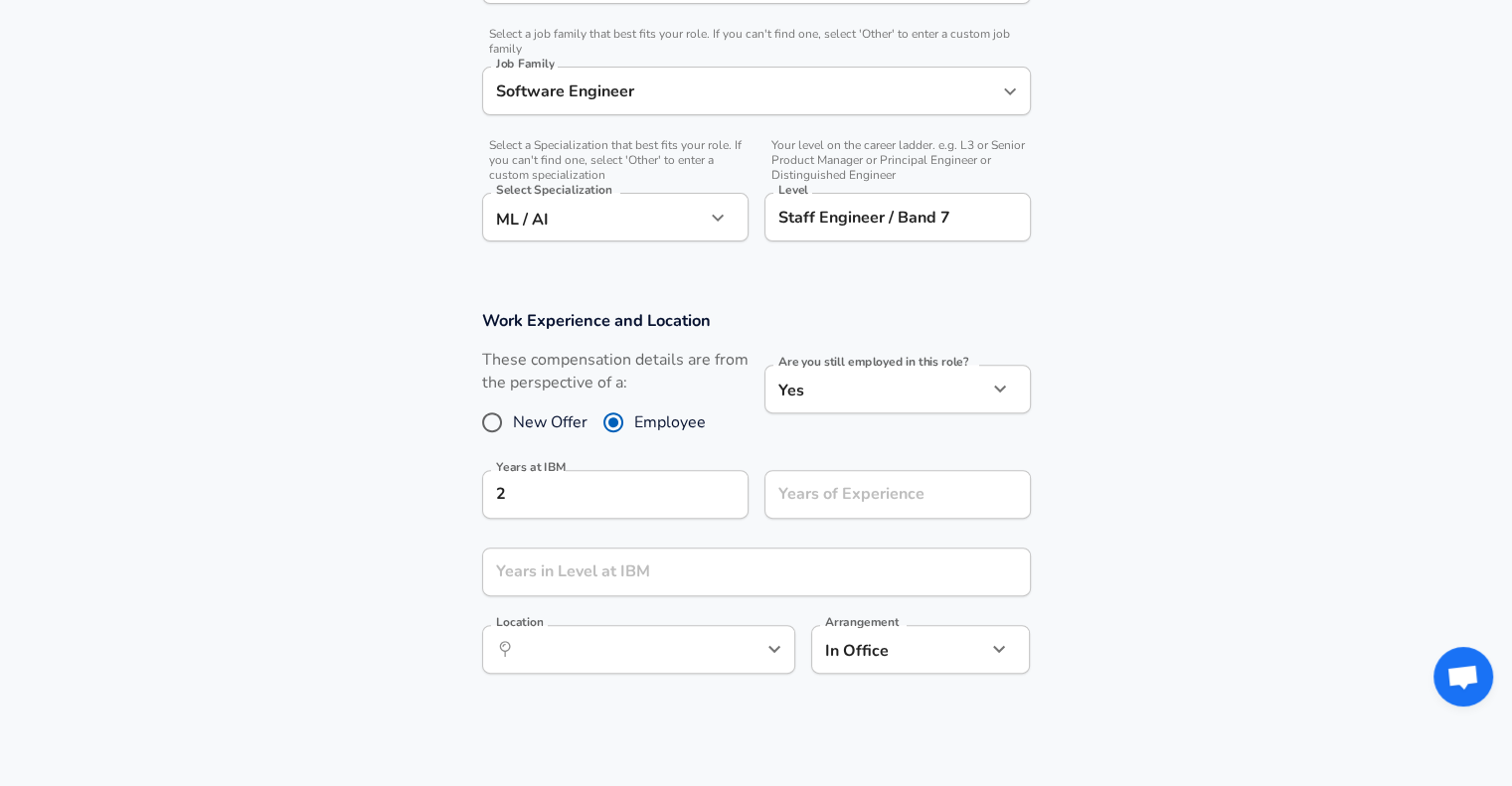 click on "Years of Experience Years of Experience" at bounding box center [890, 493] 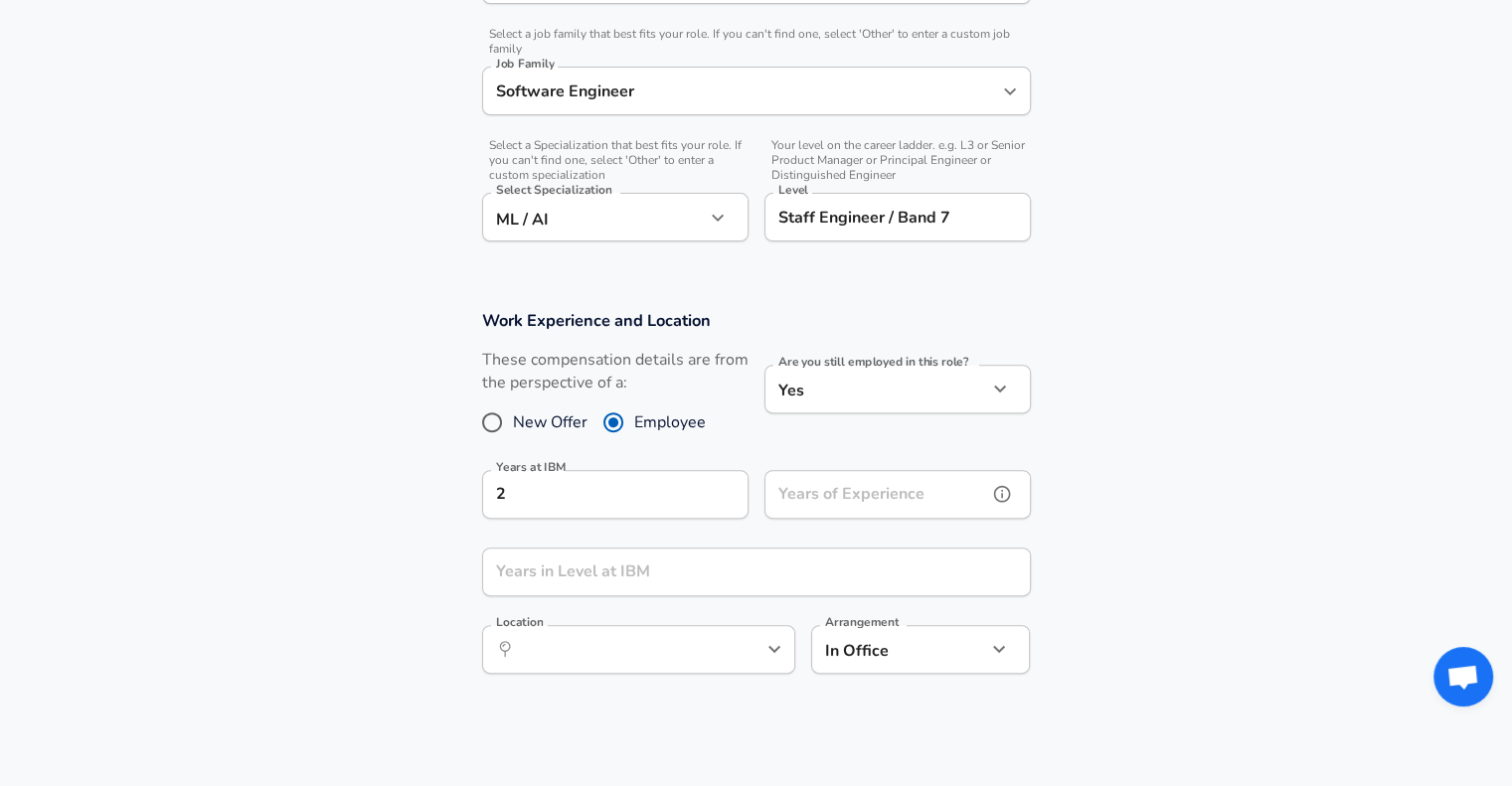 click on "Years of Experience" at bounding box center [876, 494] 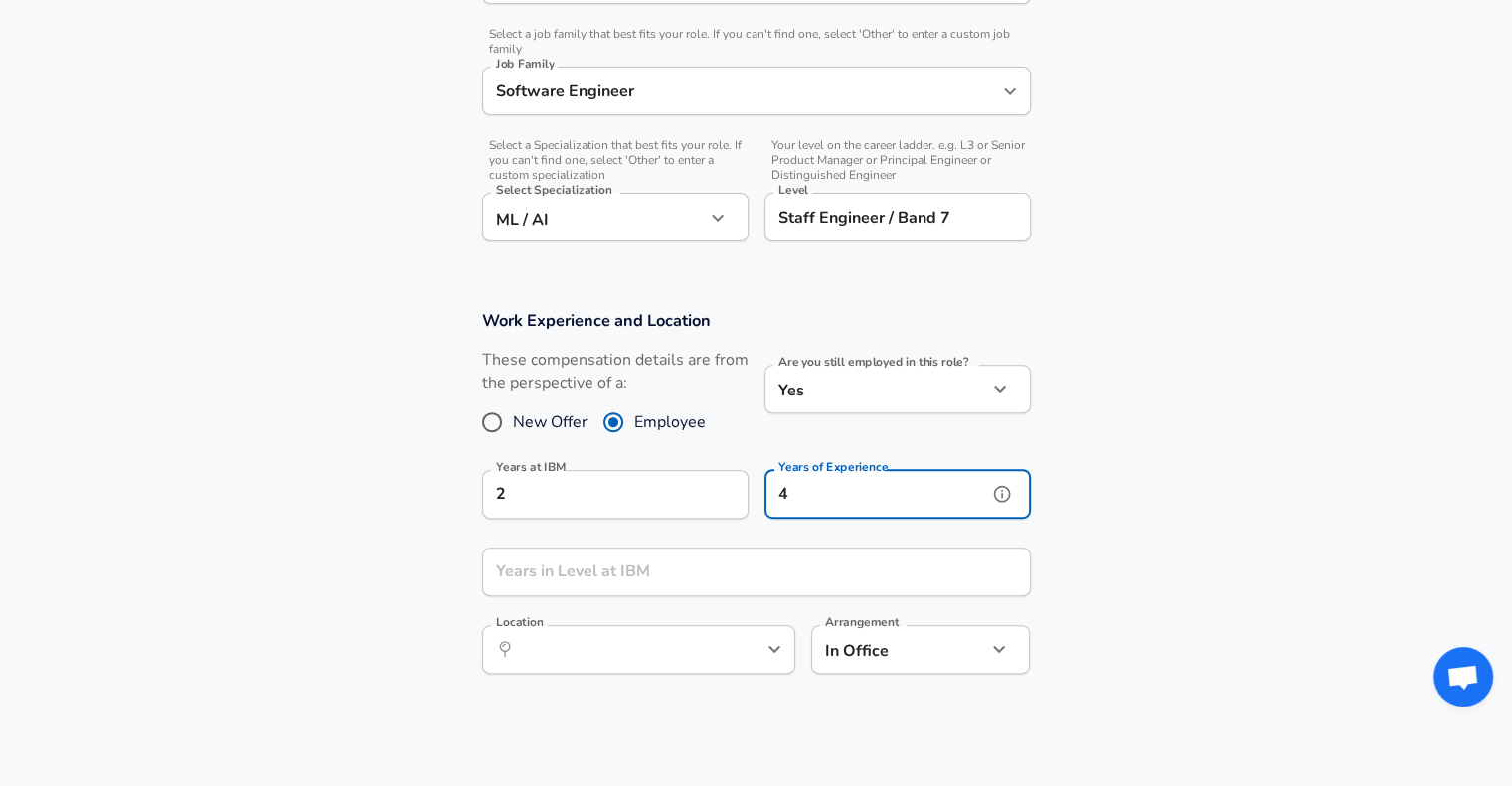 type on "4" 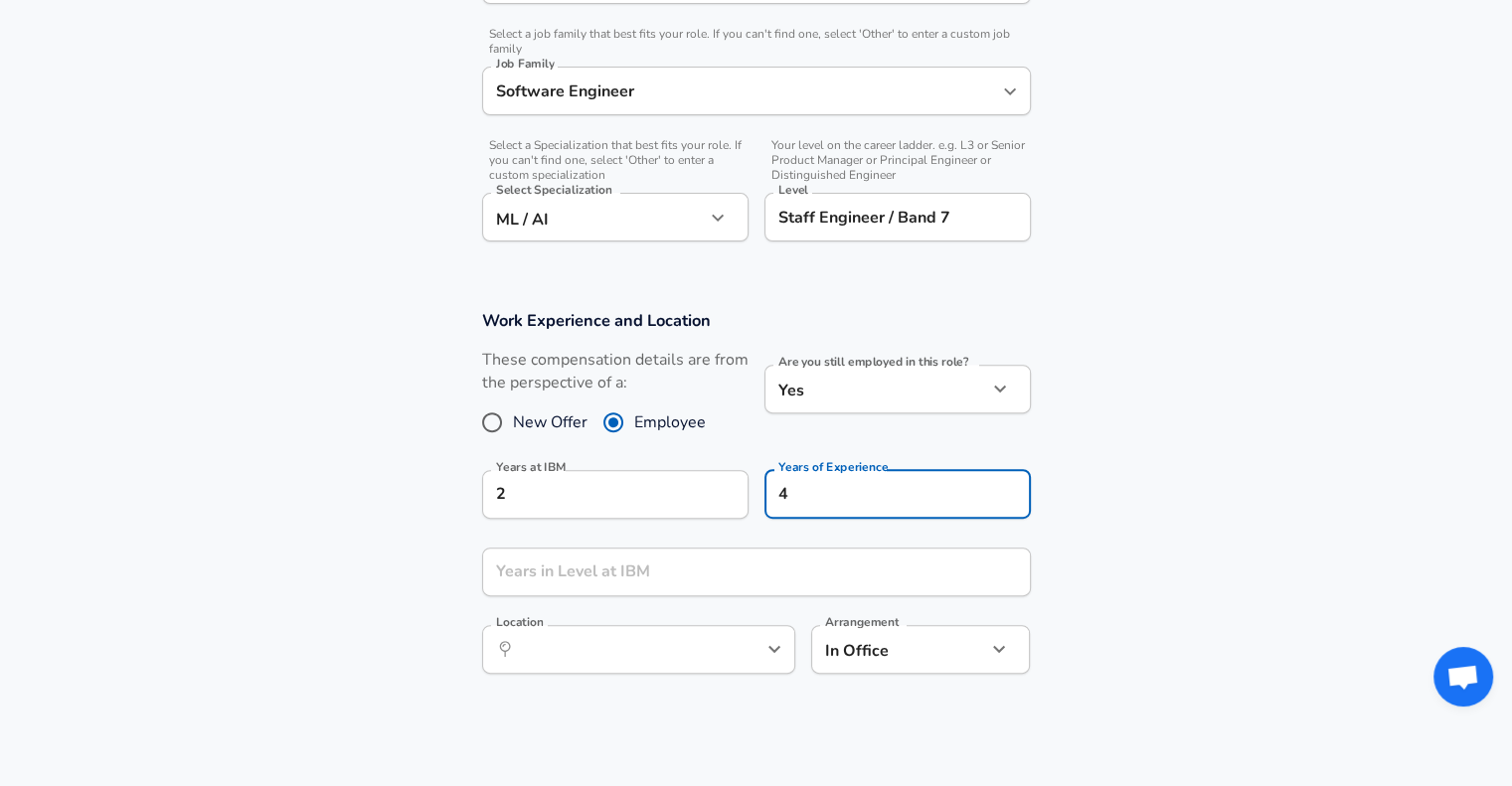 click on "Work Experience and Location These compensation details are from the perspective of a: New Offer Employee Are you still employed in this role? Yes yes Are you still employed in this role? Years at IBM 2 Years at IBM Years of Experience 4 Years of Experience Years in Level at IBM Years in Level at IBM Location ​ Location Arrangement In Office office Arrangement" at bounding box center [756, 498] 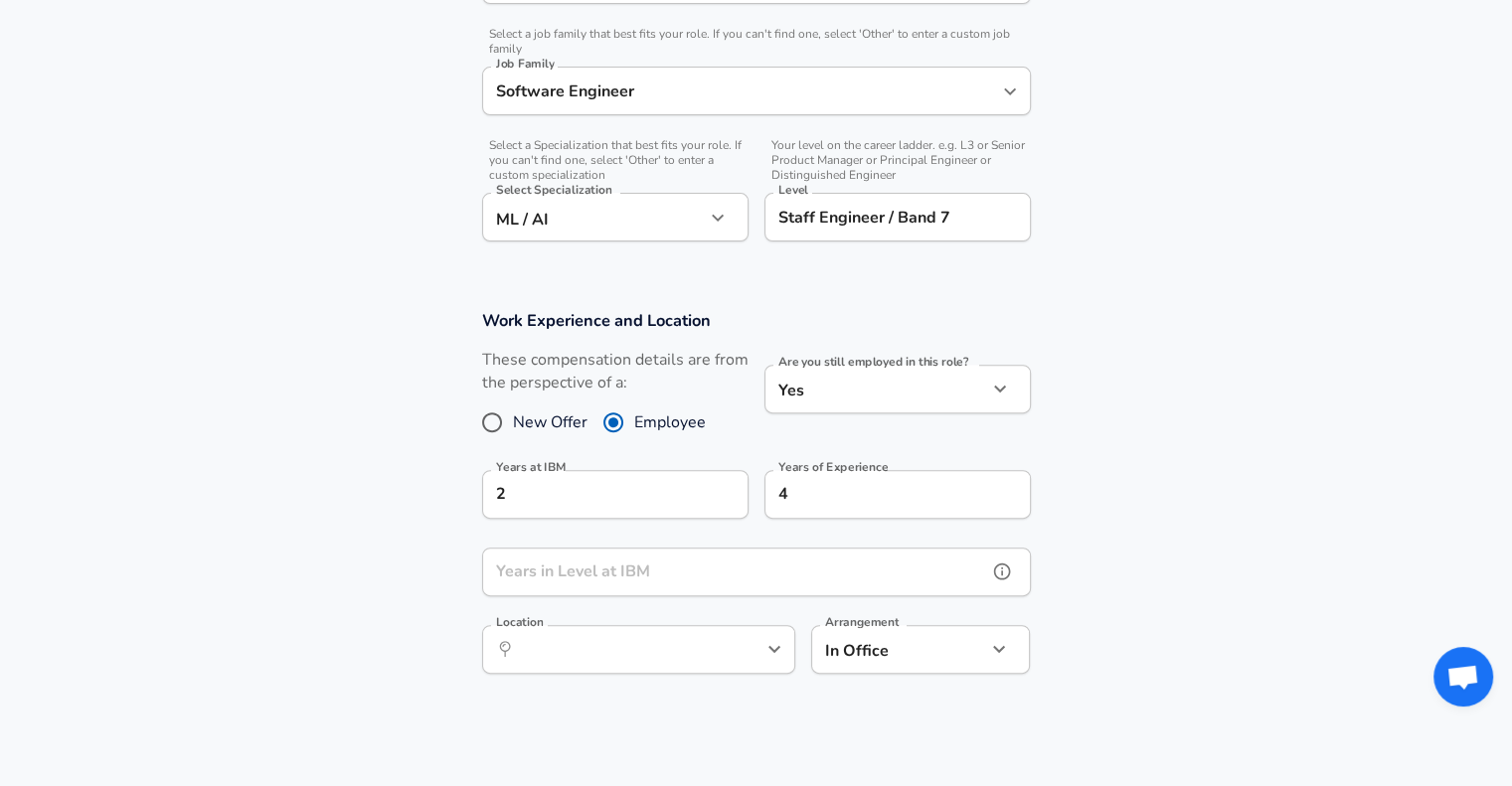 click on "Years in Level at IBM" at bounding box center [735, 571] 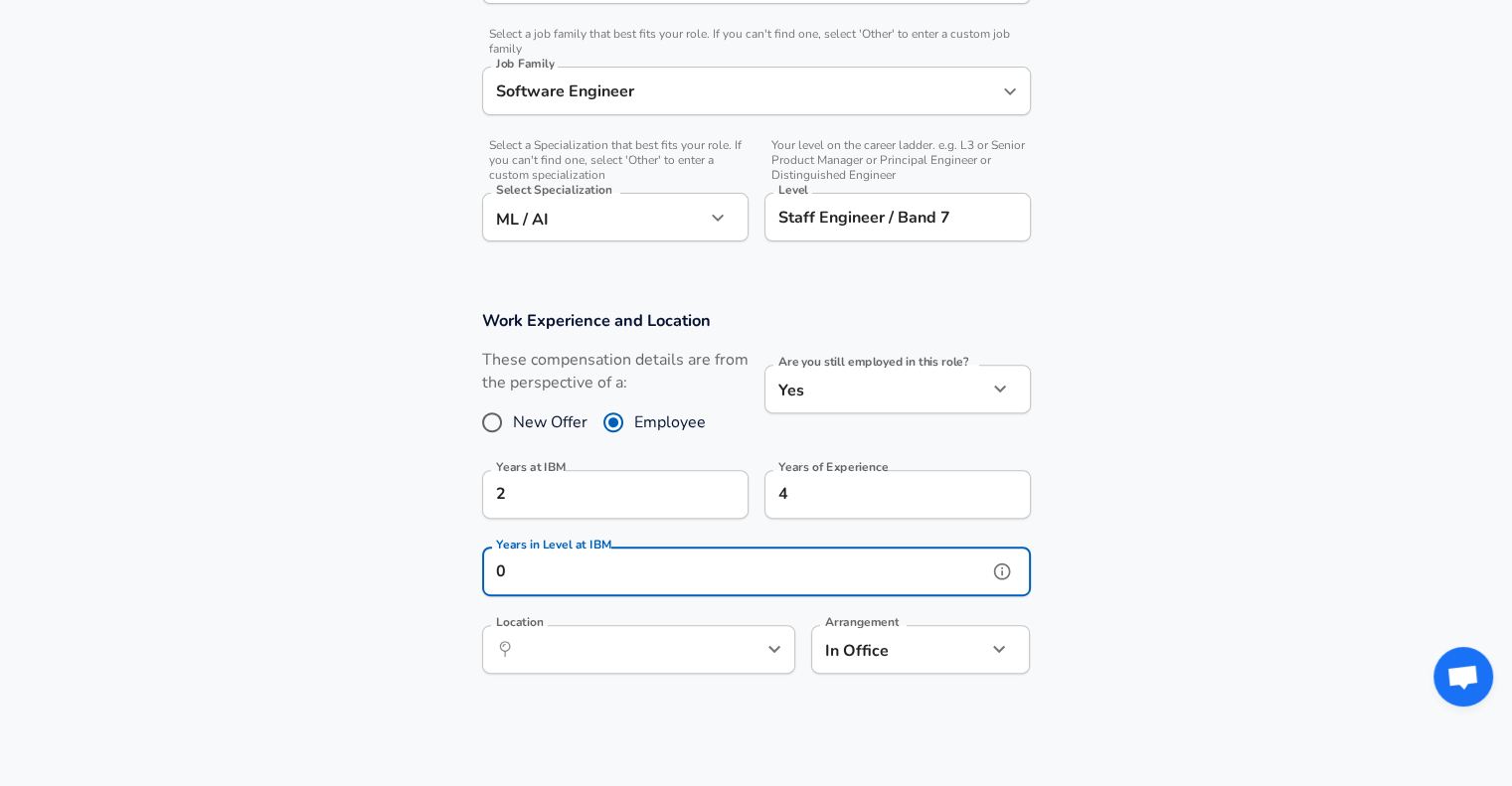 type on "0" 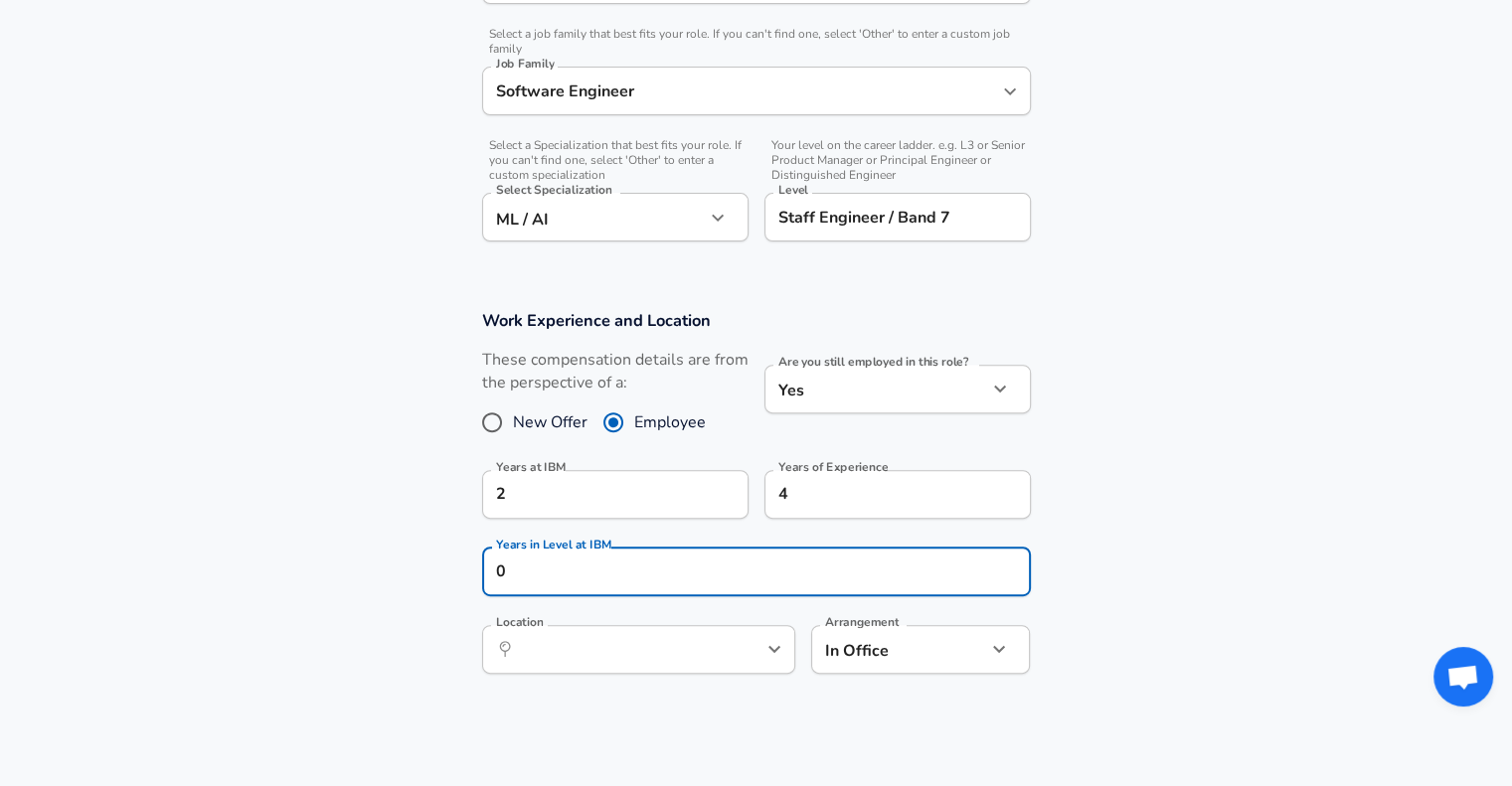 click on "Years at IBM 2 Years at IBM" at bounding box center (607, 493) 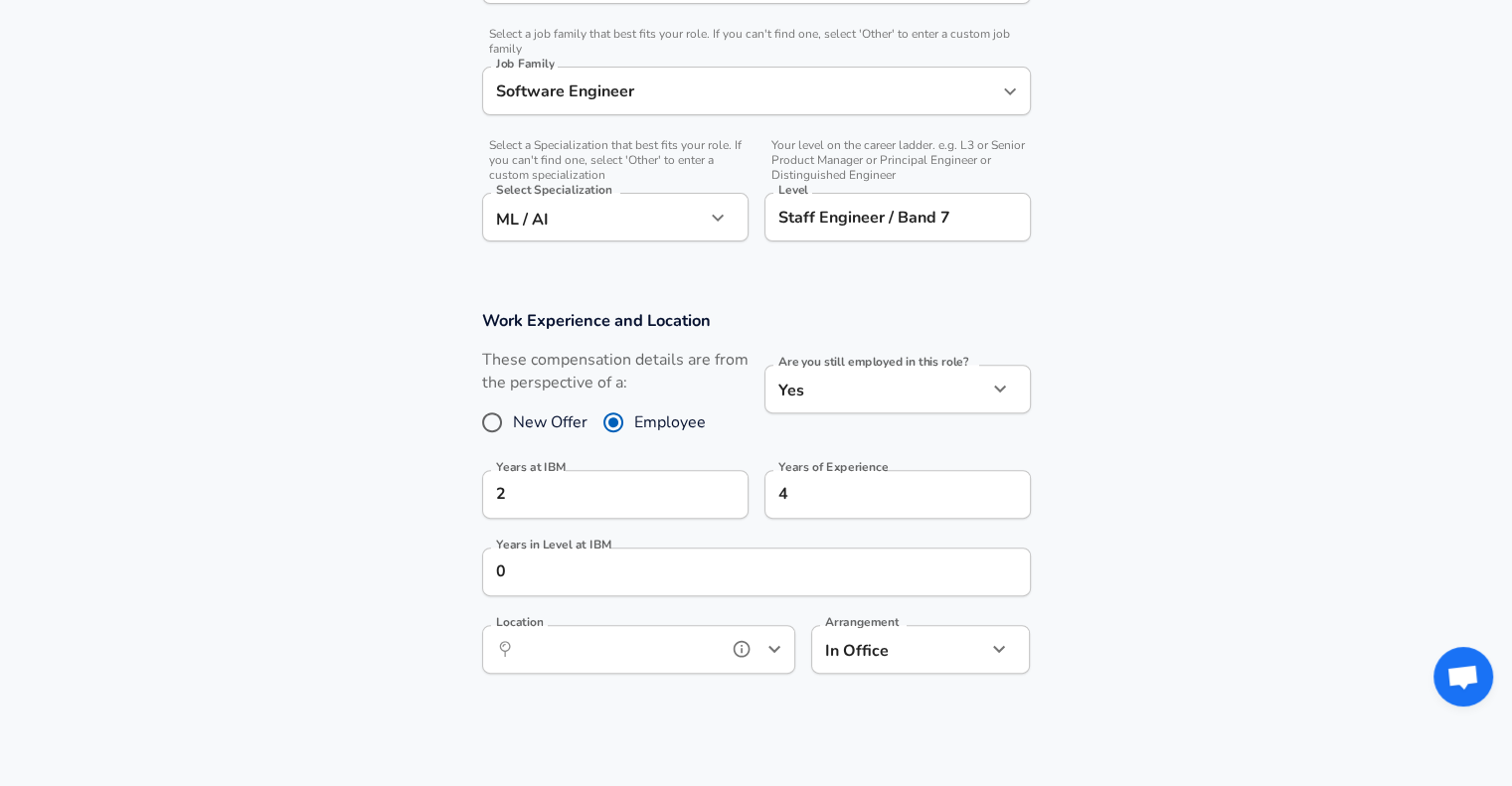 click on "Location" at bounding box center [616, 649] 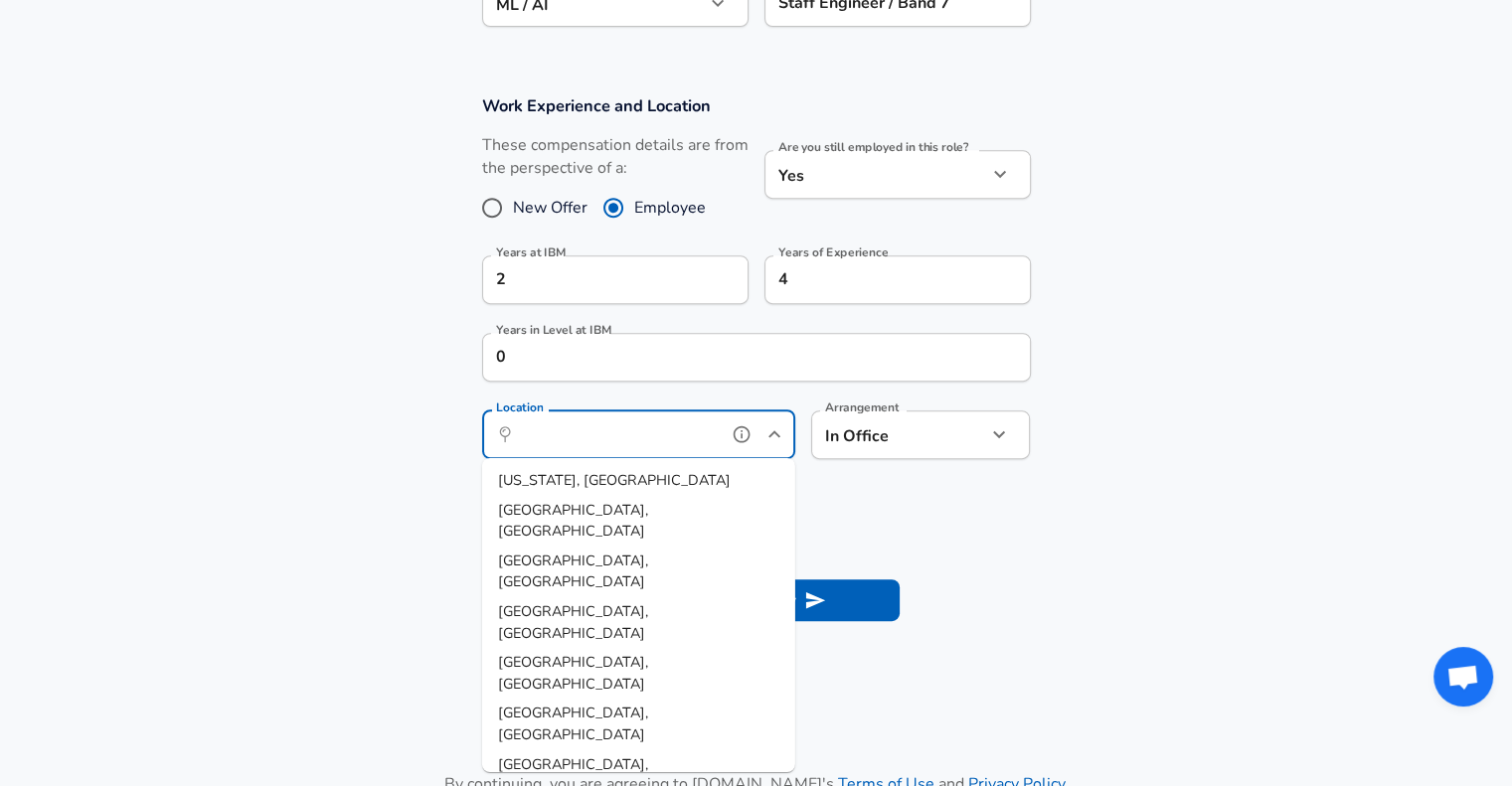 scroll, scrollTop: 894, scrollLeft: 0, axis: vertical 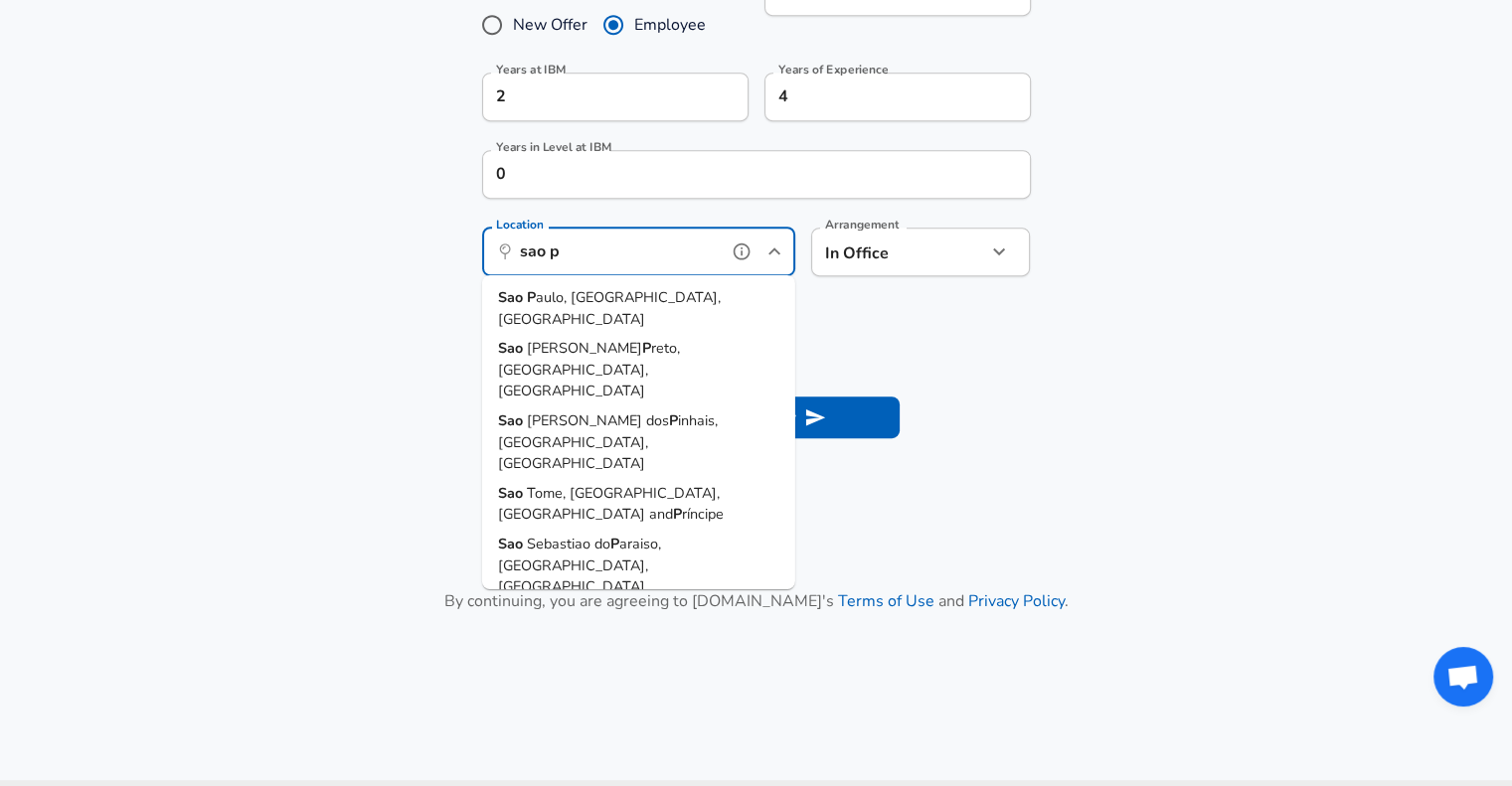 click on "aulo, [GEOGRAPHIC_DATA], [GEOGRAPHIC_DATA]" at bounding box center (609, 308) 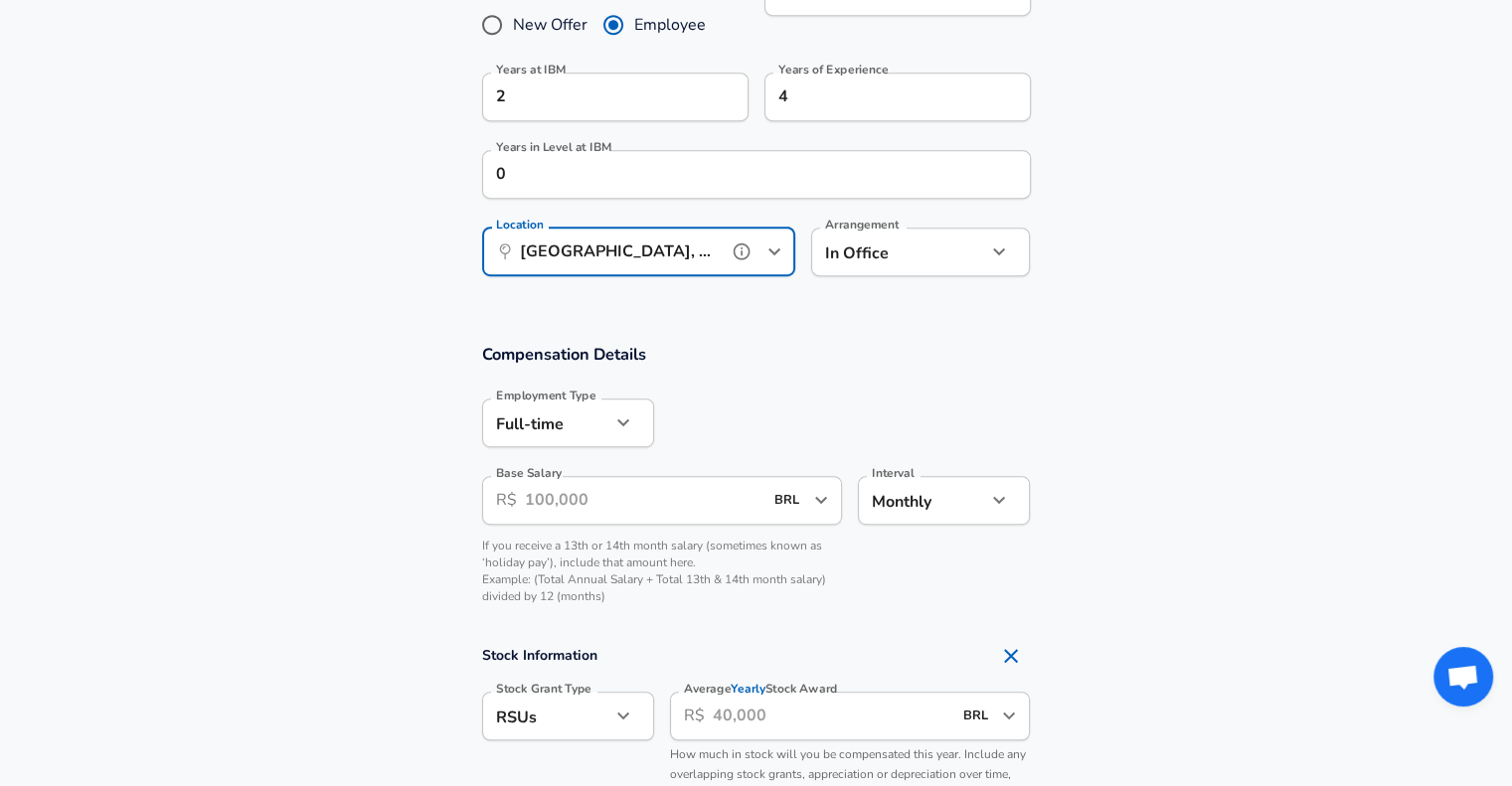 type on "[GEOGRAPHIC_DATA], [GEOGRAPHIC_DATA], [GEOGRAPHIC_DATA]" 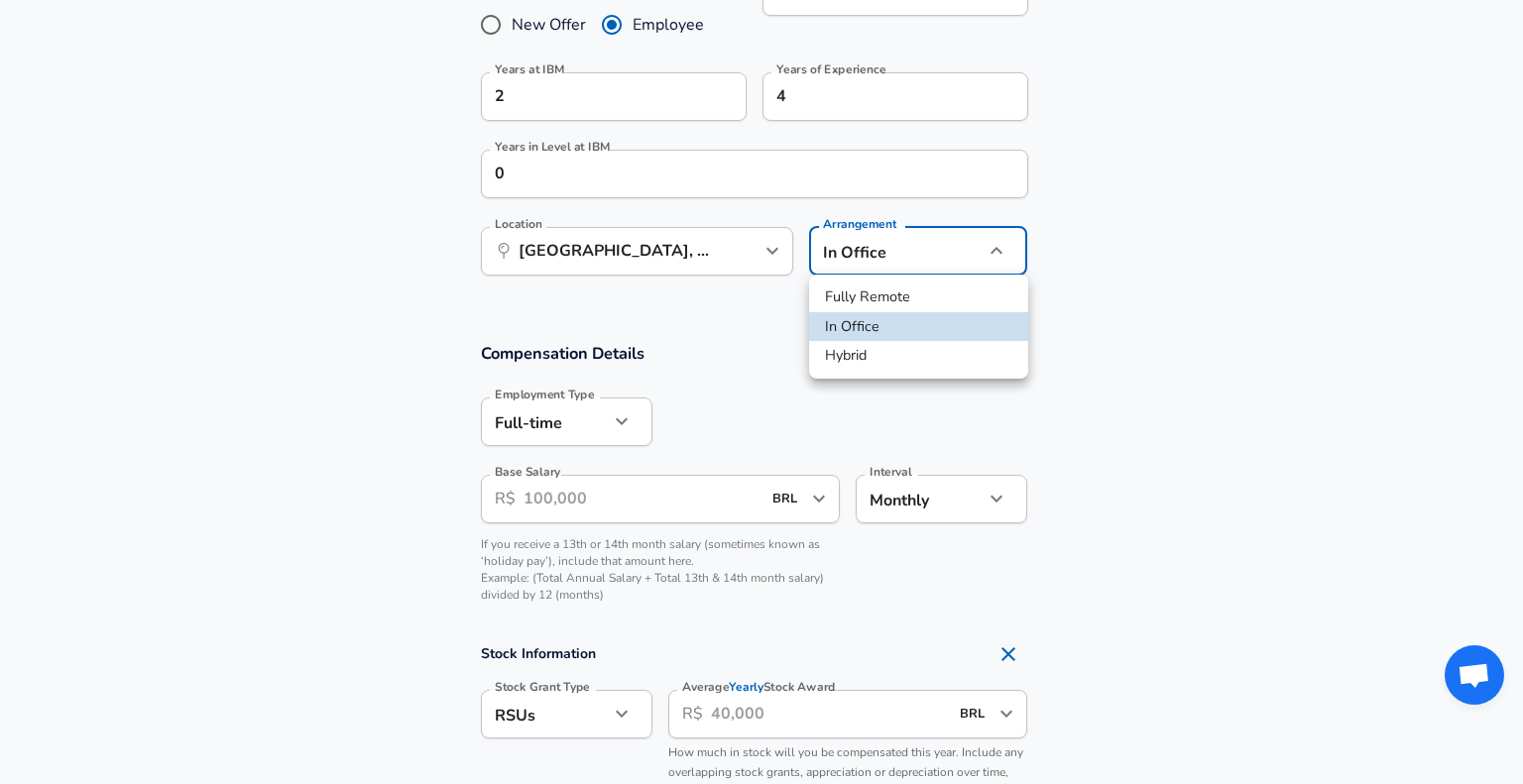 click on "Restart Add Your Salary Upload your offer letter   to verify your submission Enhance Privacy and Anonymity No Automatically hides specific fields until there are enough submissions to safely display the full details.   More Details Based on your submission and the data points that we have already collected, we will automatically hide and anonymize specific fields if there aren't enough data points to remain sufficiently anonymous. Company & Title Information   Enter the company you received your offer from Company IBM Company   Select the title that closest resembles your official title. This should be similar to the title that was present on your offer letter. Title Software Engineer Title   Select a job family that best fits your role. If you can't find one, select 'Other' to enter a custom job family Job Family Software Engineer Job Family   Select a Specialization that best fits your role. If you can't find one, select 'Other' to enter a custom specialization Select Specialization ML / AI ML / AI   Level" at bounding box center [762, -600] 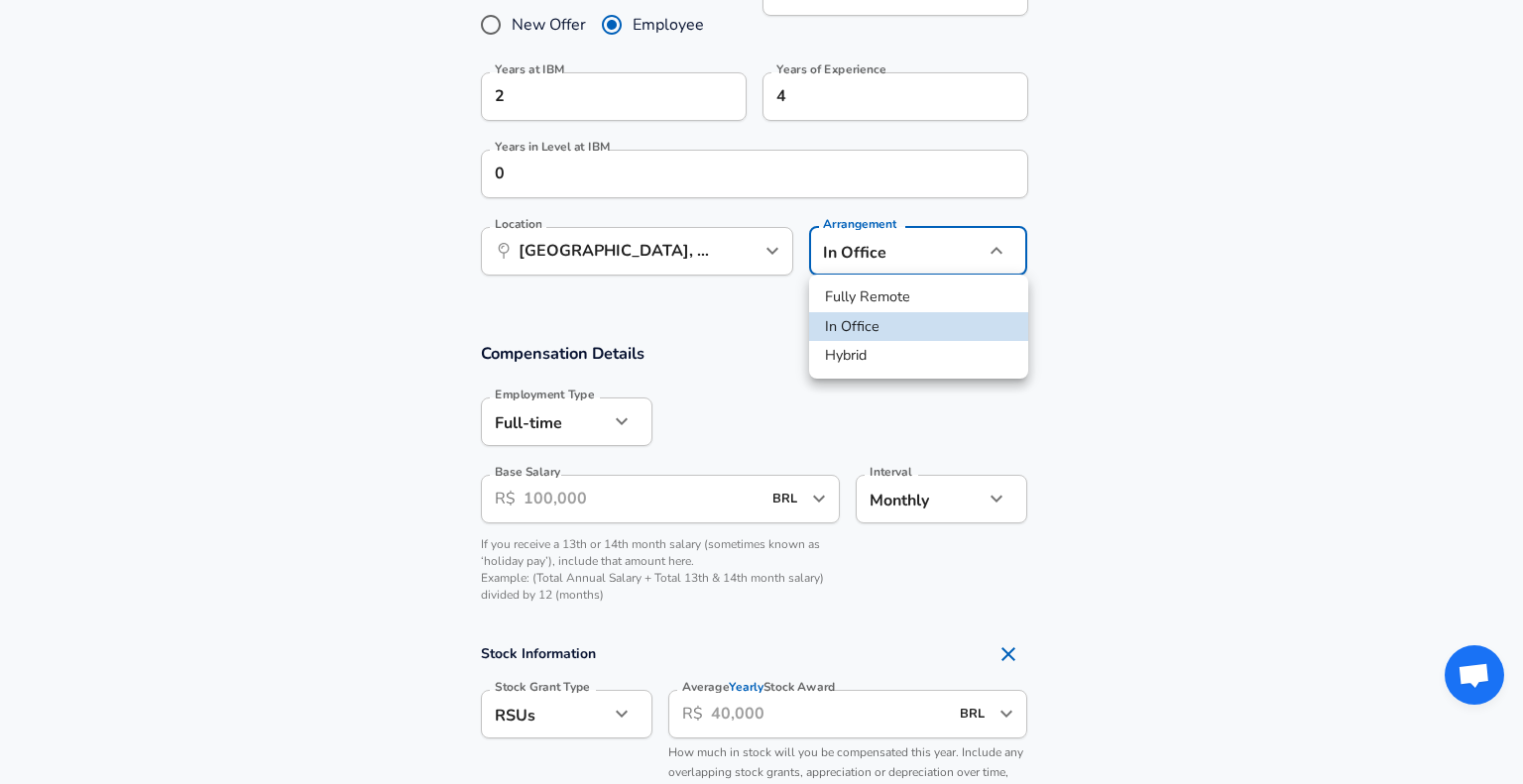 click on "Hybrid" at bounding box center [918, 356] 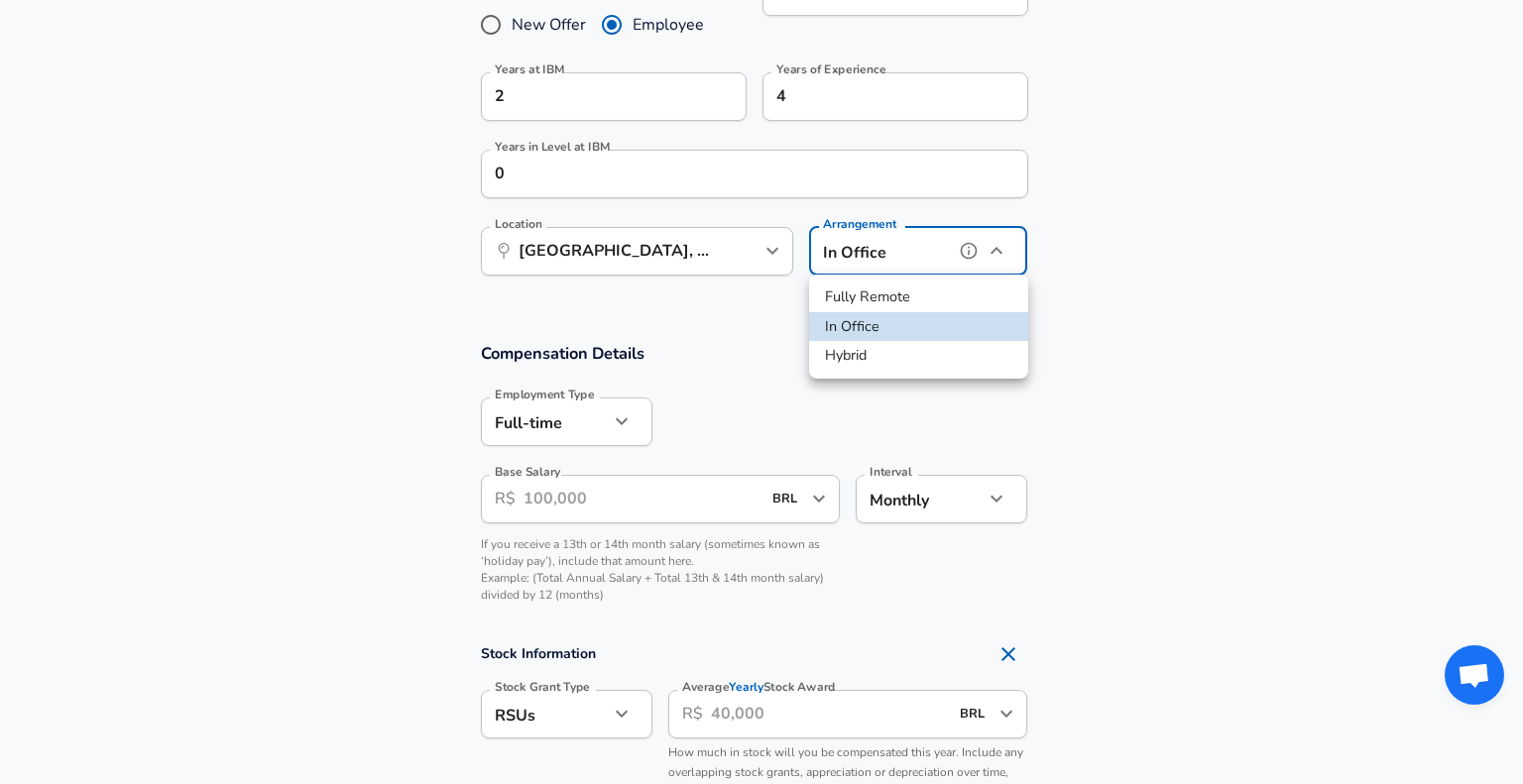 type on "hybrid" 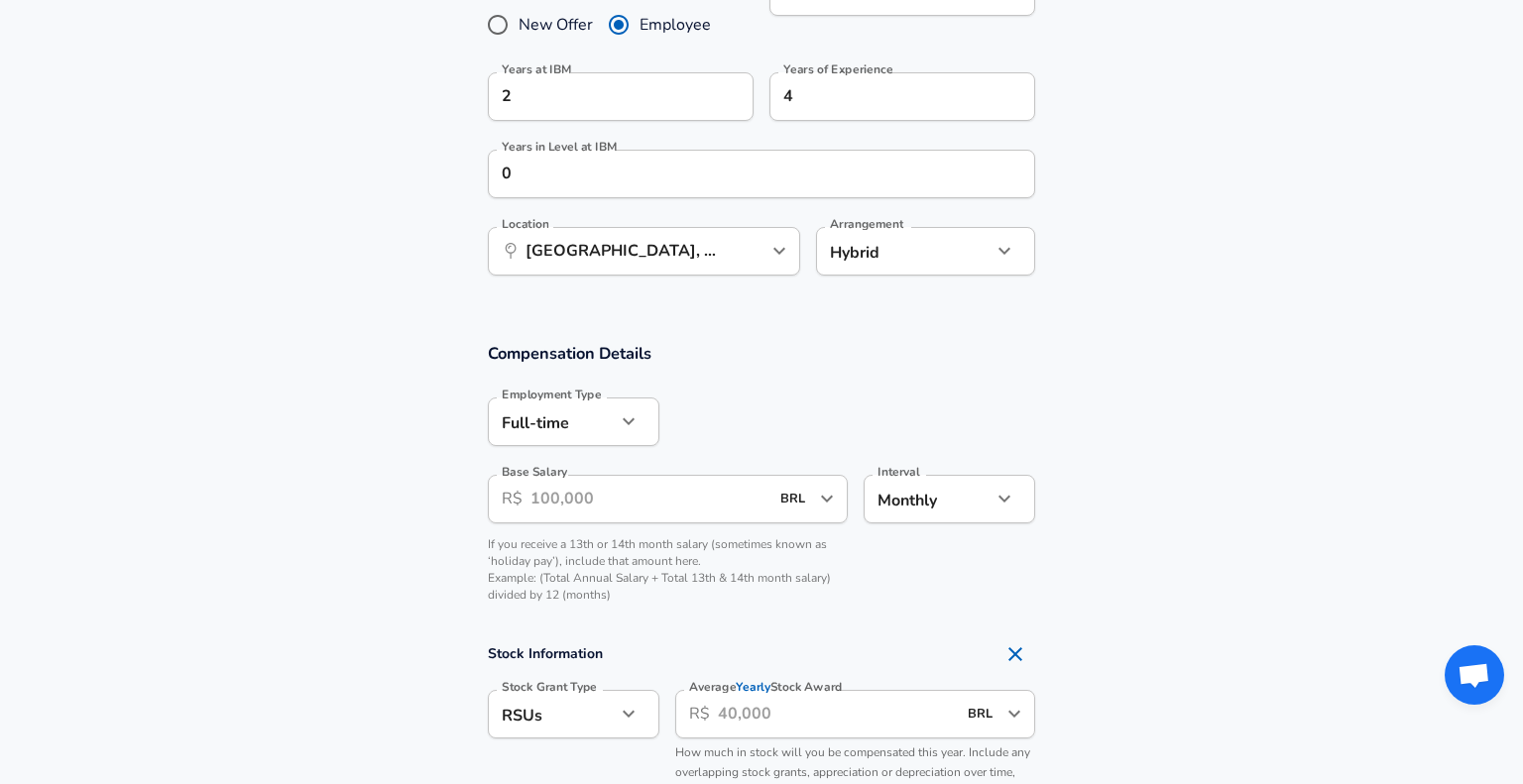 click on "Restart Add Your Salary Upload your offer letter   to verify your submission Enhance Privacy and Anonymity No Automatically hides specific fields until there are enough submissions to safely display the full details.   More Details Based on your submission and the data points that we have already collected, we will automatically hide and anonymize specific fields if there aren't enough data points to remain sufficiently anonymous. Company & Title Information   Enter the company you received your offer from Company IBM Company   Select the title that closest resembles your official title. This should be similar to the title that was present on your offer letter. Title Software Engineer Title   Select a job family that best fits your role. If you can't find one, select 'Other' to enter a custom job family Job Family Software Engineer Job Family   Select a Specialization that best fits your role. If you can't find one, select 'Other' to enter a custom specialization Select Specialization ML / AI ML / AI   Level" at bounding box center [762, -600] 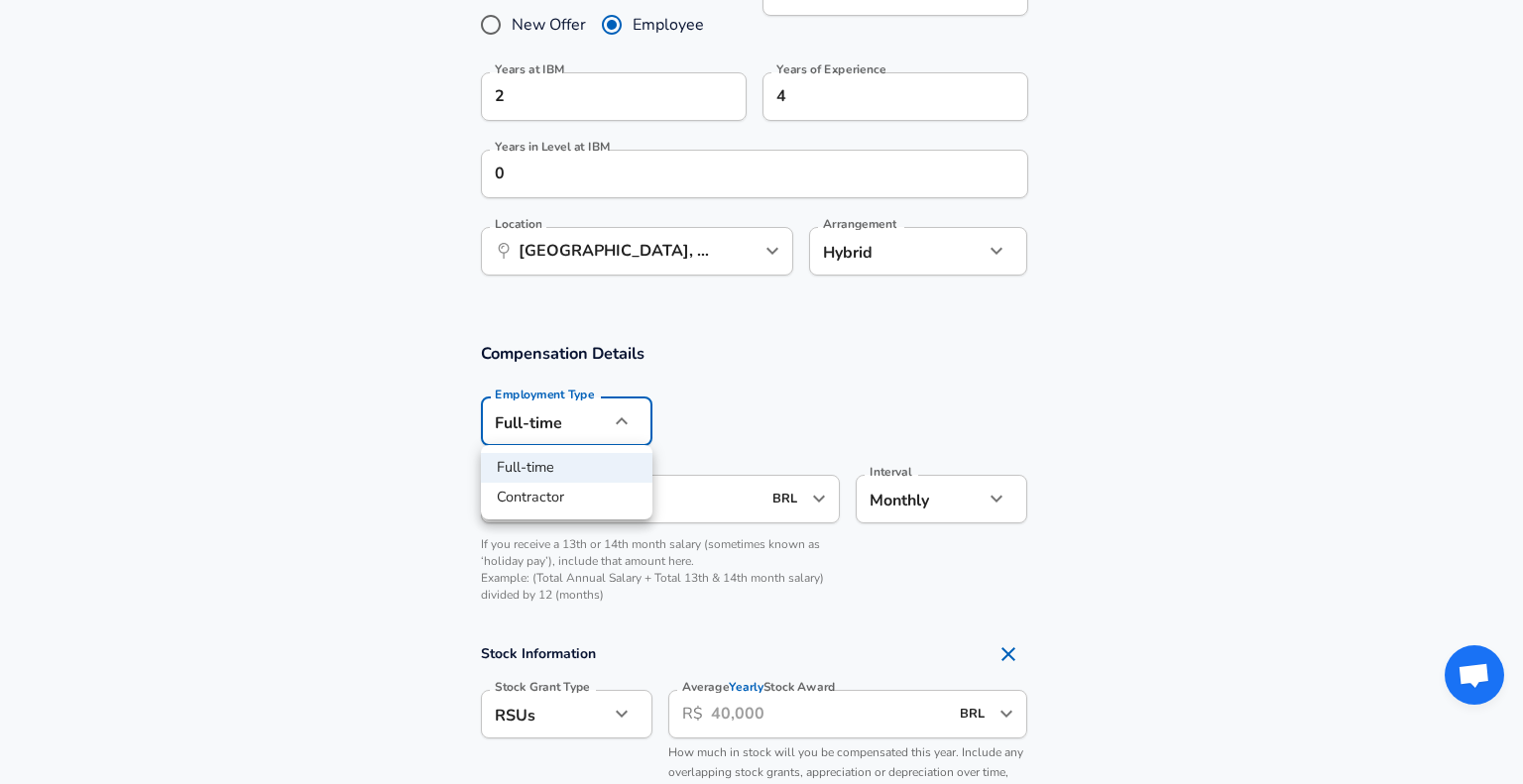 click at bounding box center [762, 392] 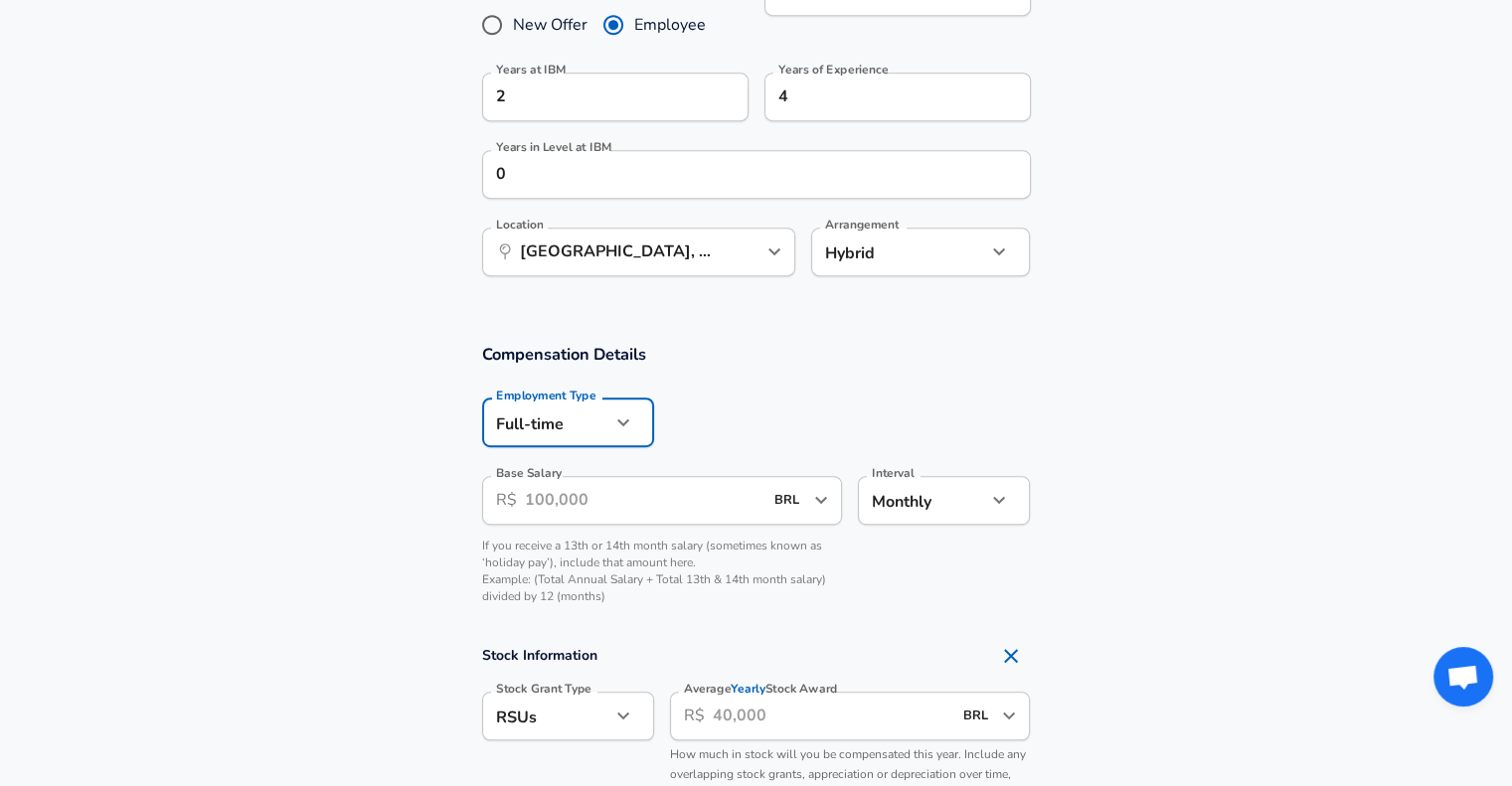 click on "Restart Add Your Salary Upload your offer letter   to verify your submission Enhance Privacy and Anonymity No Automatically hides specific fields until there are enough submissions to safely display the full details.   More Details Based on your submission and the data points that we have already collected, we will automatically hide and anonymize specific fields if there aren't enough data points to remain sufficiently anonymous. Company & Title Information   Enter the company you received your offer from Company IBM Company   Select the title that closest resembles your official title. This should be similar to the title that was present on your offer letter. Title Software Engineer Title   Select a job family that best fits your role. If you can't find one, select 'Other' to enter a custom job family Job Family Software Engineer Job Family   Select a Specialization that best fits your role. If you can't find one, select 'Other' to enter a custom specialization Select Specialization ML / AI ML / AI   Level" at bounding box center (756, -601) 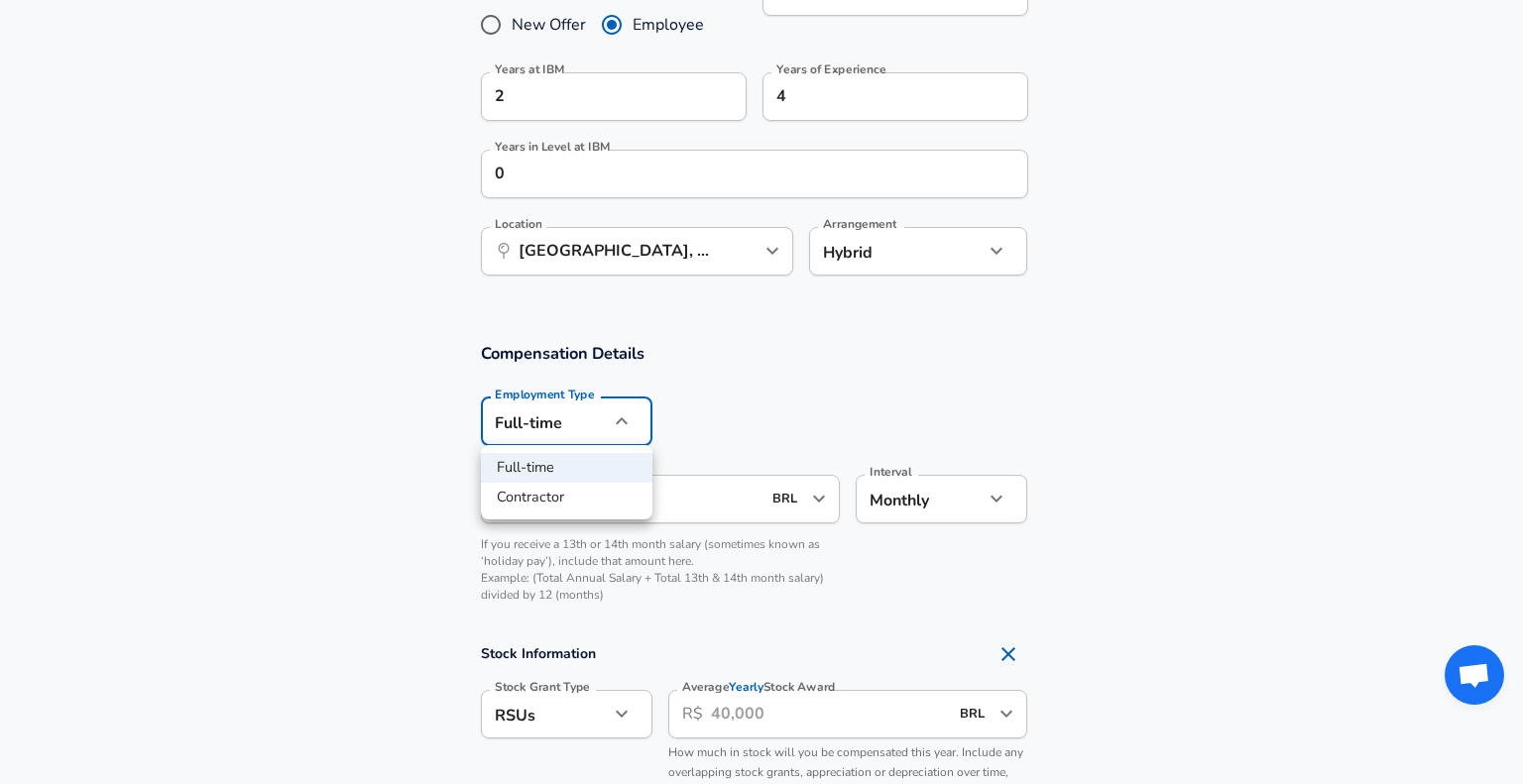 click at bounding box center [762, 392] 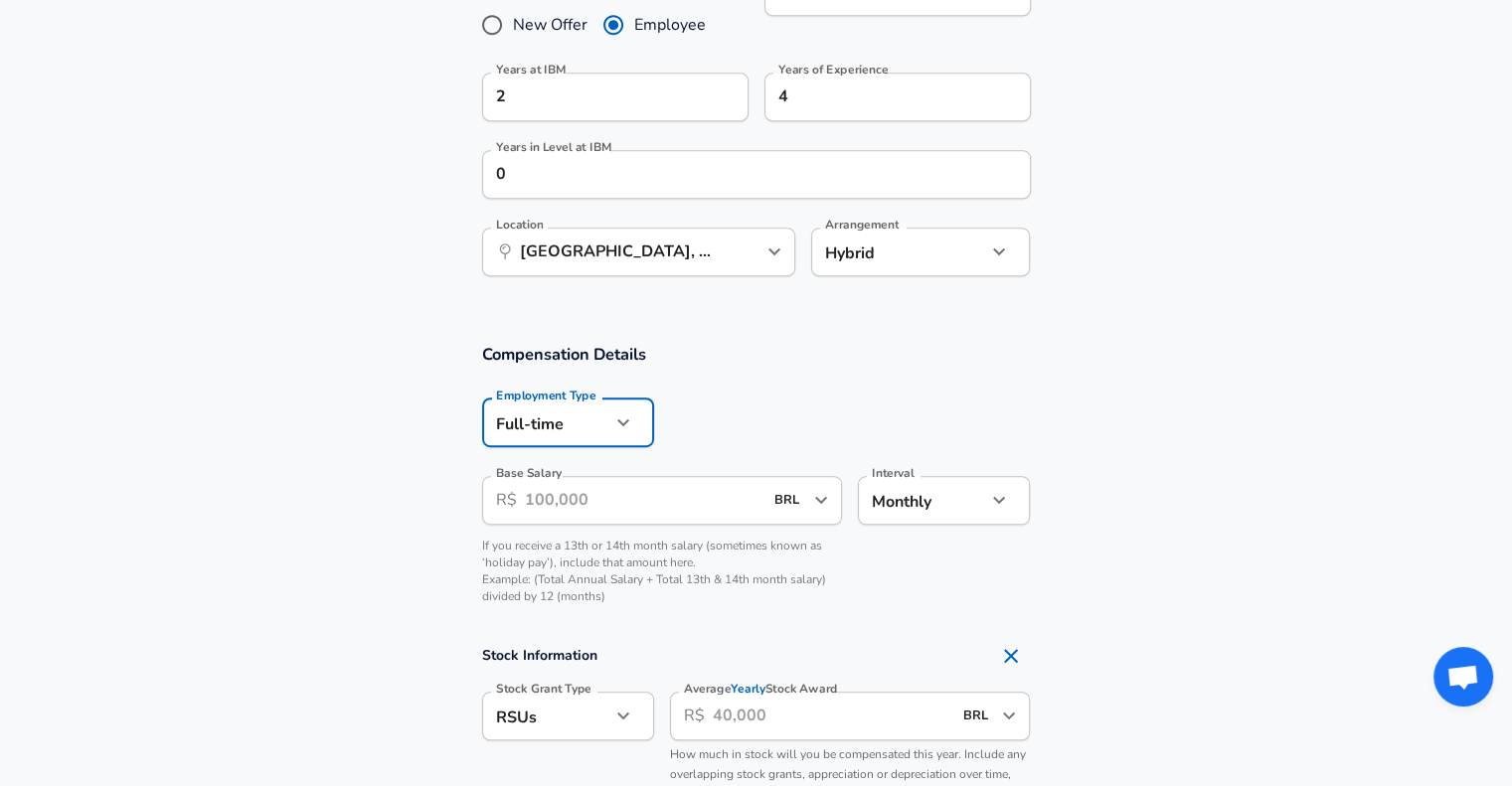 click on "BRL" at bounding box center [788, 500] 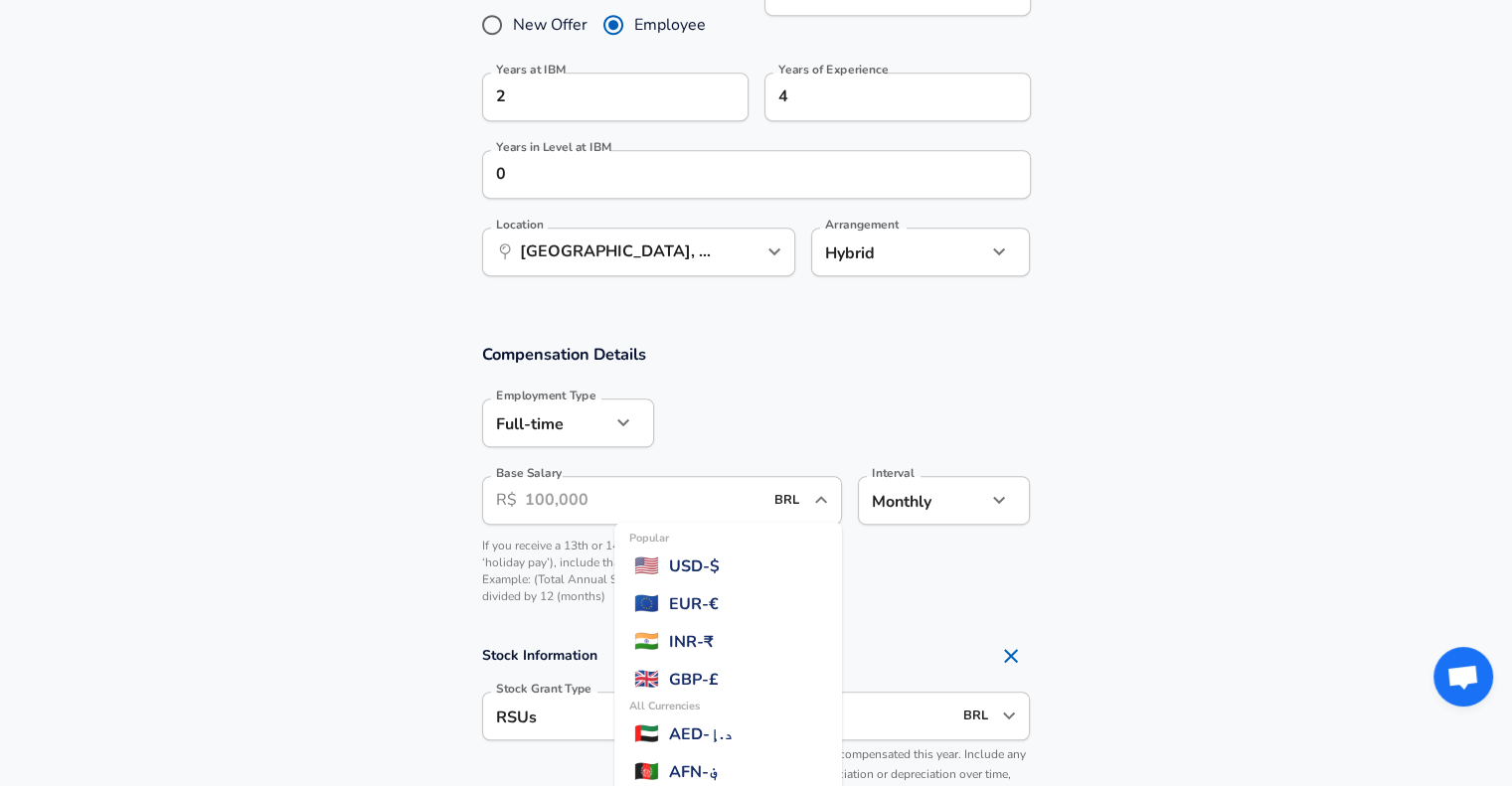 scroll, scrollTop: 634, scrollLeft: 0, axis: vertical 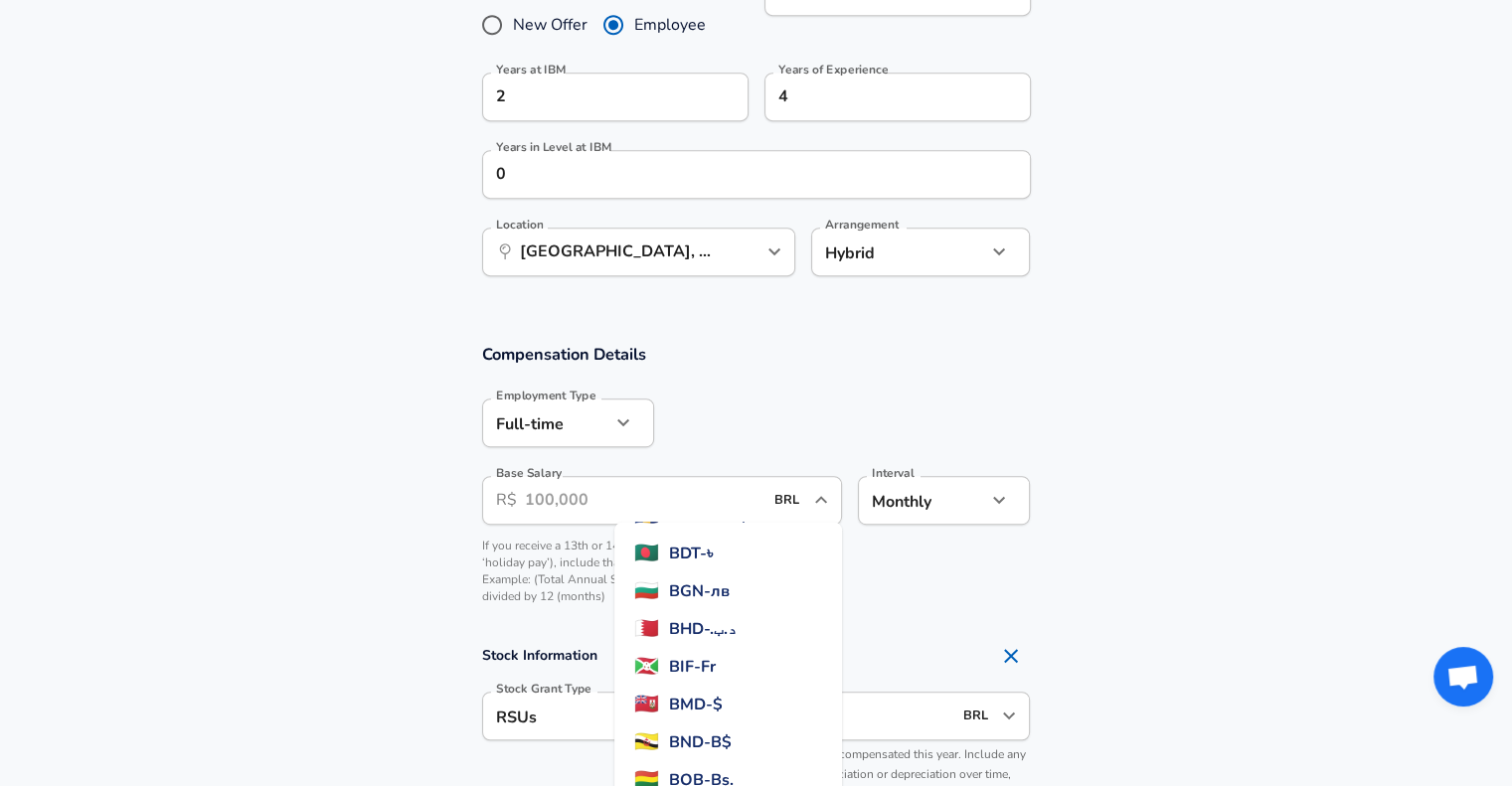 click on "Base Salary" at bounding box center (644, 500) 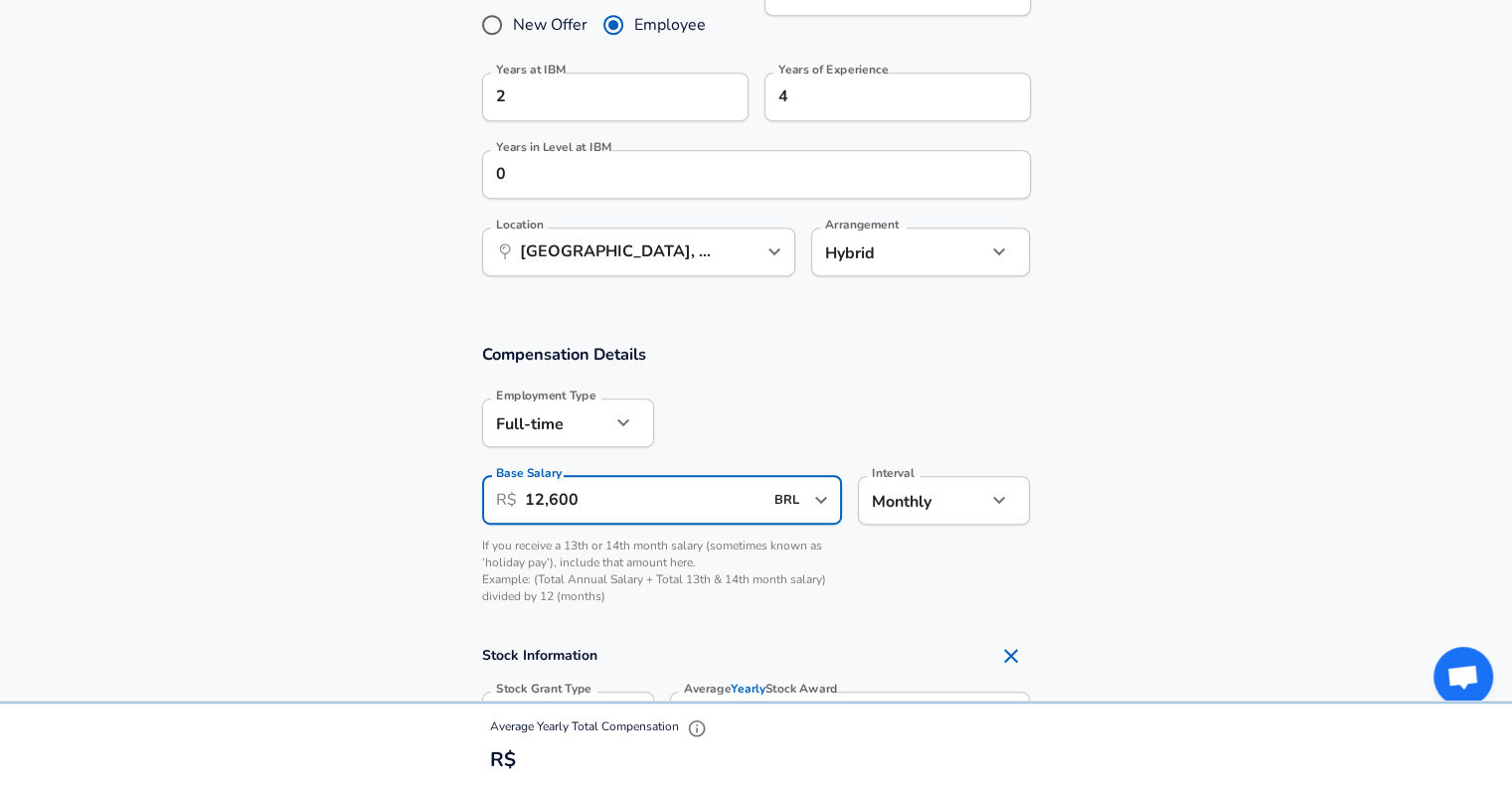 click on "Employment Type [DEMOGRAPHIC_DATA] full_time Employment Type Base Salary ​ R$ 12,600 BRL ​ Base Salary Interval Monthly monthly Interval If you receive a 13th or 14th month salary (sometimes known as ‘holiday pay’), include that amount here.  Example: (Total Annual Salary + Total 13th & 14th month salary) divided by 12 (months)" at bounding box center [749, 500] 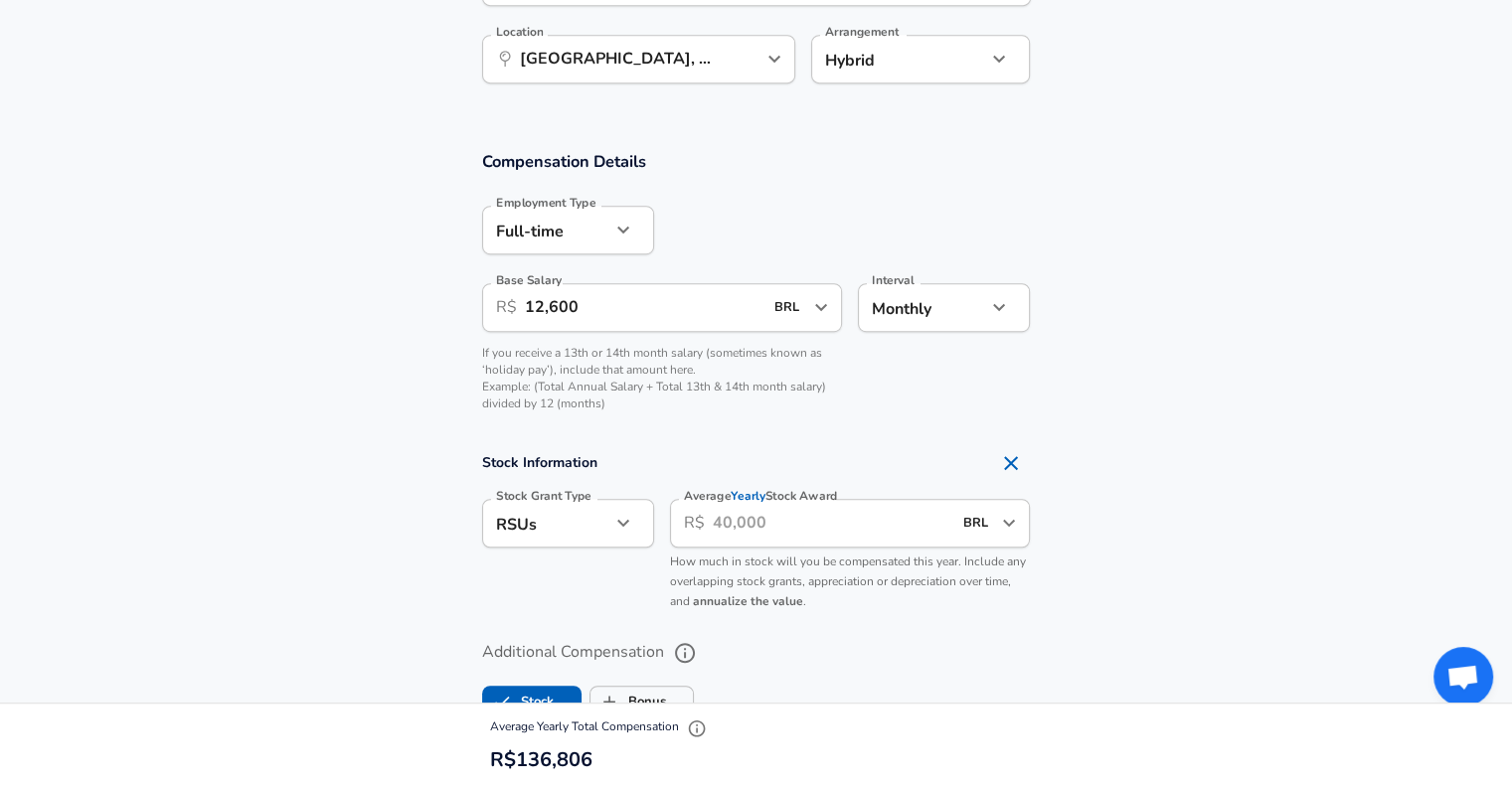 scroll, scrollTop: 1192, scrollLeft: 0, axis: vertical 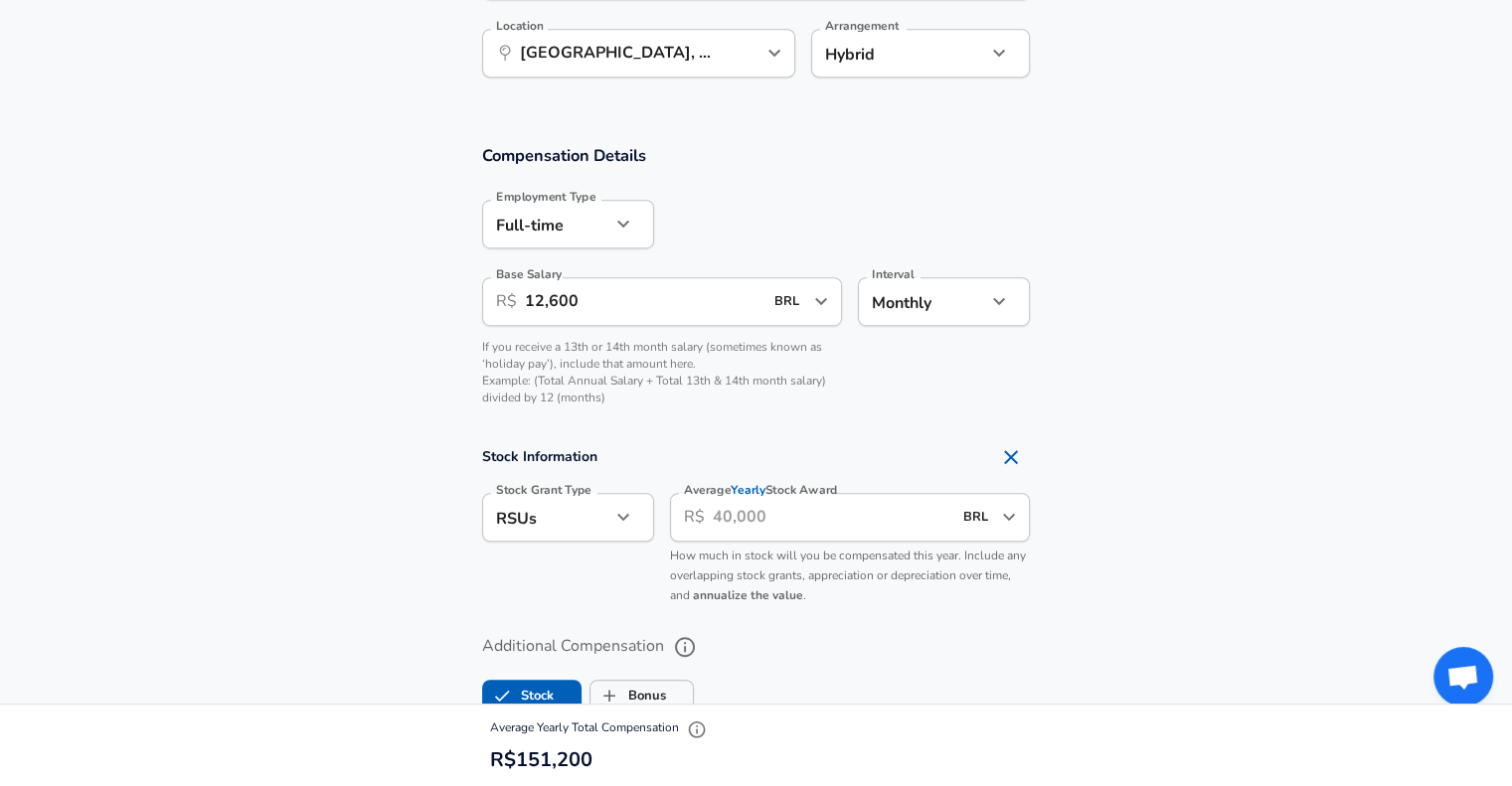 click on "Restart Add Your Salary Upload your offer letter   to verify your submission Enhance Privacy and Anonymity No Automatically hides specific fields until there are enough submissions to safely display the full details.   More Details Based on your submission and the data points that we have already collected, we will automatically hide and anonymize specific fields if there aren't enough data points to remain sufficiently anonymous. Company & Title Information   Enter the company you received your offer from Company IBM Company   Select the title that closest resembles your official title. This should be similar to the title that was present on your offer letter. Title Software Engineer Title   Select a job family that best fits your role. If you can't find one, select 'Other' to enter a custom job family Job Family Software Engineer Job Family   Select a Specialization that best fits your role. If you can't find one, select 'Other' to enter a custom specialization Select Specialization ML / AI ML / AI   Level" at bounding box center [756, -800] 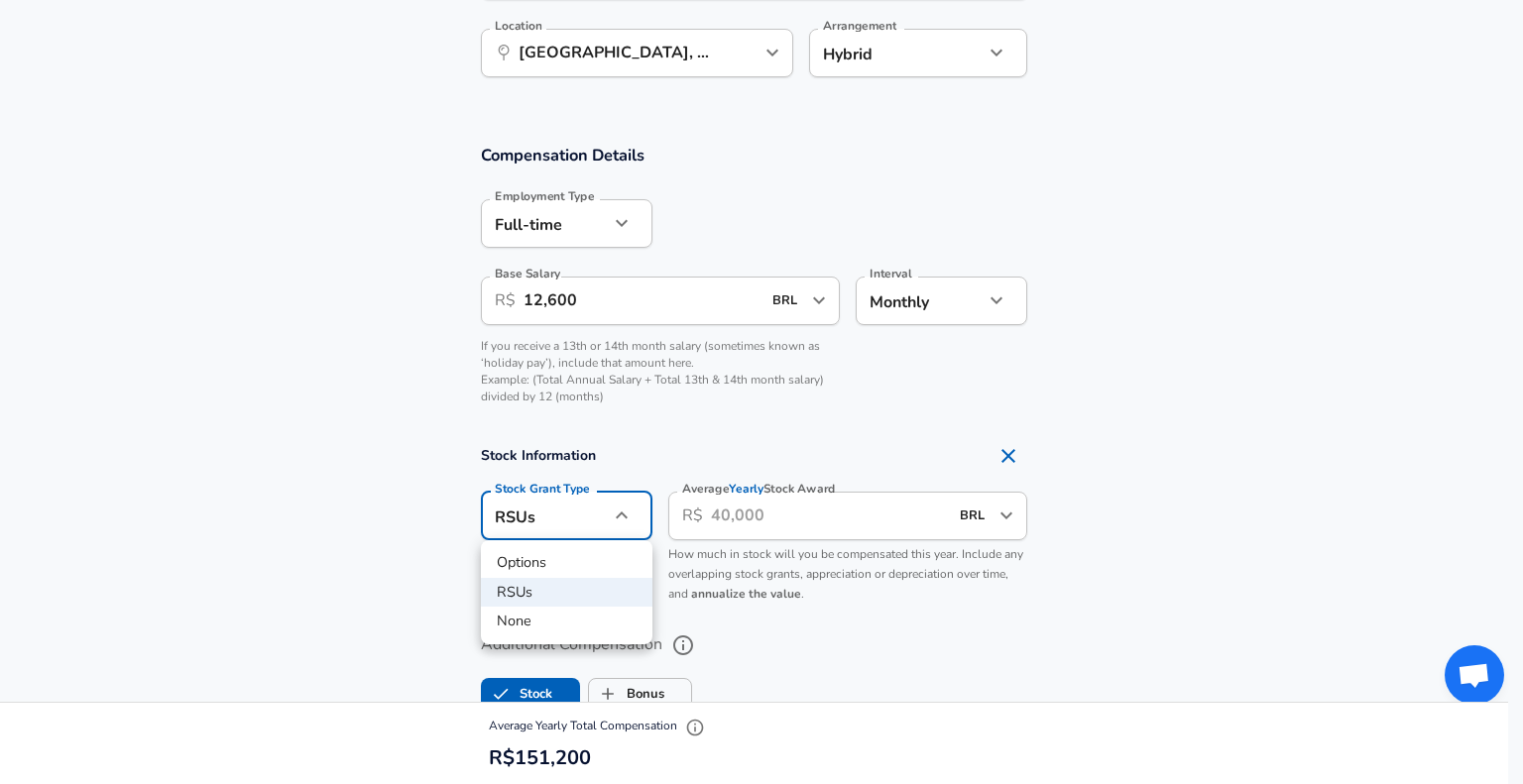 click at bounding box center [762, 392] 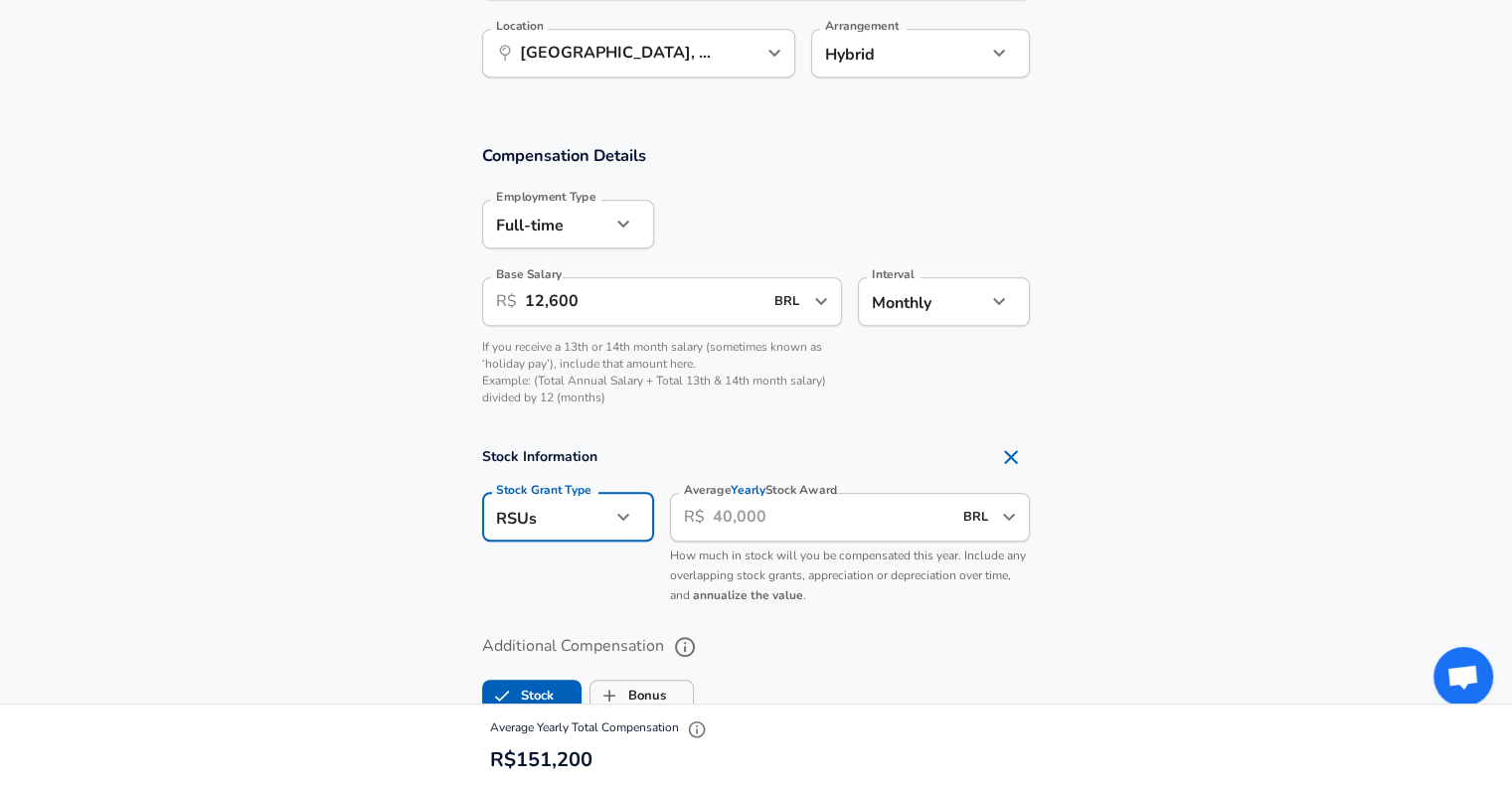 click on "If you receive a 13th or 14th month salary (sometimes known as ‘holiday pay’), include that amount here.  Example: (Total Annual Salary + Total 13th & 14th month salary) divided by 12 (months)" at bounding box center [662, 373] 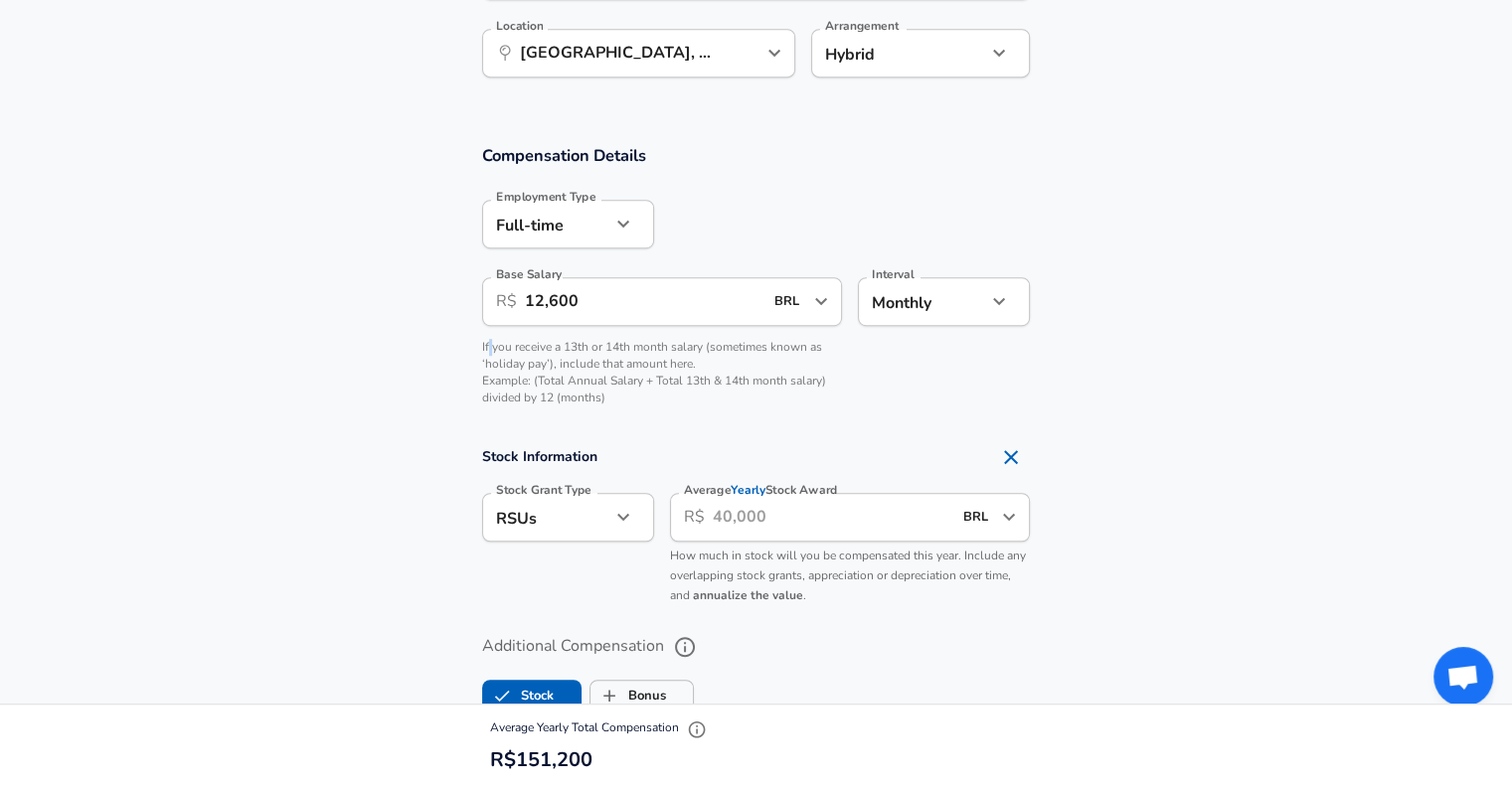 click on "If you receive a 13th or 14th month salary (sometimes known as ‘holiday pay’), include that amount here.  Example: (Total Annual Salary + Total 13th & 14th month salary) divided by 12 (months)" at bounding box center (662, 373) 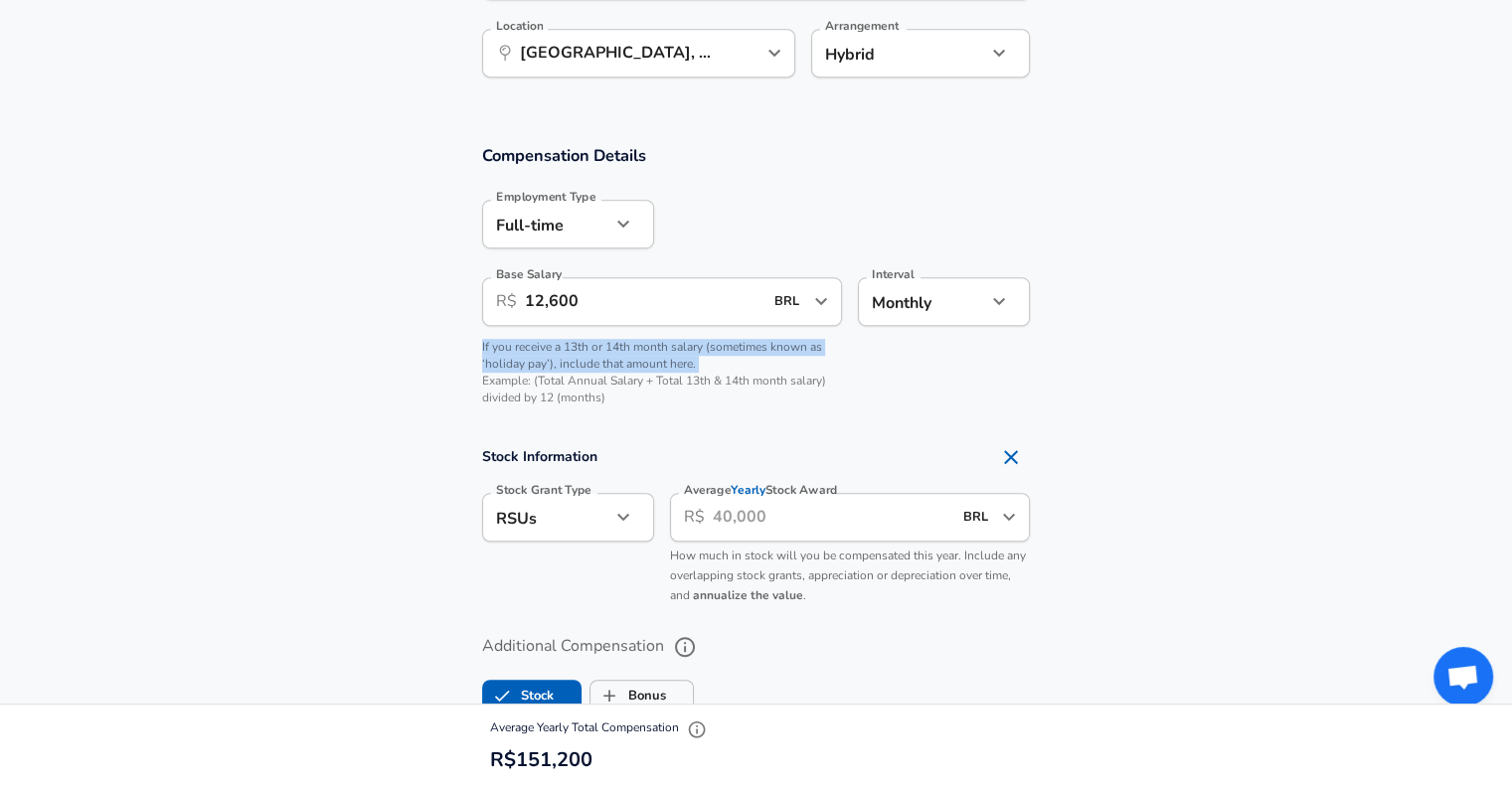 click on "If you receive a 13th or 14th month salary (sometimes known as ‘holiday pay’), include that amount here.  Example: (Total Annual Salary + Total 13th & 14th month salary) divided by 12 (months)" at bounding box center [662, 373] 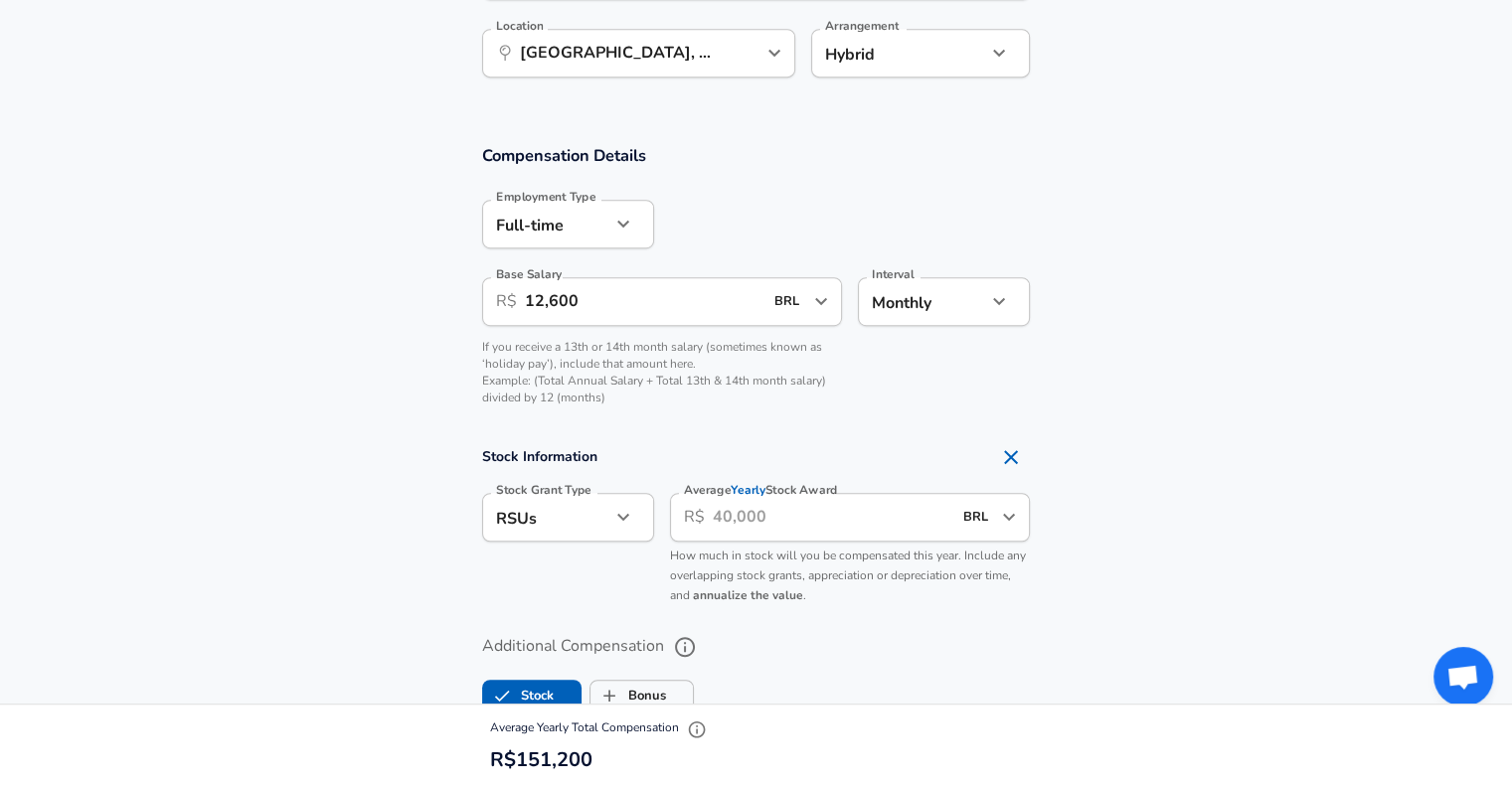 click on "If you receive a 13th or 14th month salary (sometimes known as ‘holiday pay’), include that amount here.  Example: (Total Annual Salary + Total 13th & 14th month salary) divided by 12 (months)" at bounding box center [662, 373] 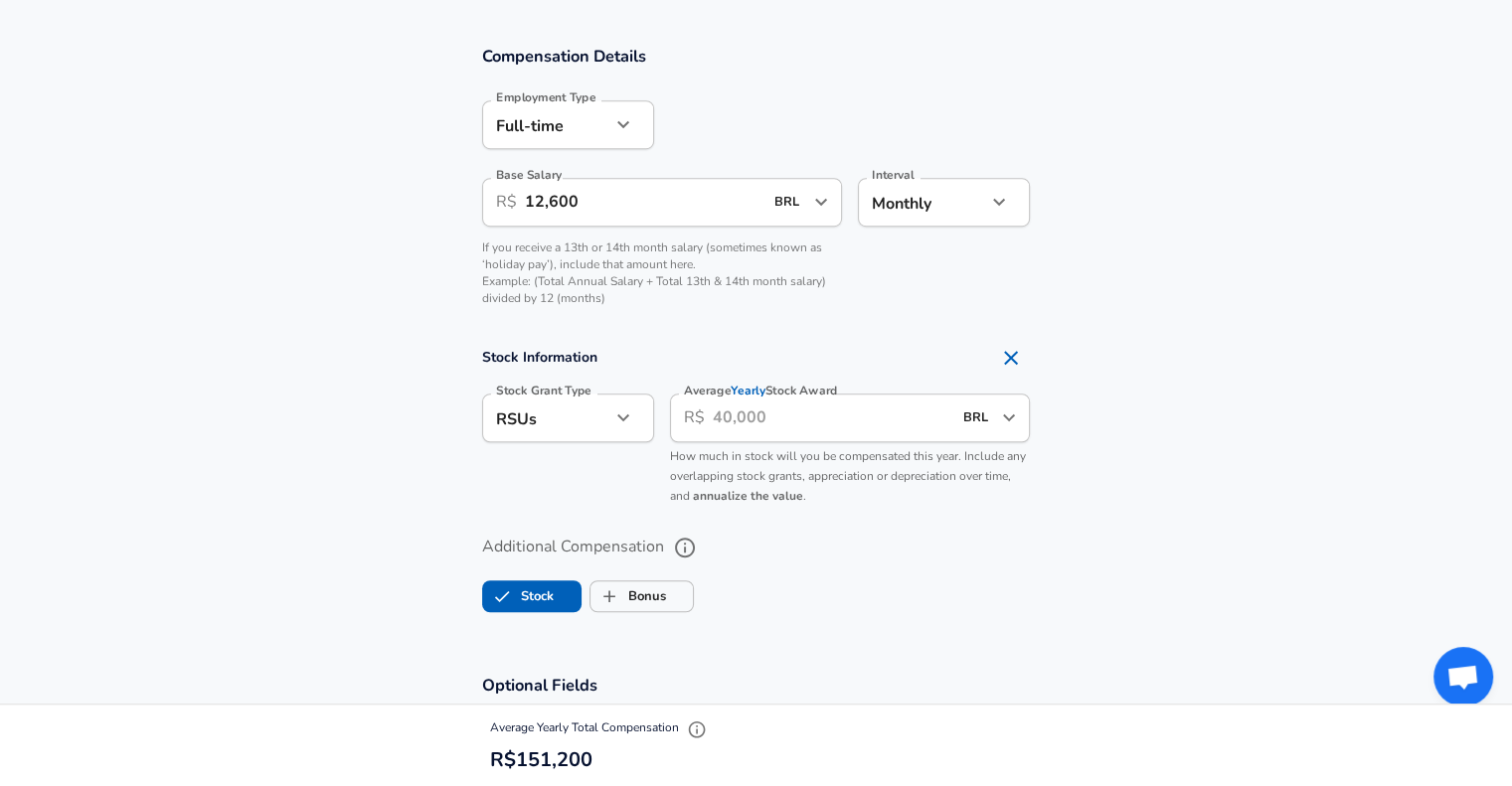 scroll, scrollTop: 1292, scrollLeft: 0, axis: vertical 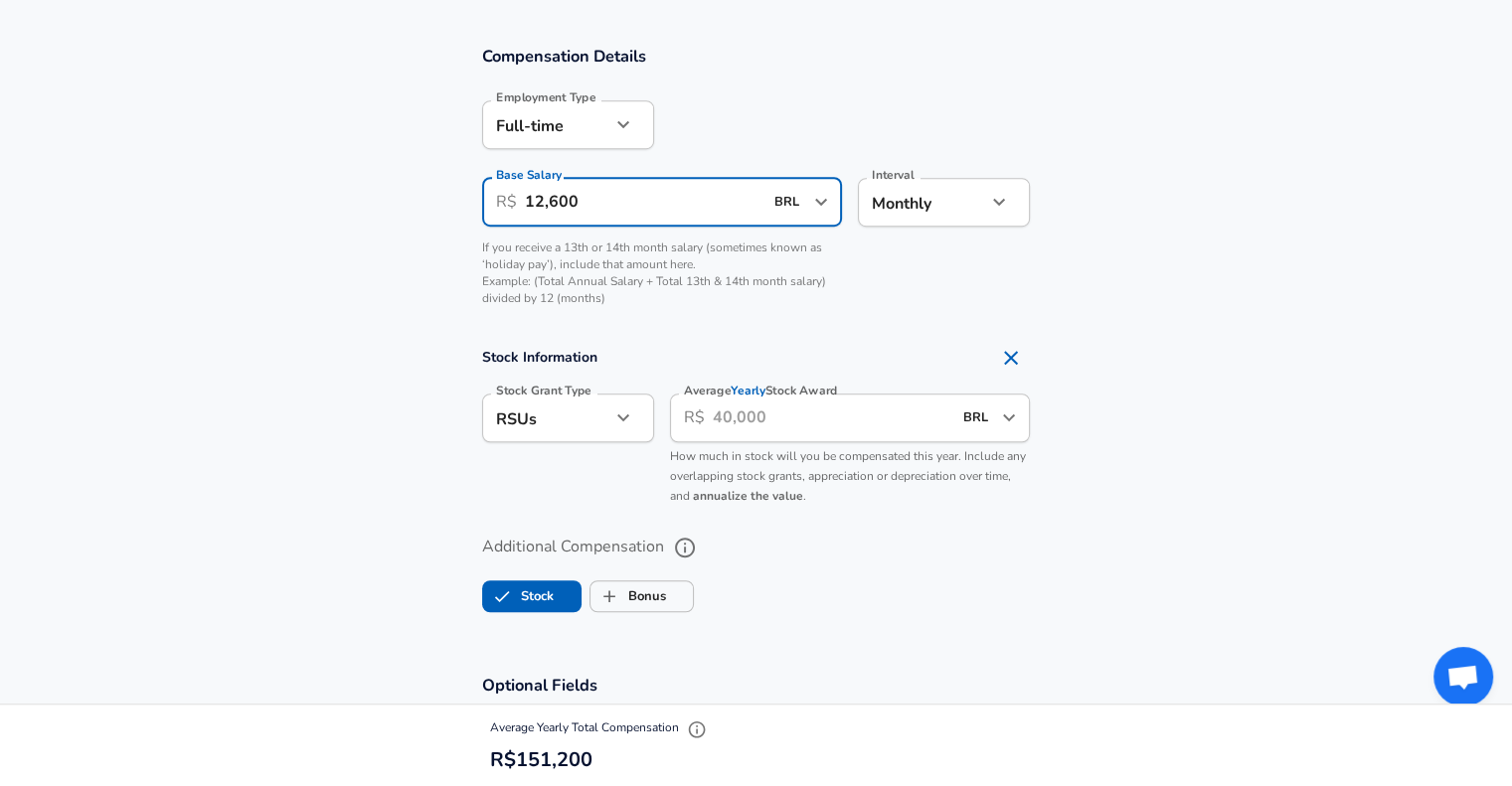click on "12,600" at bounding box center (644, 202) 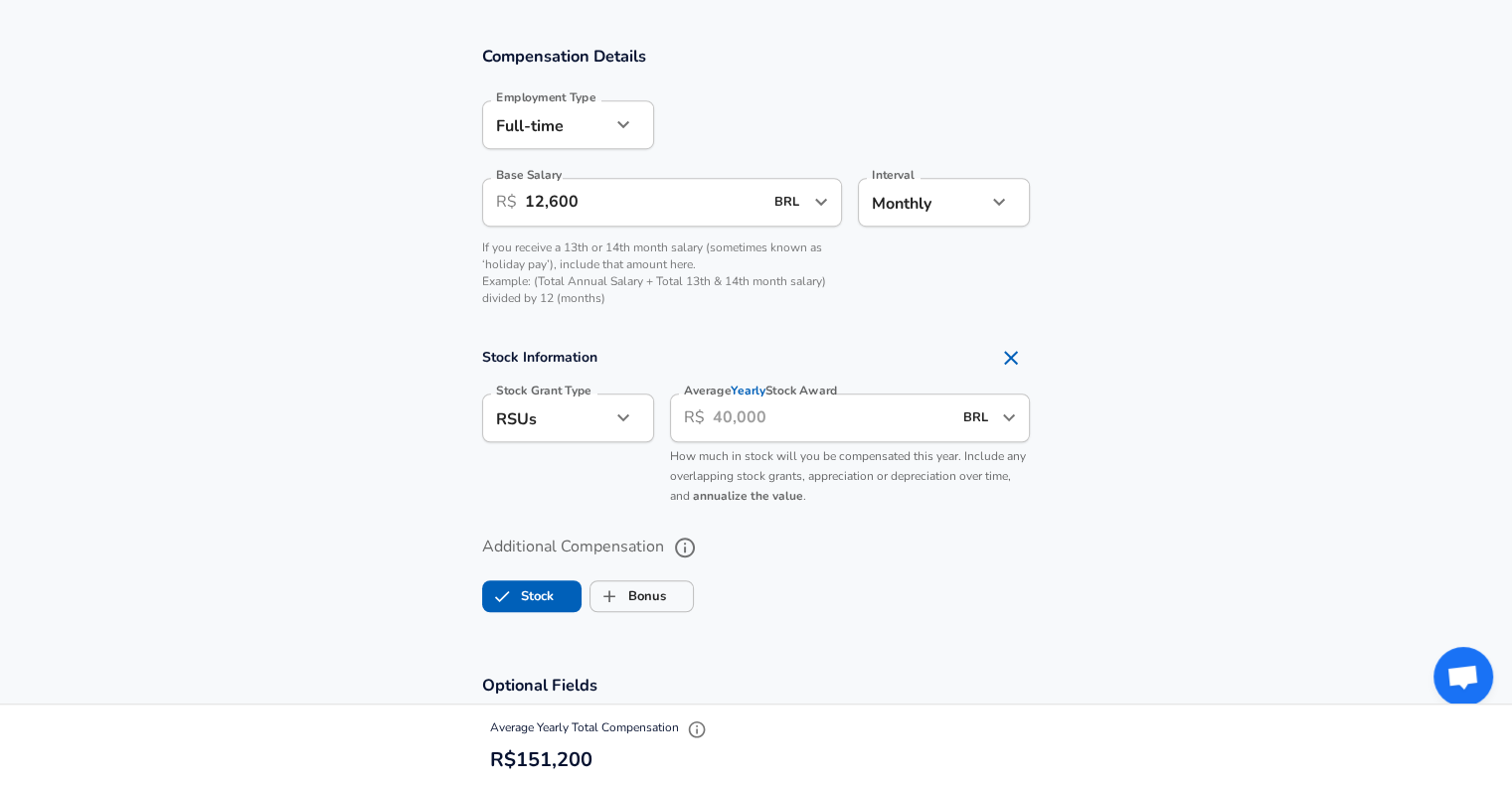 click on "Compensation Details Employment Type [DEMOGRAPHIC_DATA] full_time Employment Type Base Salary ​ R$ 12,600 BRL ​ Base Salary Interval Monthly monthly Interval If you receive a 13th or 14th month salary (sometimes known as ‘holiday pay’), include that amount here.  Example: (Total Annual Salary + Total 13th & 14th month salary) divided by 12 (months)" at bounding box center (756, 182) 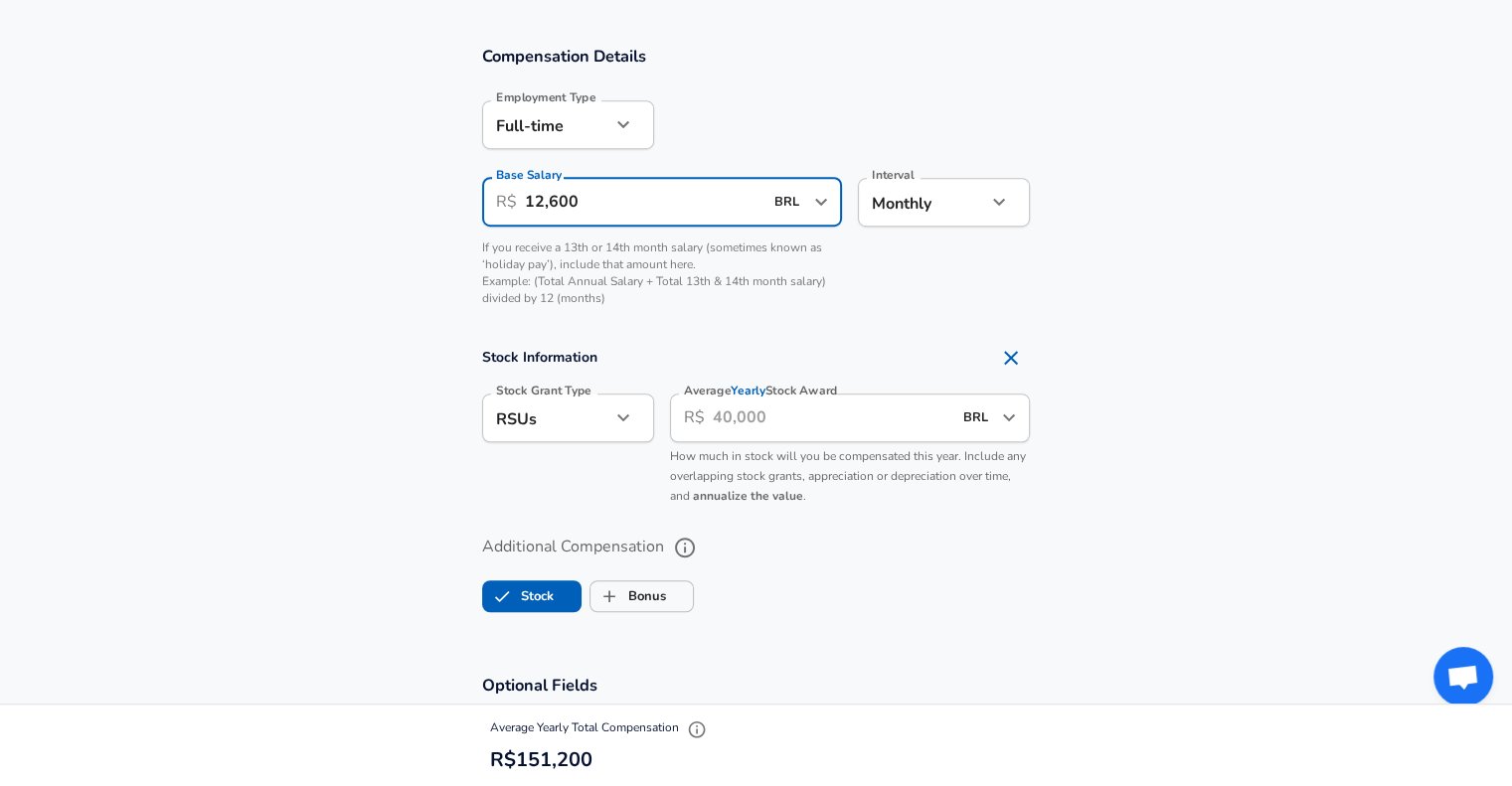 click on "12,600" at bounding box center [644, 202] 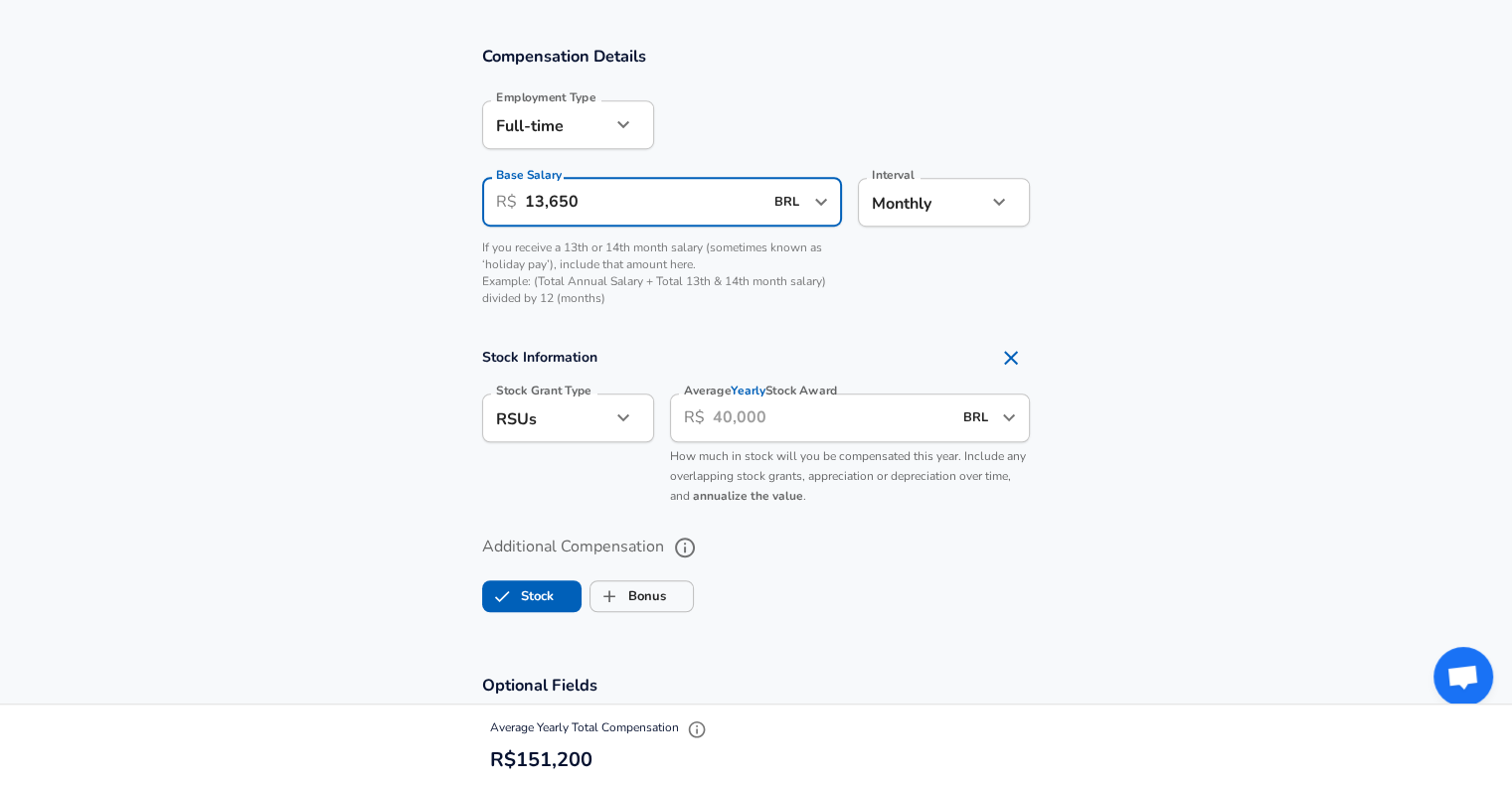 type on "13,650" 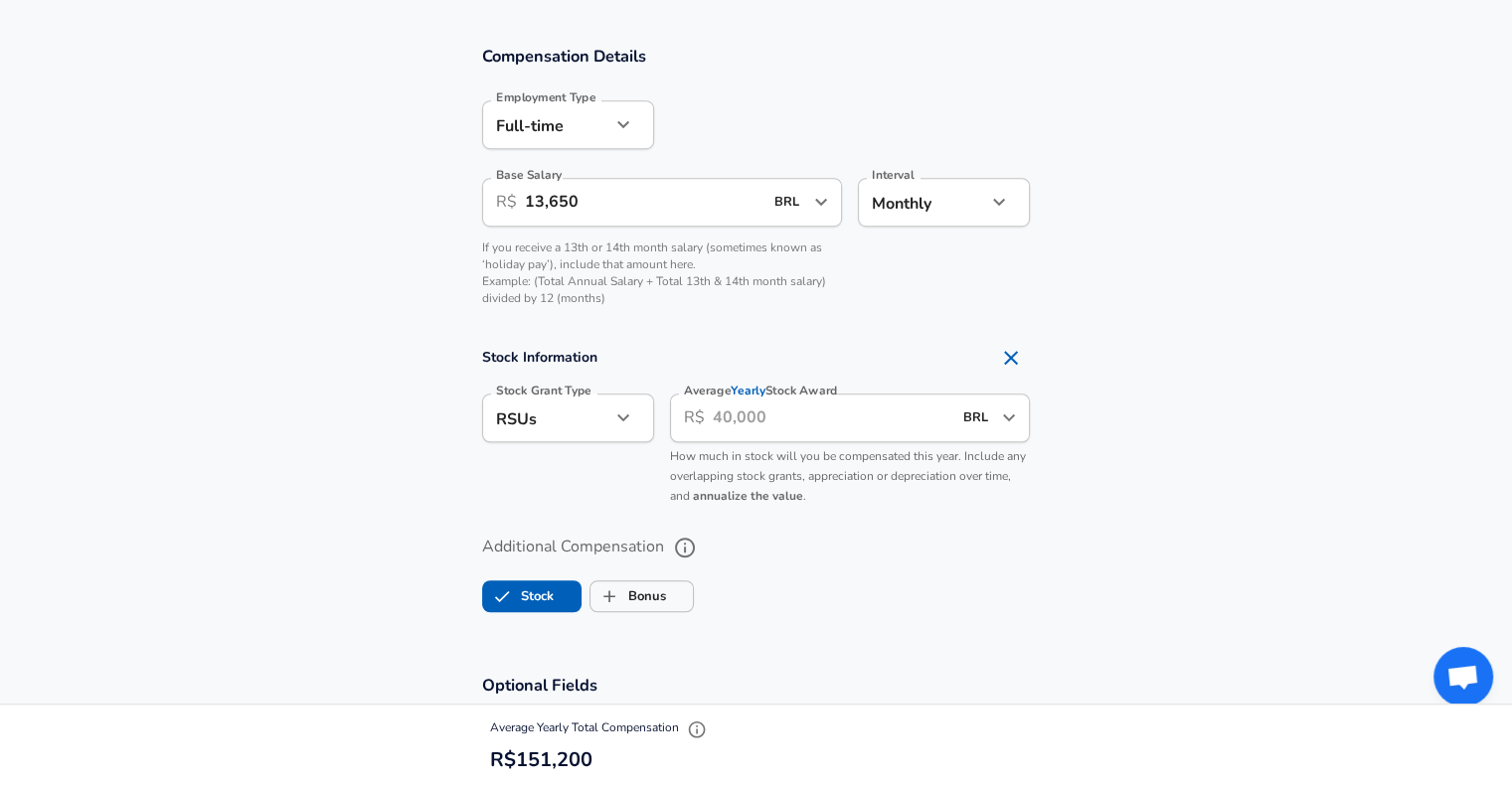 click on "Compensation Details Employment Type [DEMOGRAPHIC_DATA] full_time Employment Type Base Salary ​ R$ 13,650 BRL ​ Base Salary Interval Monthly monthly Interval If you receive a 13th or 14th month salary (sometimes known as ‘holiday pay’), include that amount here.  Example: (Total Annual Salary + Total 13th & 14th month salary) divided by 12 (months)" at bounding box center [756, 182] 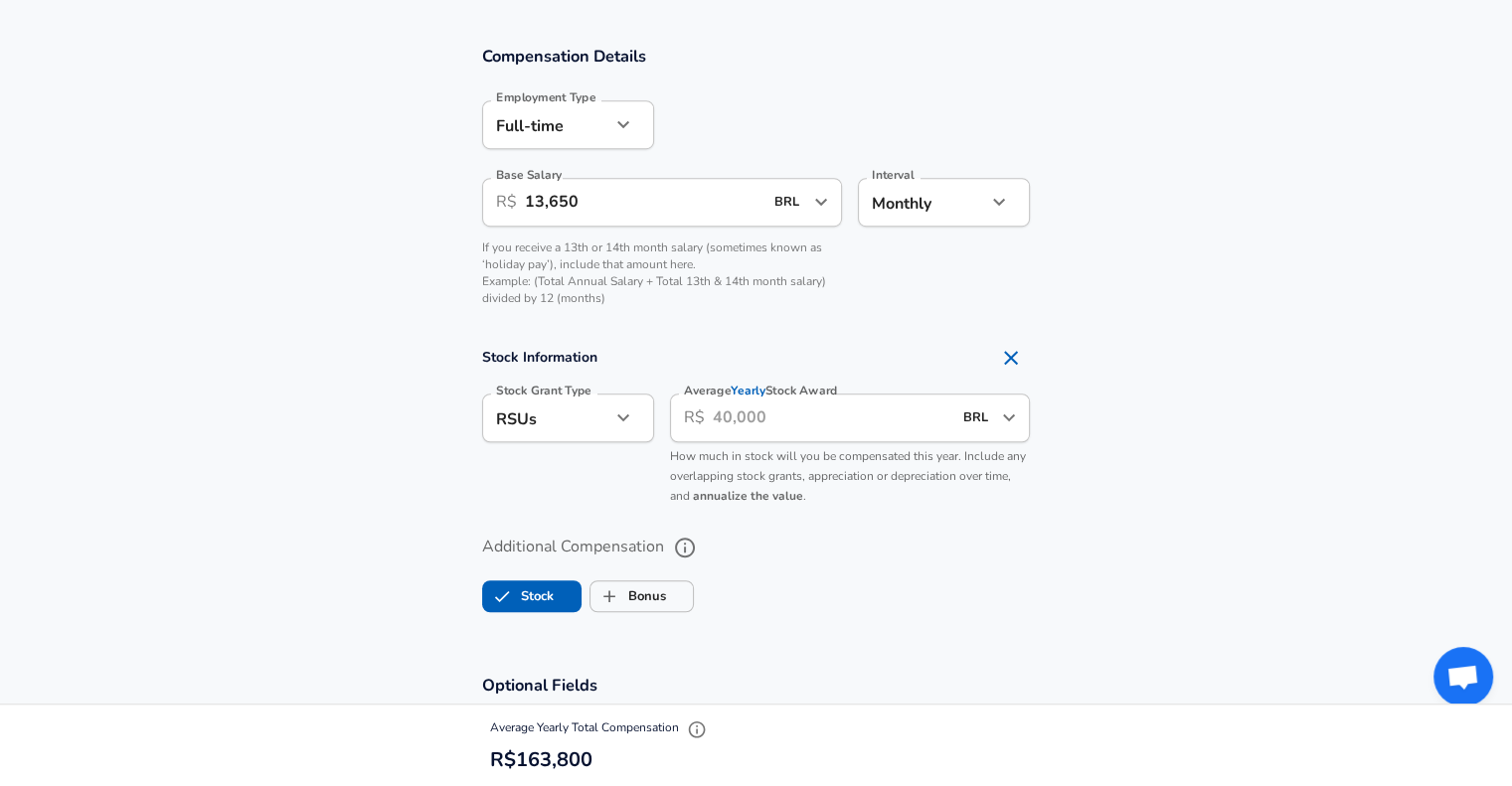 click on "Restart Add Your Salary Upload your offer letter   to verify your submission Enhance Privacy and Anonymity No Automatically hides specific fields until there are enough submissions to safely display the full details.   More Details Based on your submission and the data points that we have already collected, we will automatically hide and anonymize specific fields if there aren't enough data points to remain sufficiently anonymous. Company & Title Information   Enter the company you received your offer from Company IBM Company   Select the title that closest resembles your official title. This should be similar to the title that was present on your offer letter. Title Software Engineer Title   Select a job family that best fits your role. If you can't find one, select 'Other' to enter a custom job family Job Family Software Engineer Job Family   Select a Specialization that best fits your role. If you can't find one, select 'Other' to enter a custom specialization Select Specialization ML / AI ML / AI   Level" at bounding box center [756, -899] 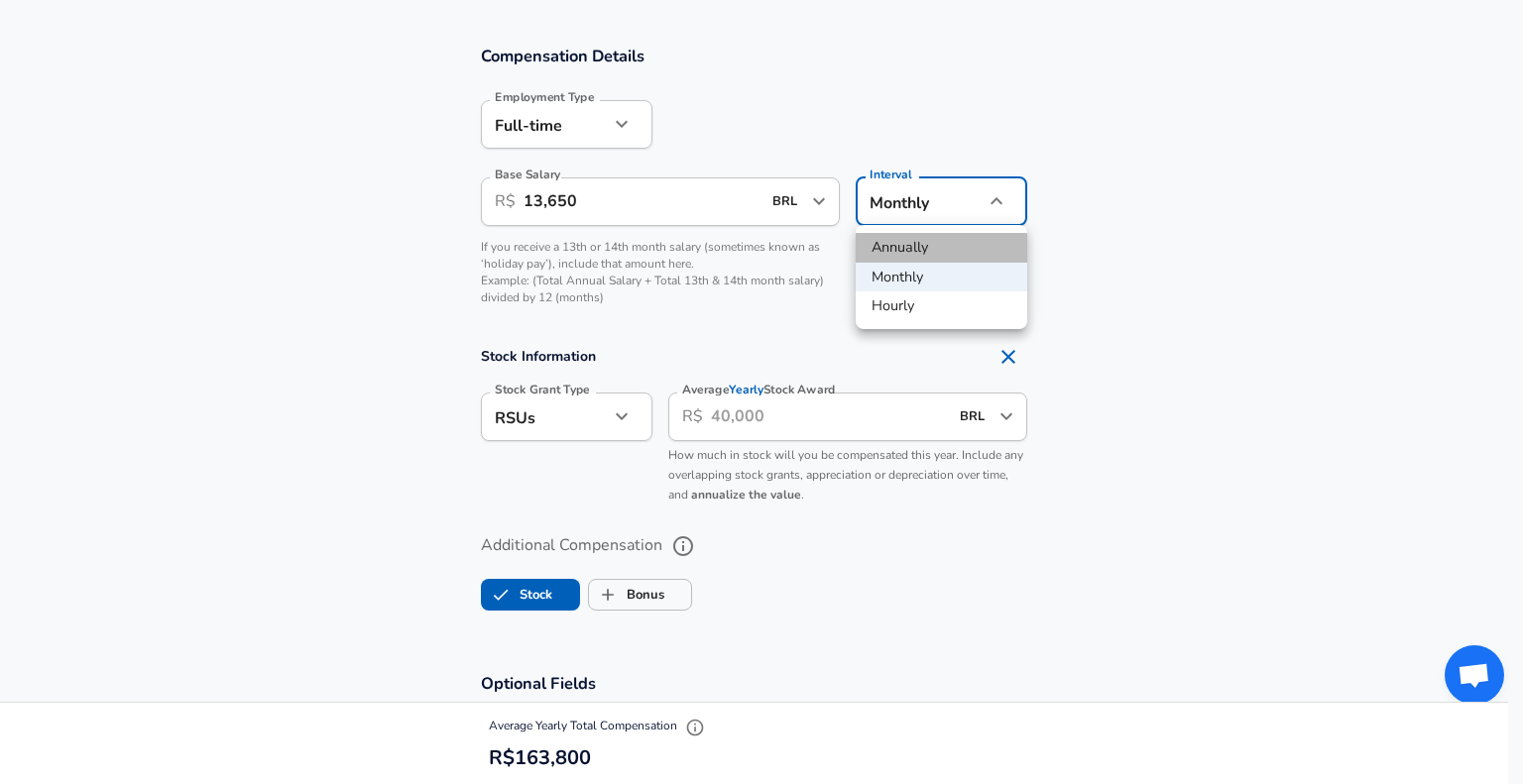 click on "Annually" at bounding box center (941, 248) 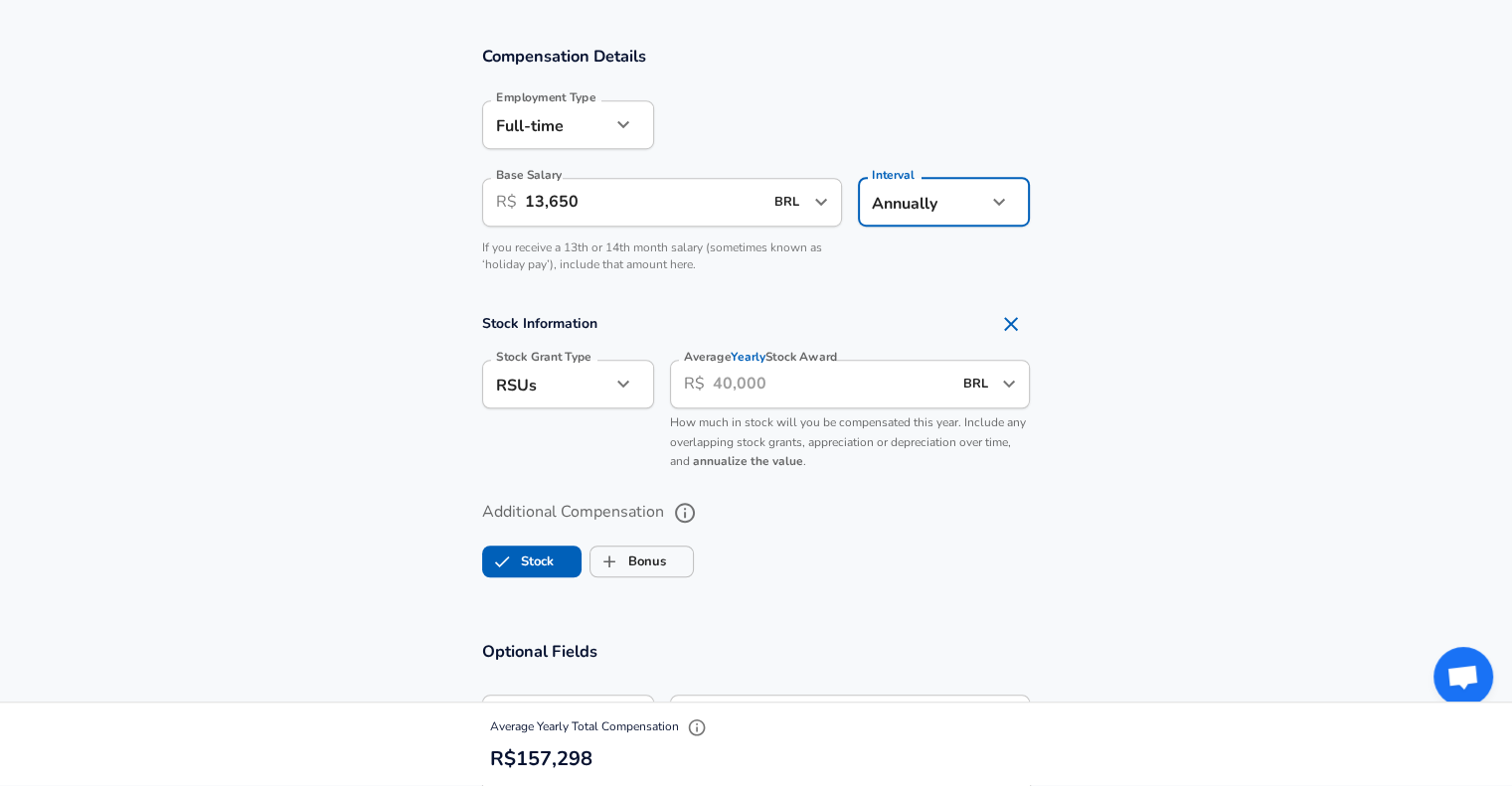 click on "13,650" at bounding box center [644, 202] 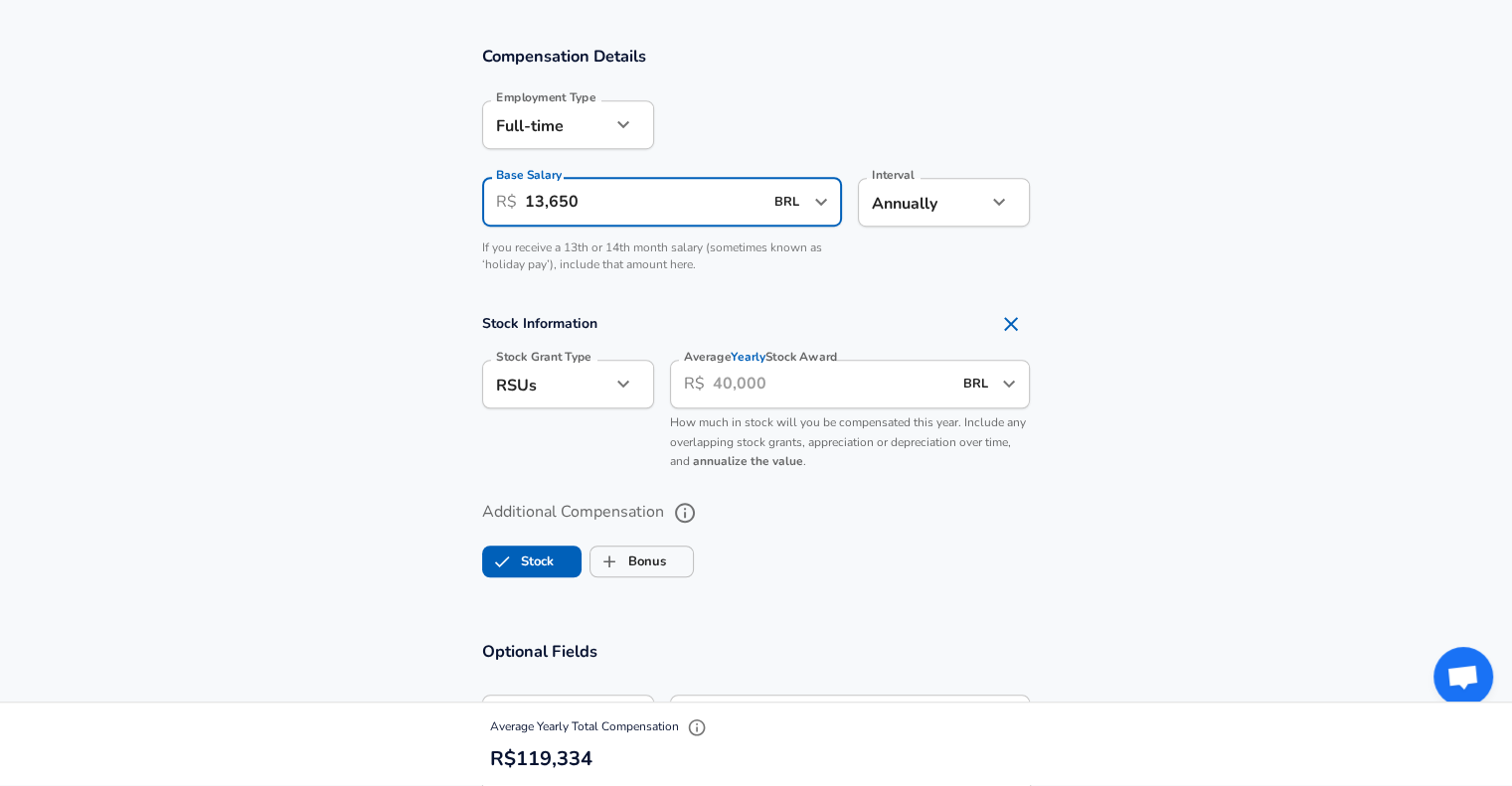 click on "13,650" at bounding box center [644, 202] 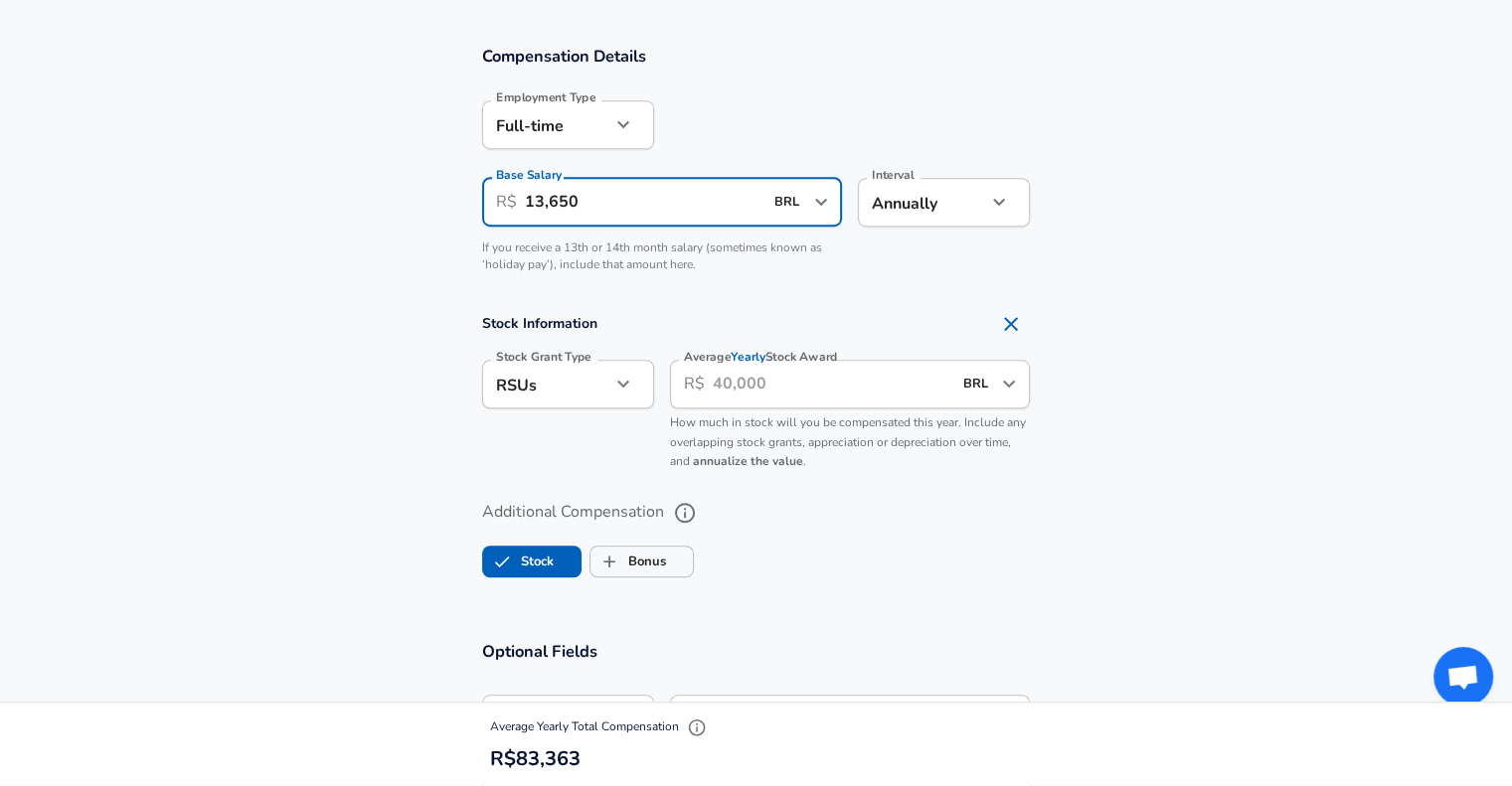 click on "13,650" at bounding box center (644, 202) 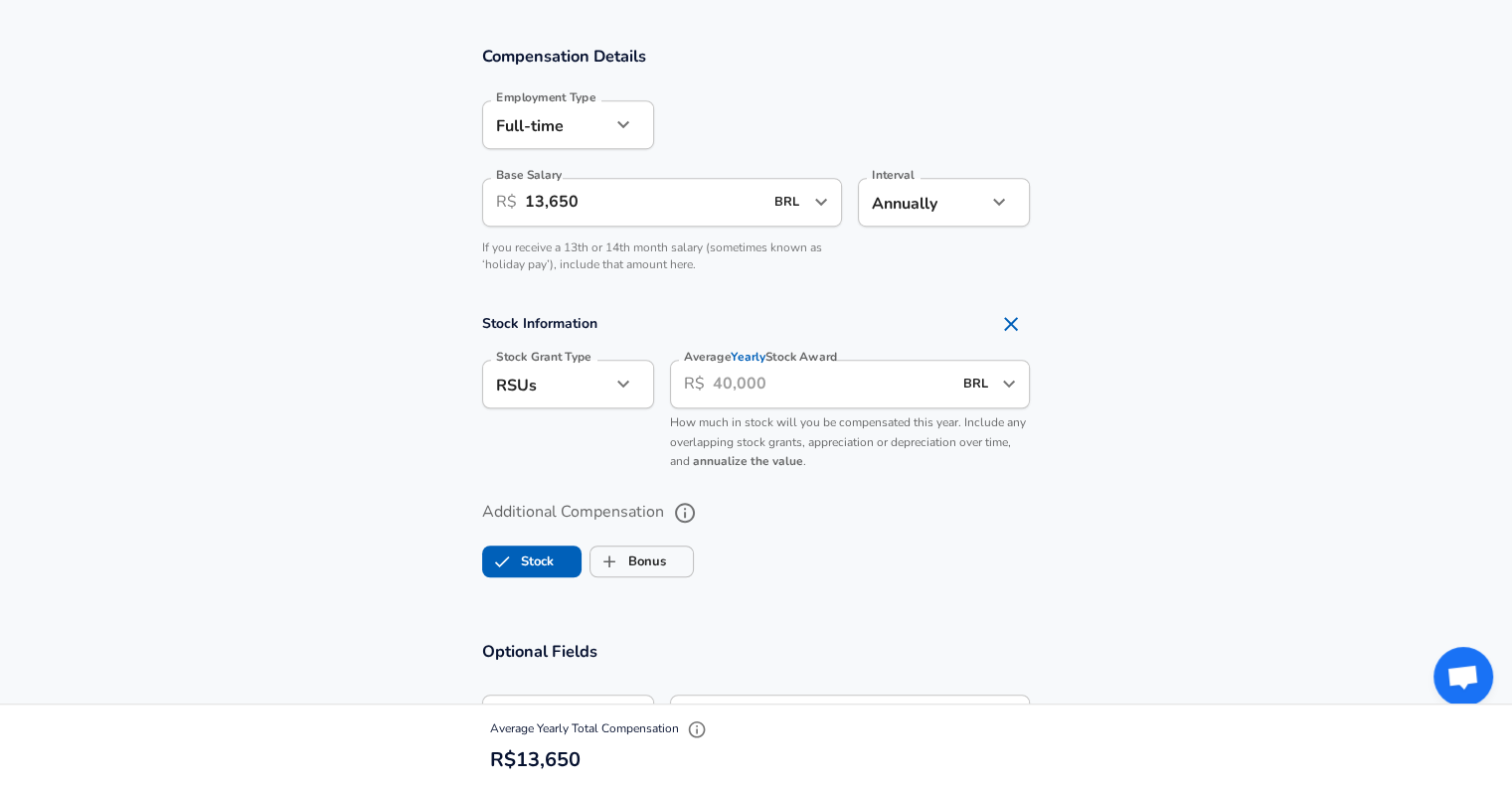 click on "13,650" at bounding box center (644, 202) 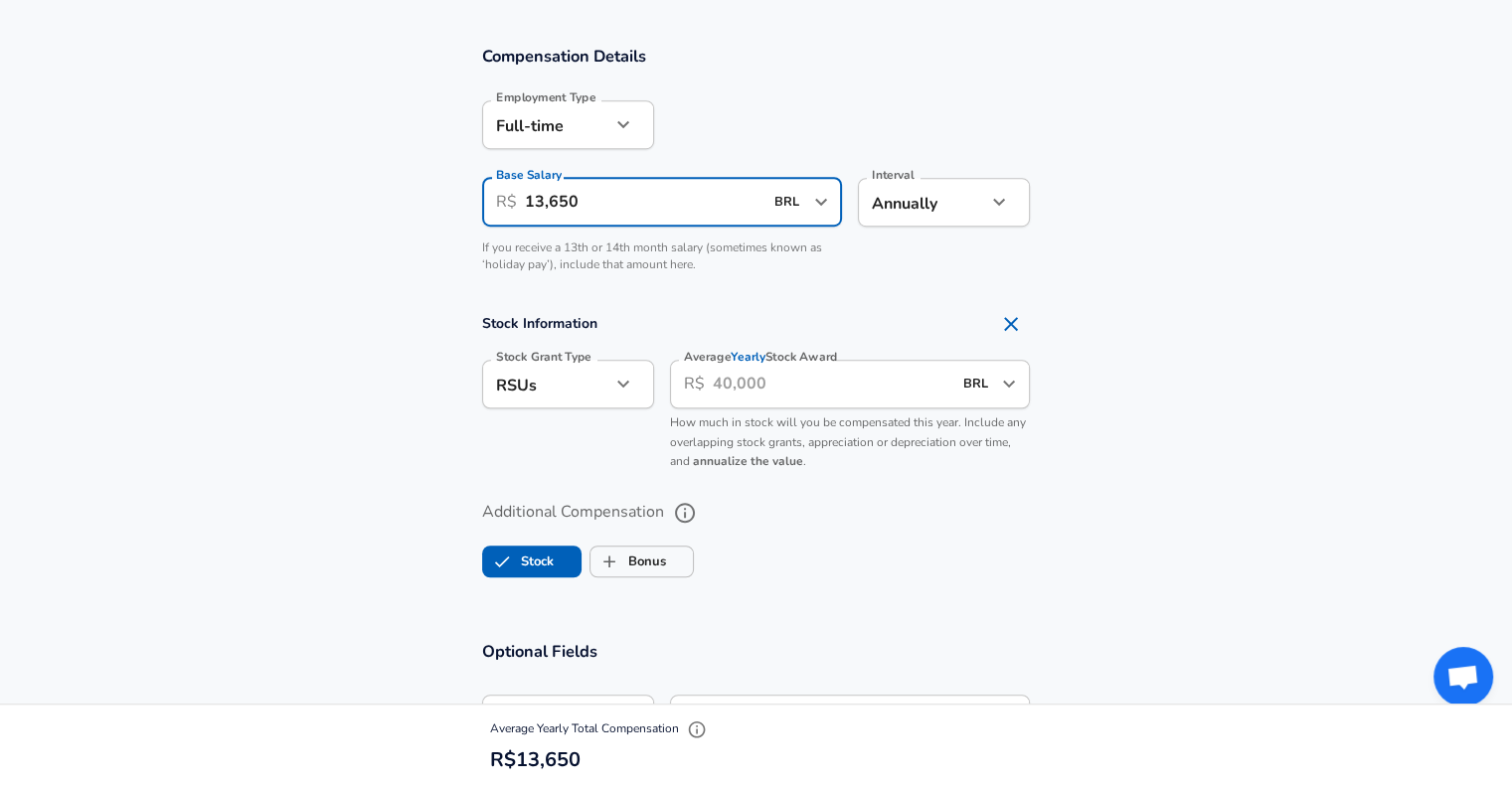 click on "13,650" at bounding box center (644, 202) 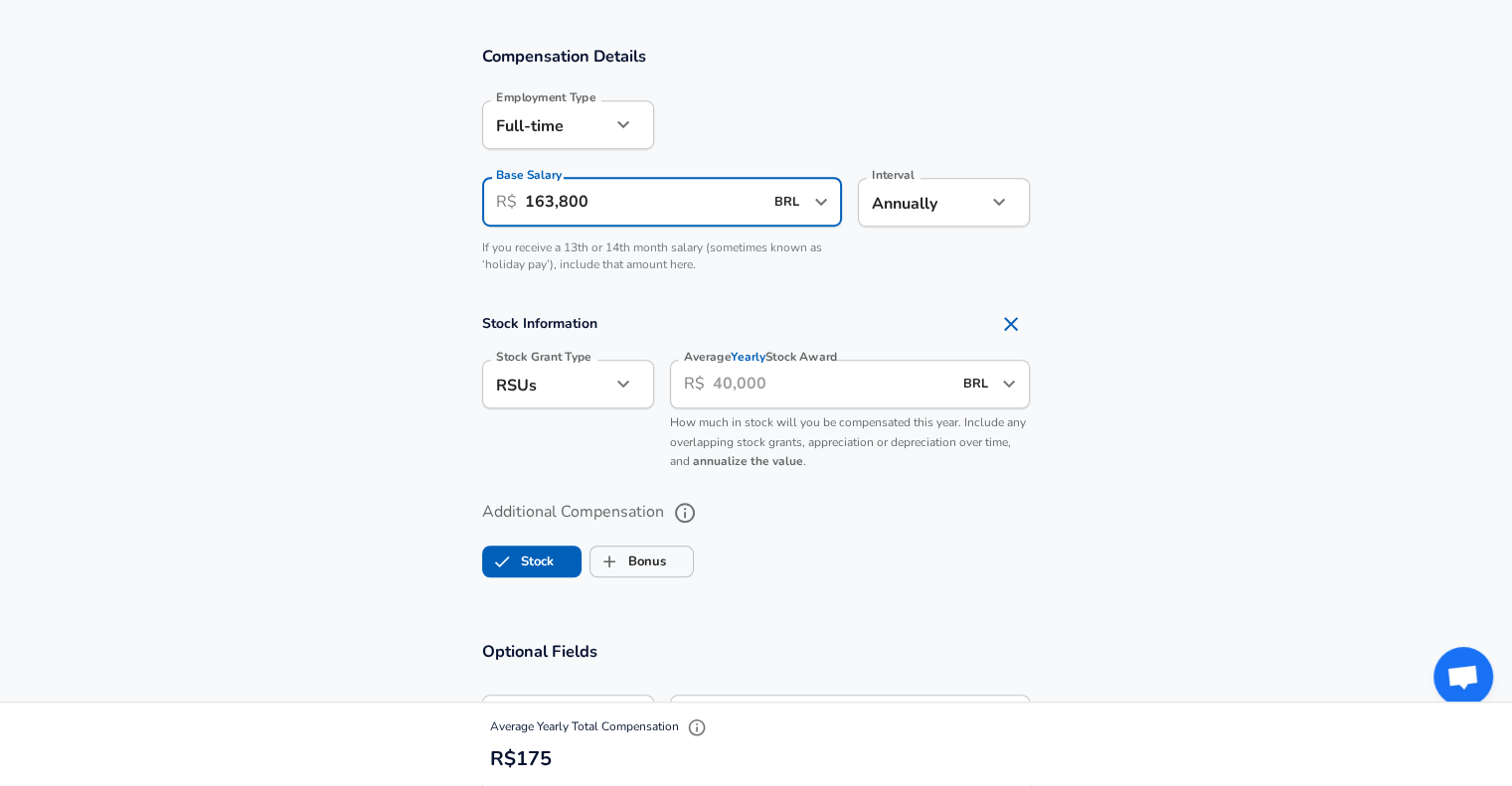type on "163,800" 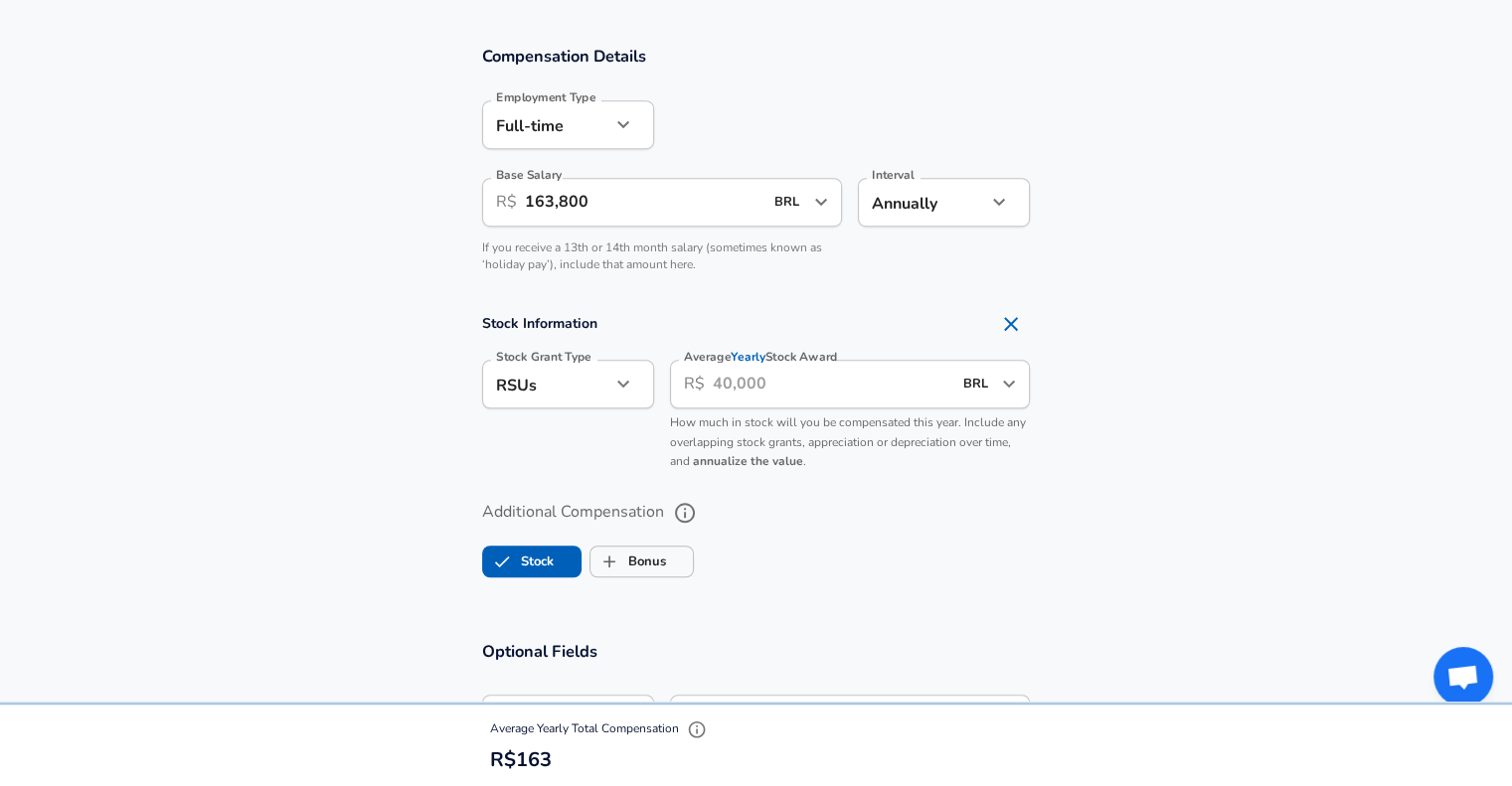 click on "Compensation Details Employment Type [DEMOGRAPHIC_DATA] full_time Employment Type Base Salary ​ R$ 163,800 BRL ​ Base Salary Interval Annually yearly Interval If you receive a 13th or 14th month salary (sometimes known as ‘holiday pay’), include that amount here." at bounding box center (756, 165) 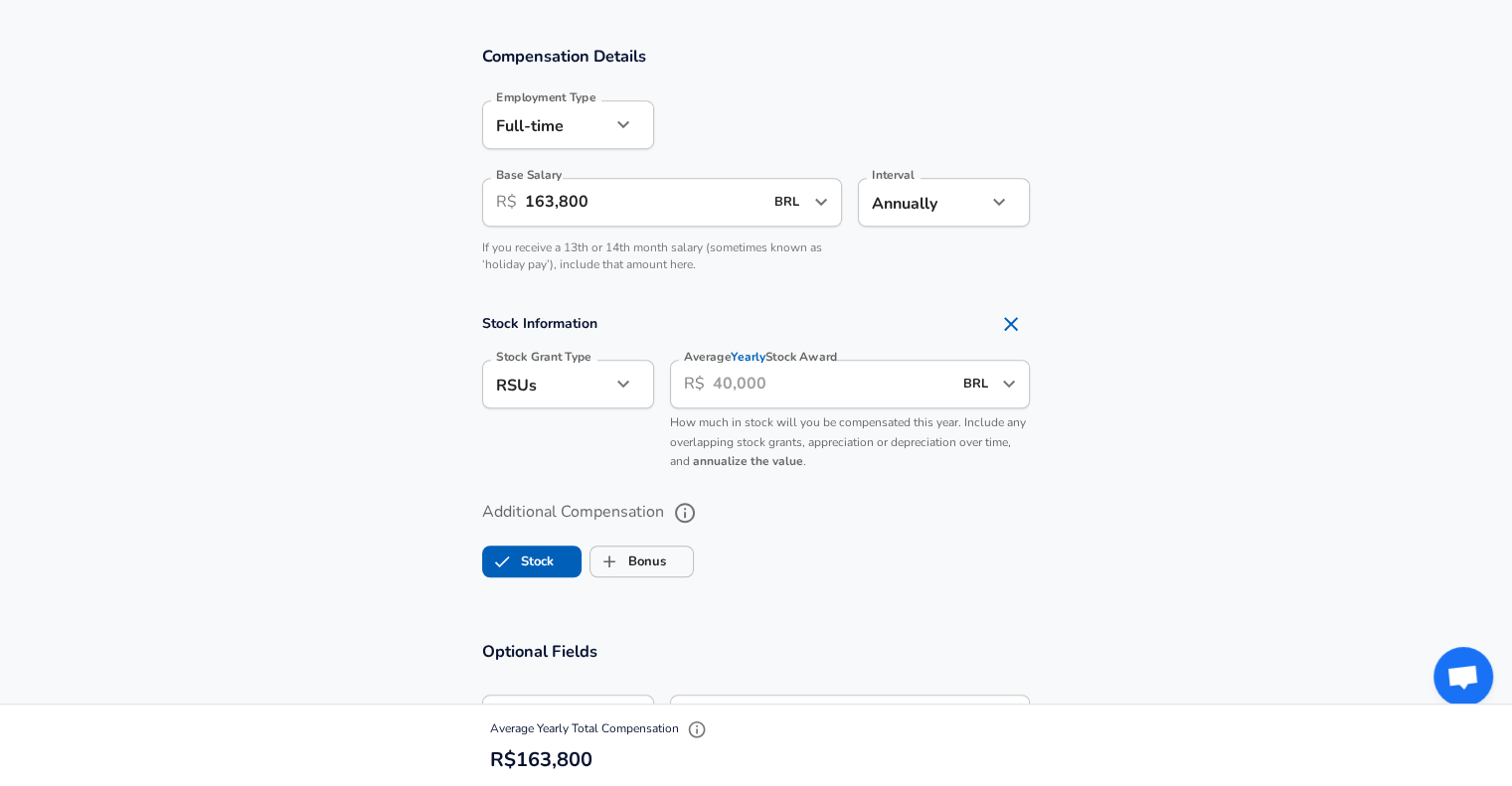 click on "How much in stock will you be compensated this year. Include any overlapping stock grants, appreciation or depreciation over time, and   annualize the value ." at bounding box center [848, 442] 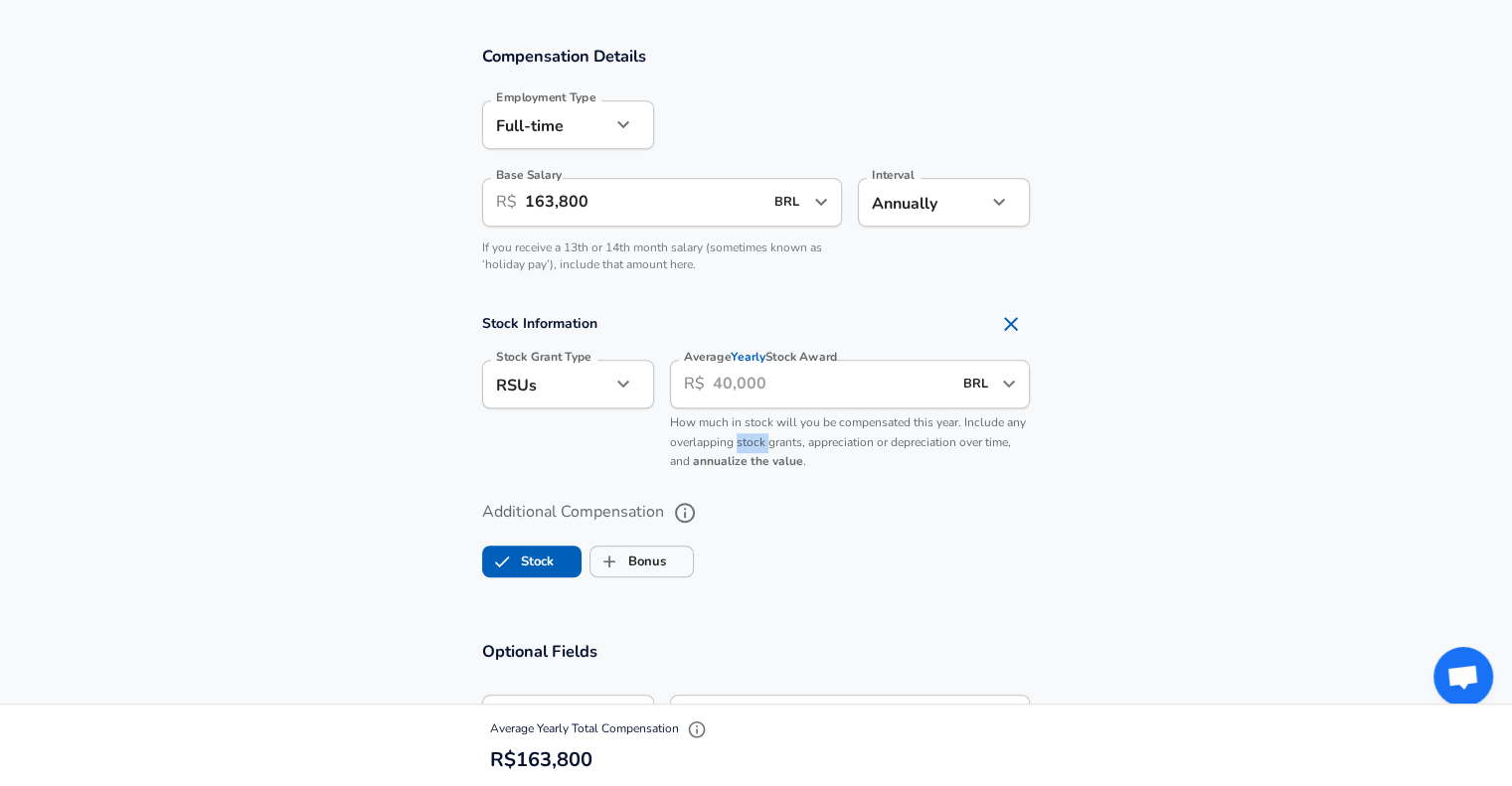 click on "How much in stock will you be compensated this year. Include any overlapping stock grants, appreciation or depreciation over time, and   annualize the value ." at bounding box center (848, 442) 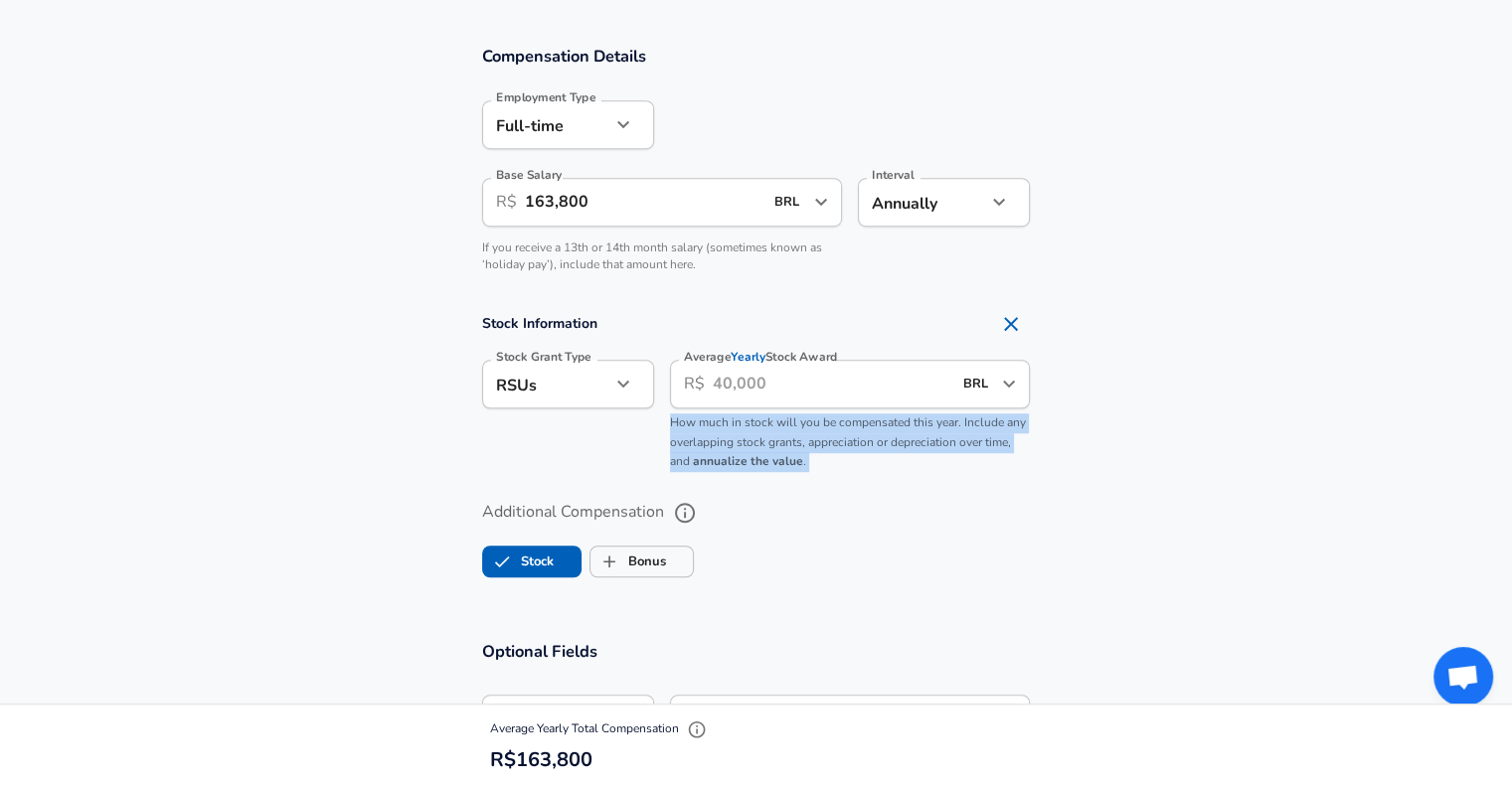 click on "How much in stock will you be compensated this year. Include any overlapping stock grants, appreciation or depreciation over time, and   annualize the value ." at bounding box center [848, 442] 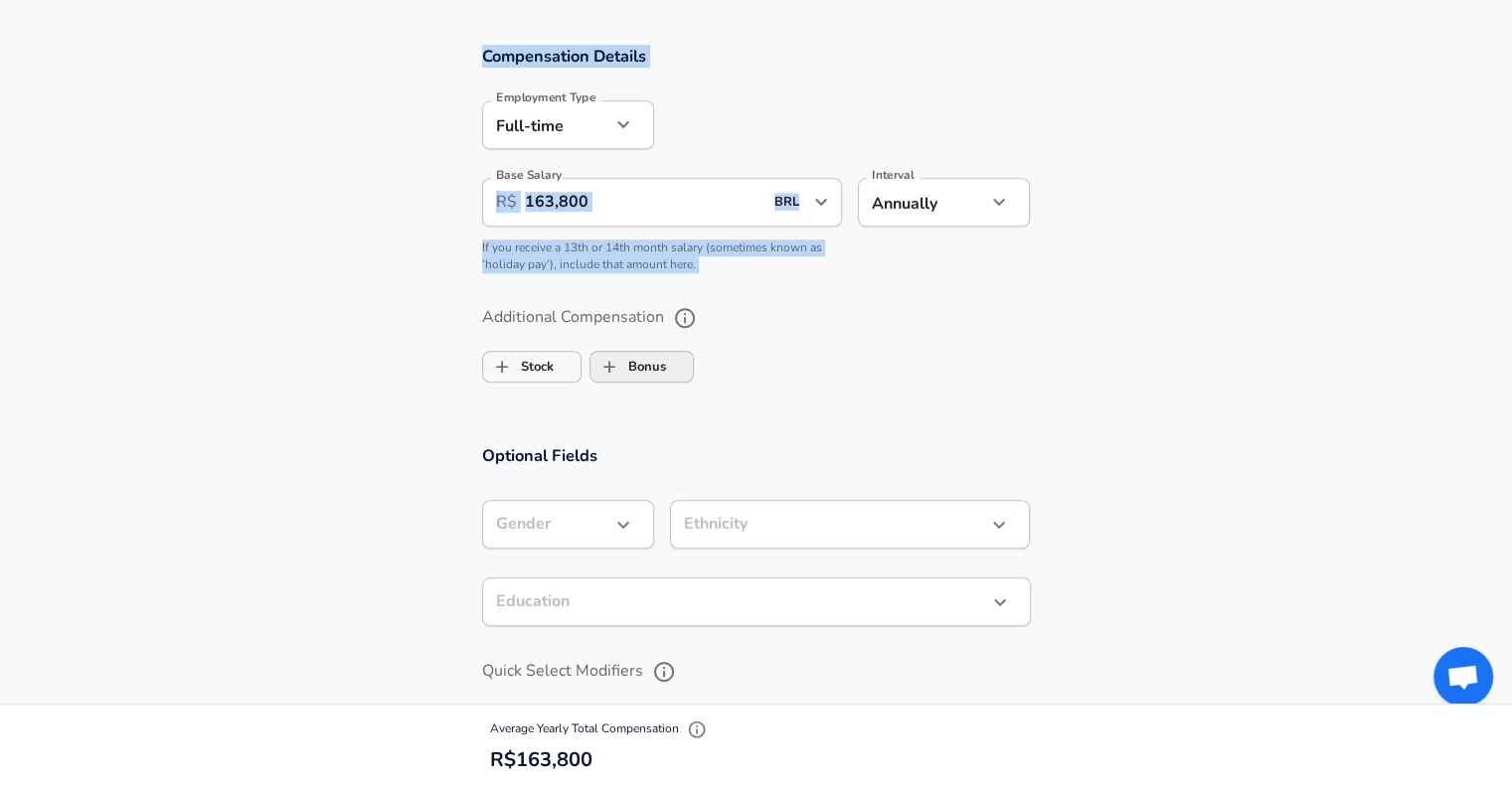 click on "Bonus" at bounding box center (628, 367) 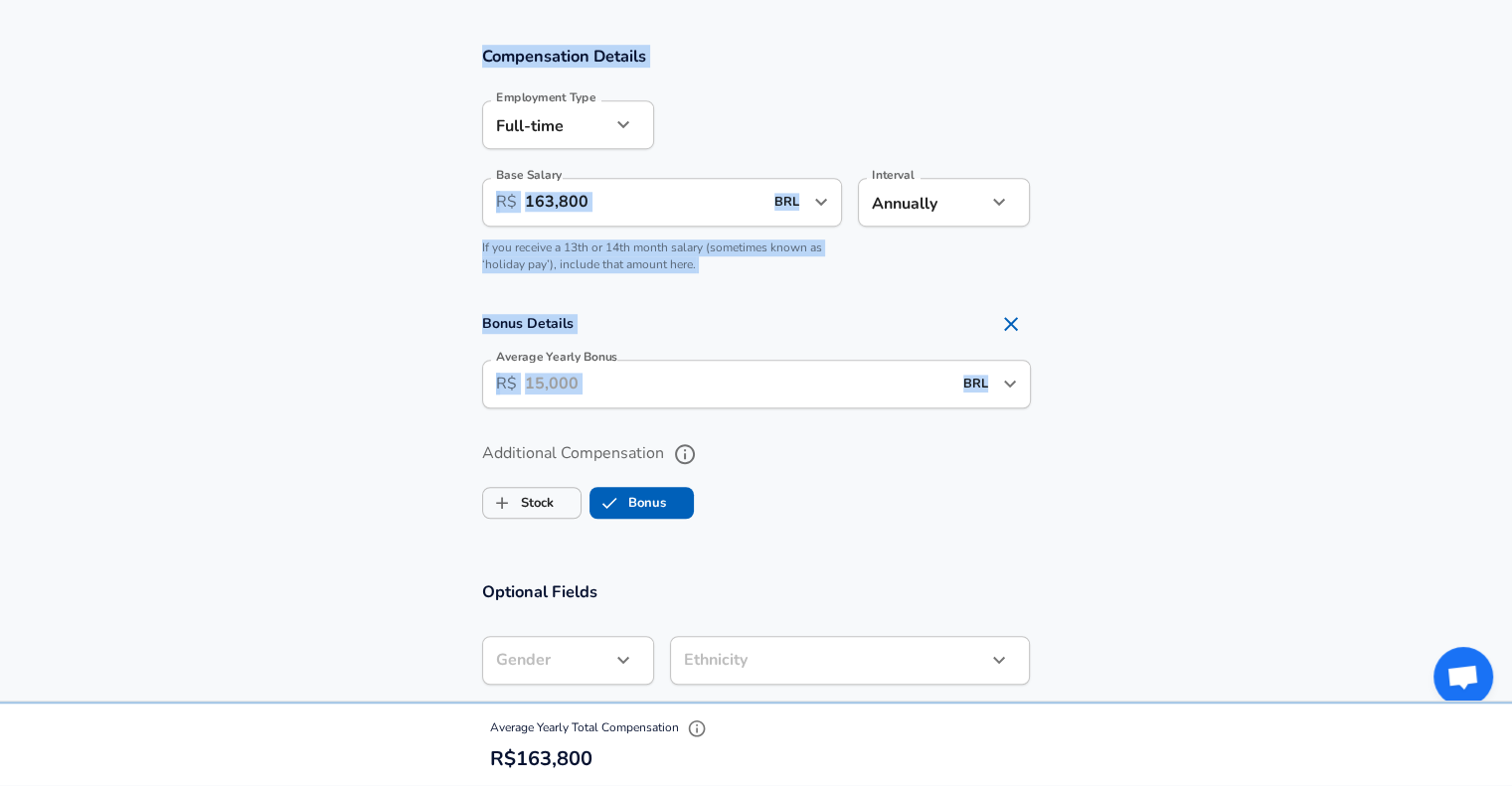 click on "Additional Compensation   Stock Bonus" at bounding box center [756, 474] 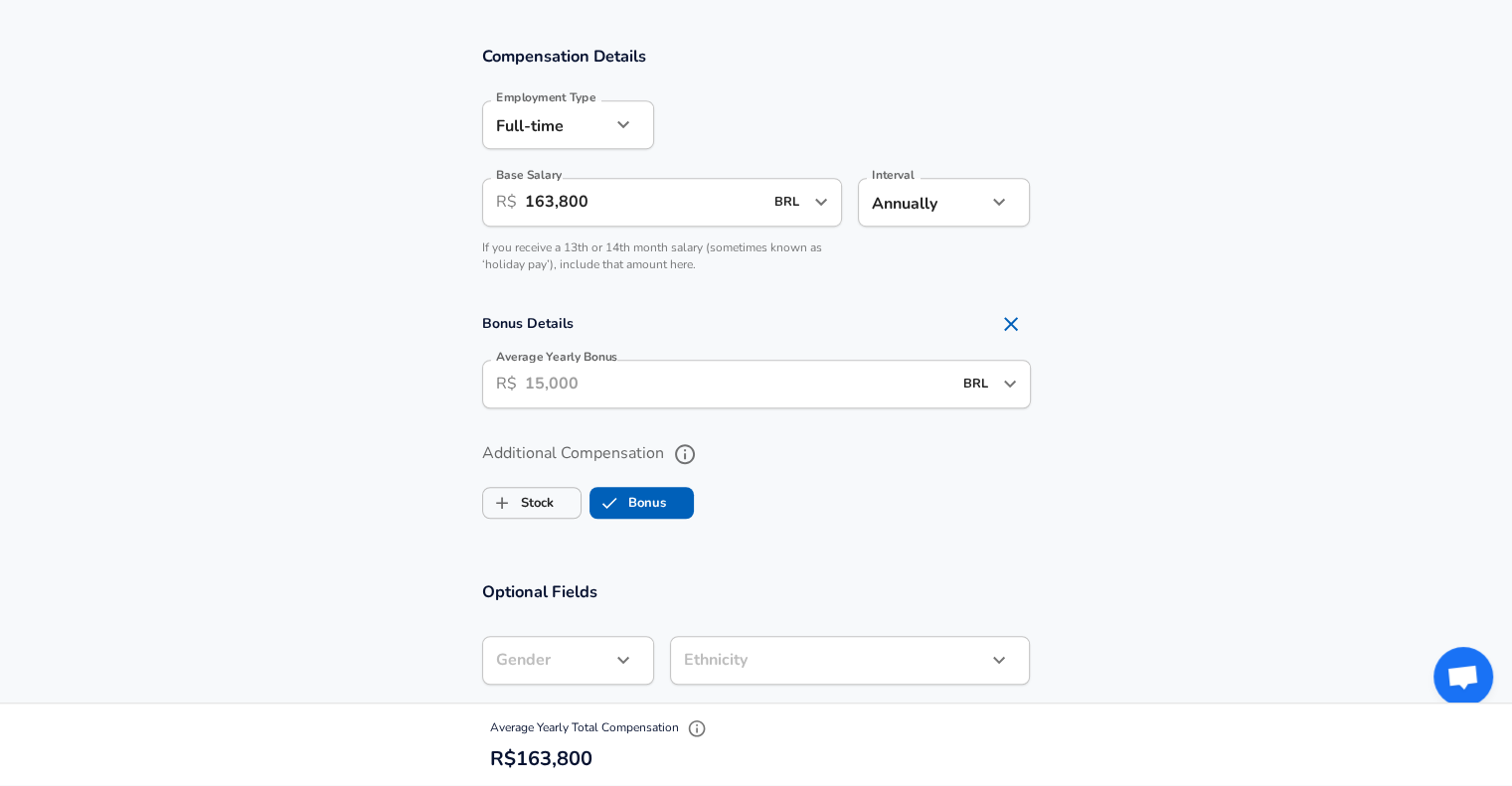click on "Average Yearly Bonus" at bounding box center (738, 384) 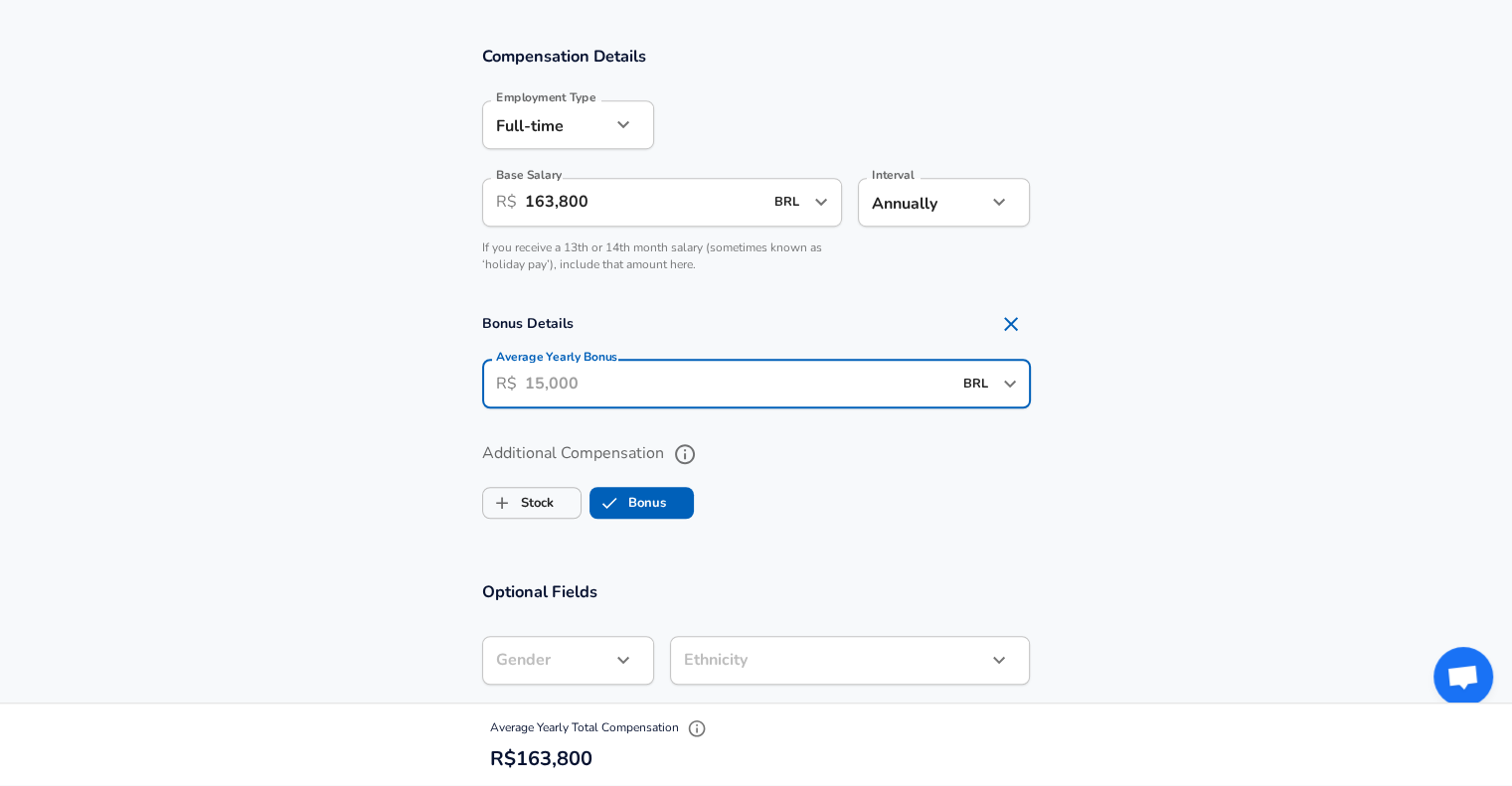 click on "Average Yearly Bonus" at bounding box center (738, 384) 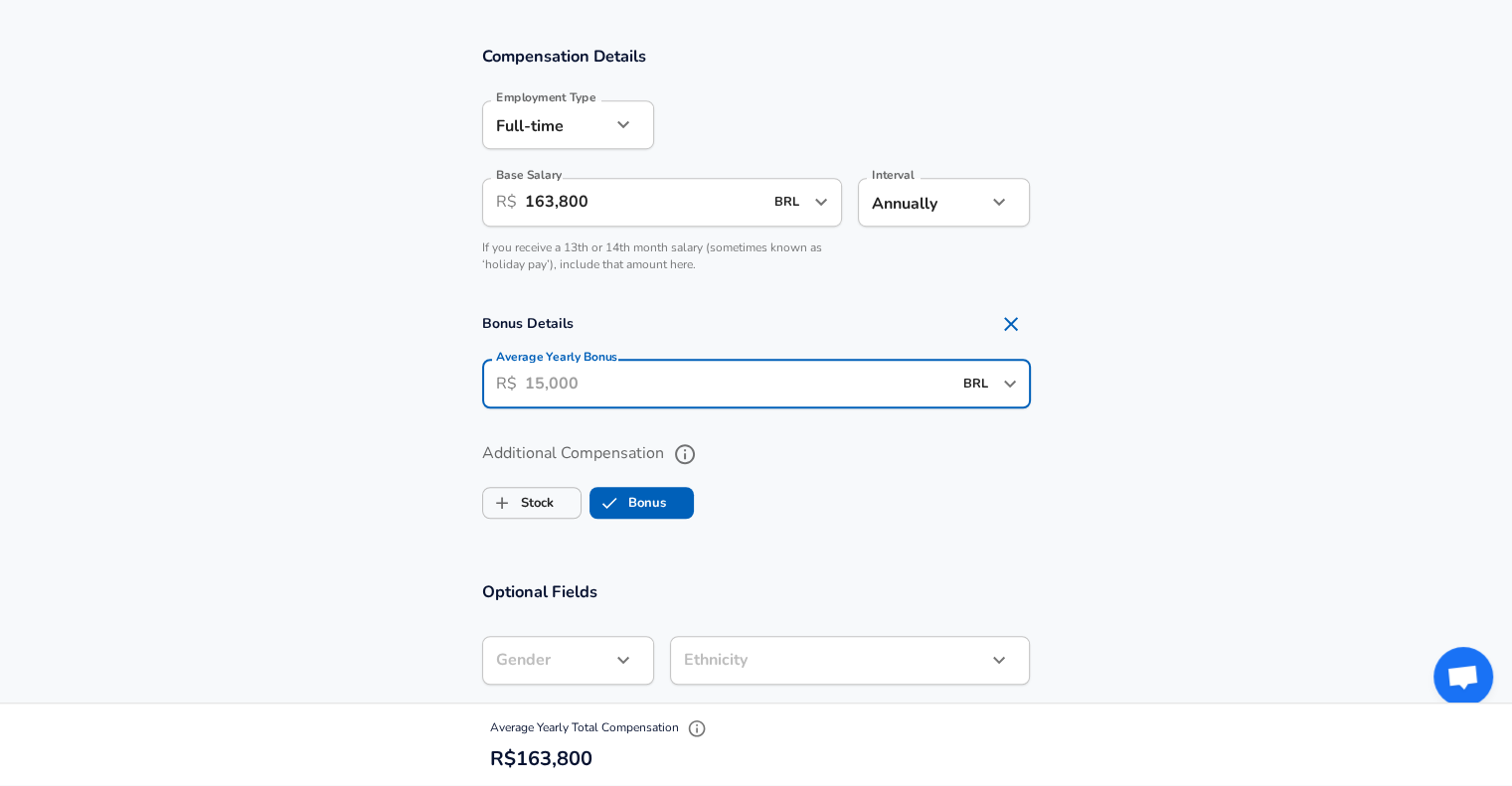 click on "Bonus Details" at bounding box center (756, 324) 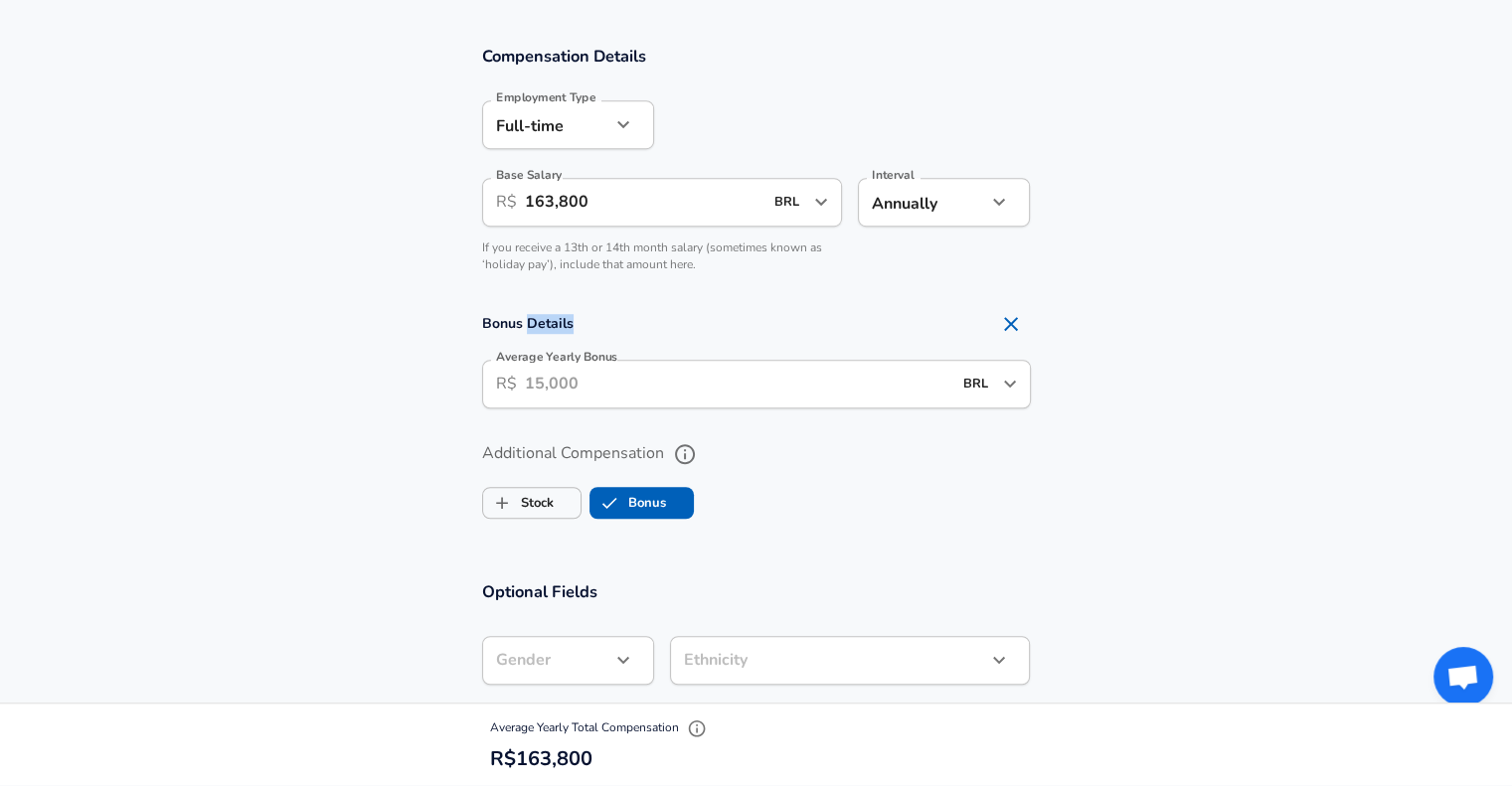 click on "Bonus Details" at bounding box center [756, 324] 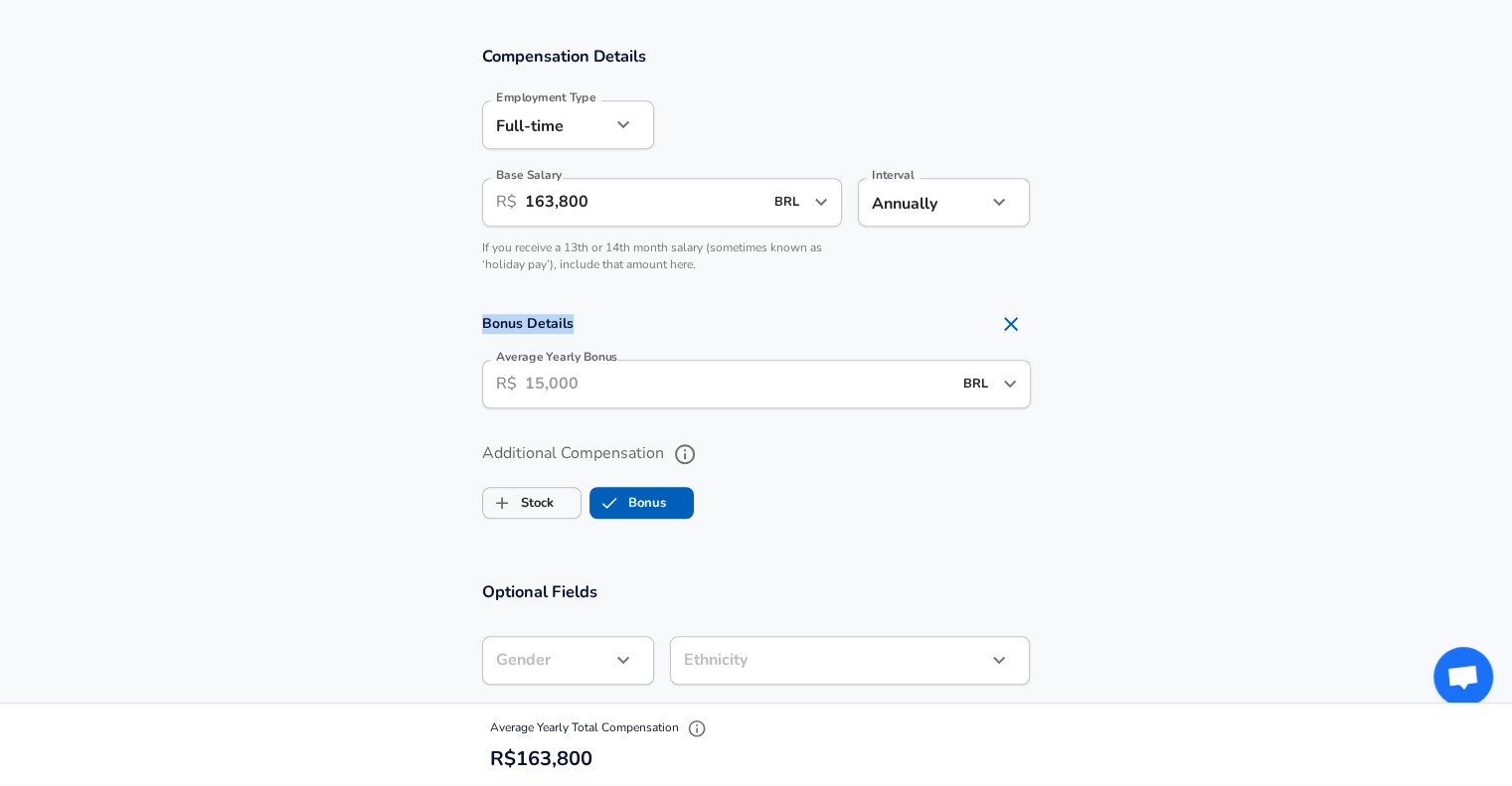 click on "Bonus Details" at bounding box center (756, 324) 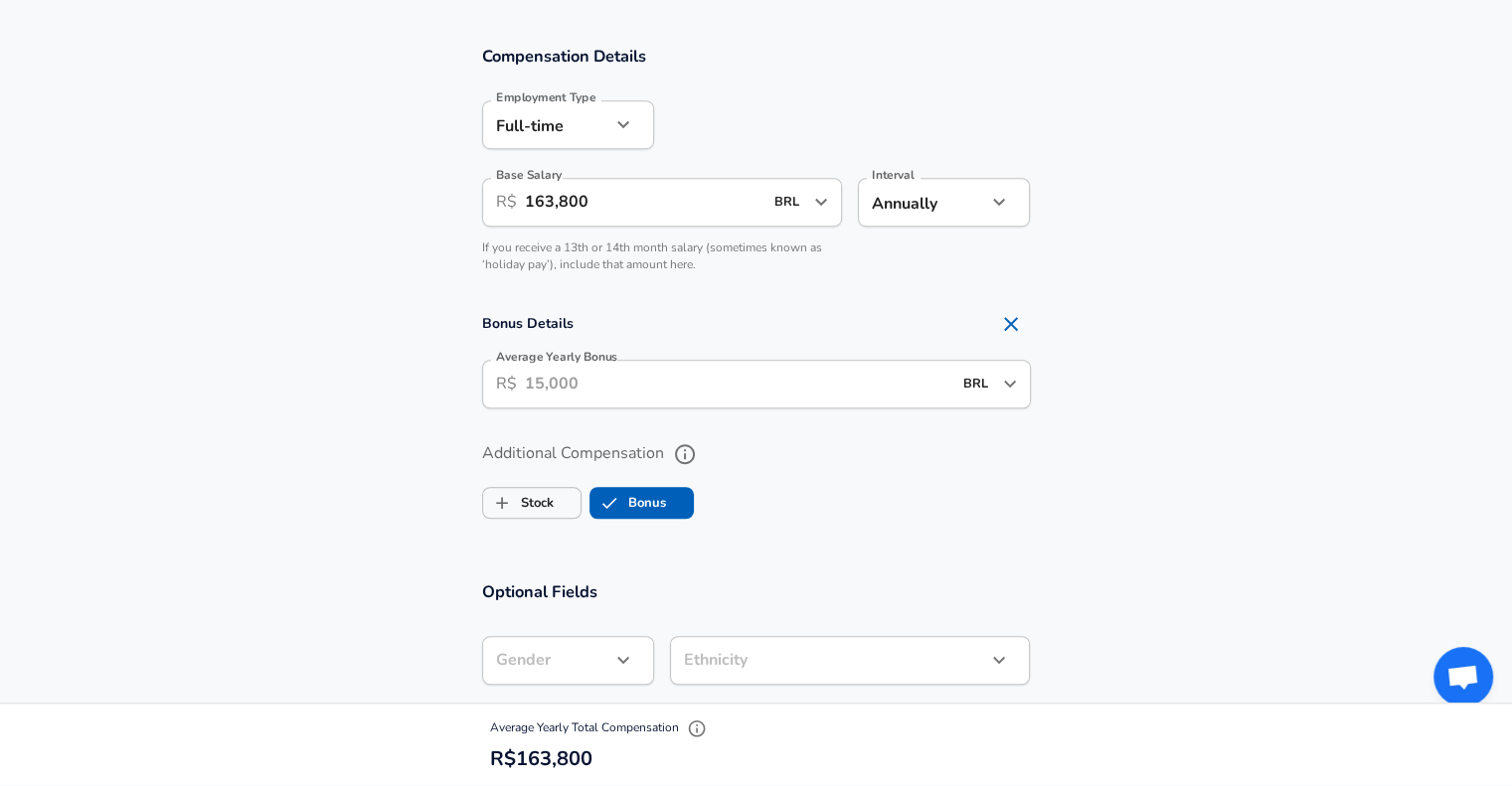 click on "Average Yearly Bonus" at bounding box center [738, 384] 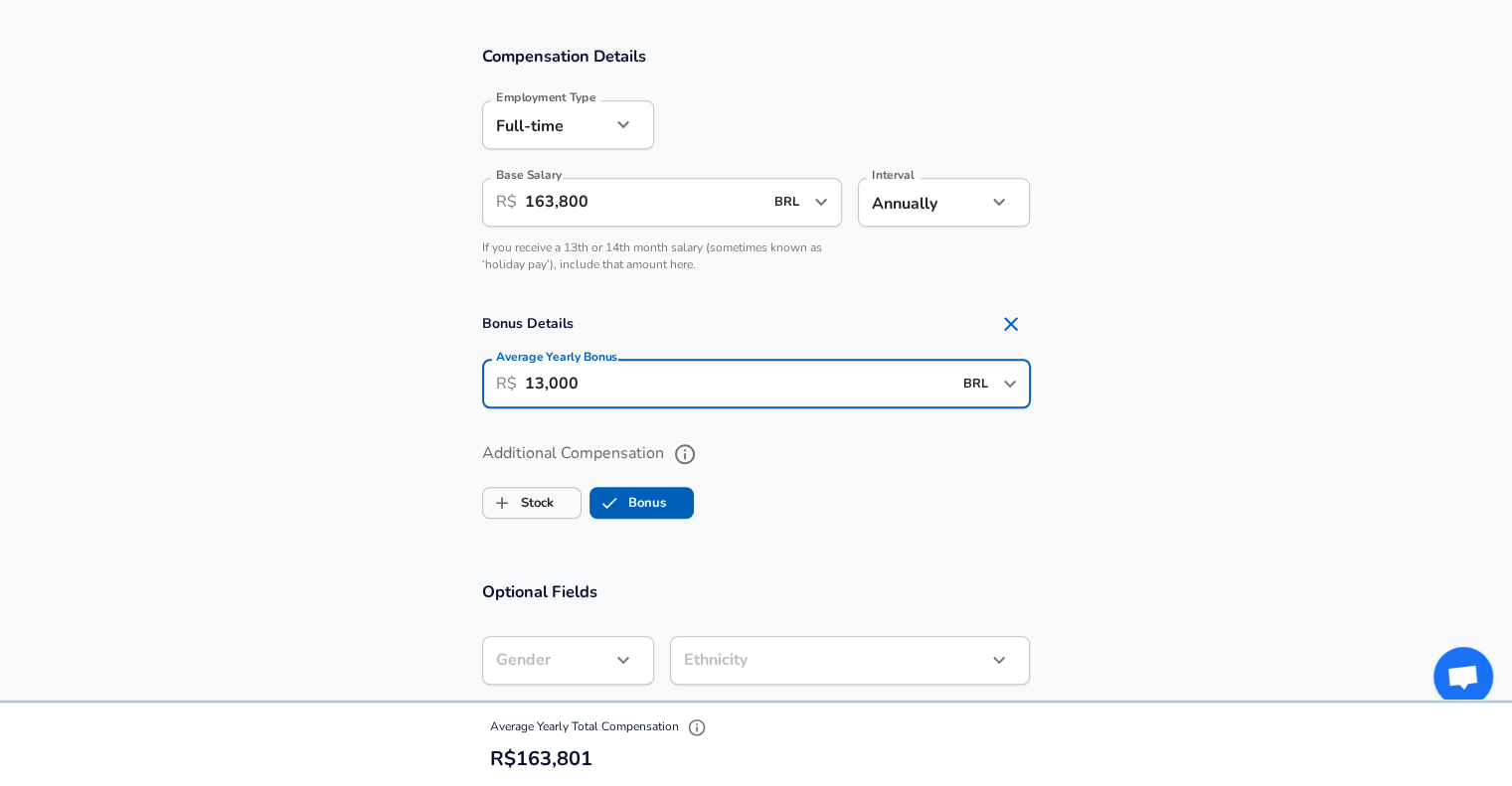 type on "13,000" 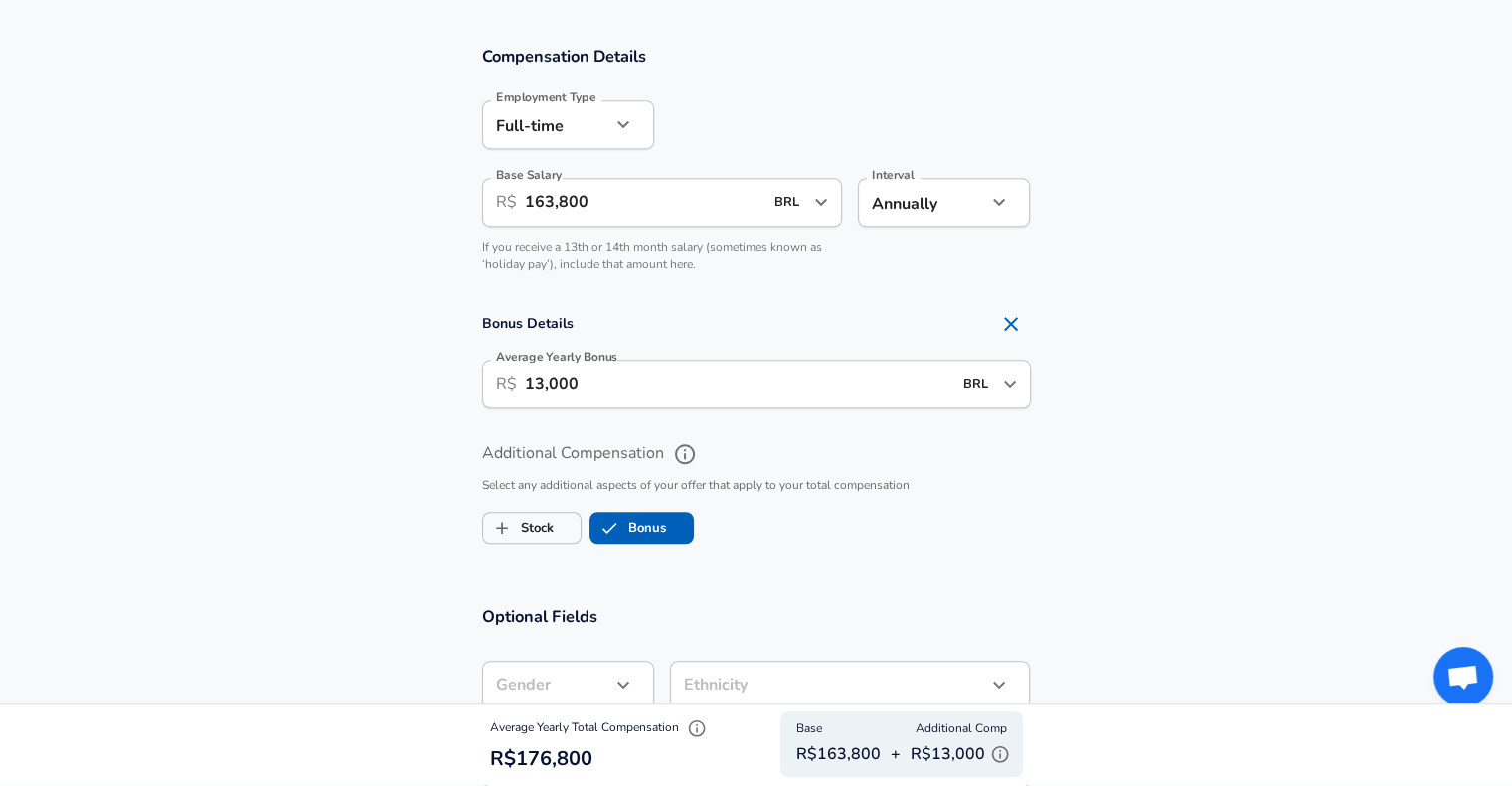 click on "Select any additional aspects of your offer that apply to your total compensation" at bounding box center [756, 486] 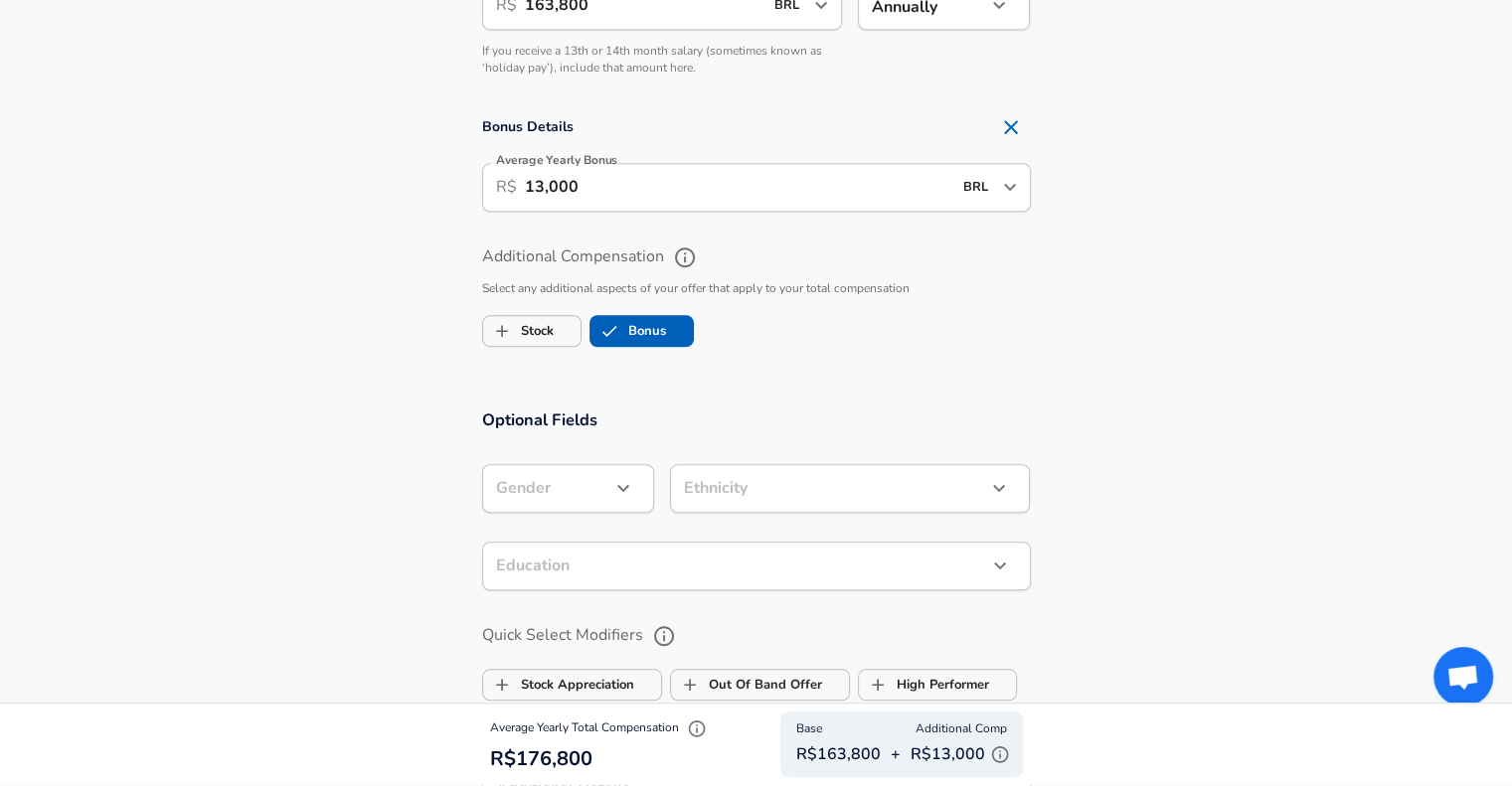 scroll, scrollTop: 1491, scrollLeft: 0, axis: vertical 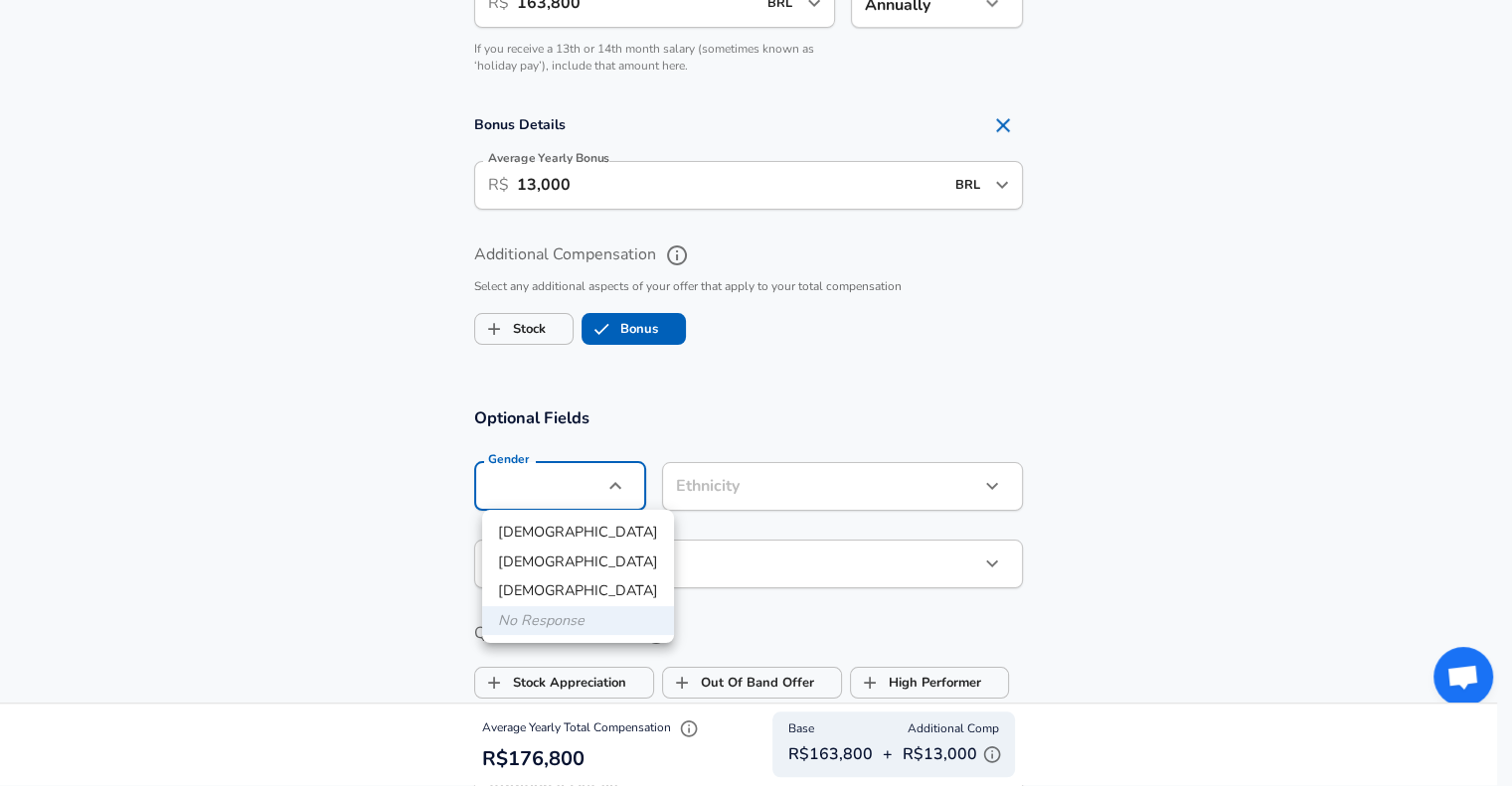 click on "Restart Add Your Salary Upload your offer letter   to verify your submission Enhance Privacy and Anonymity No Automatically hides specific fields until there are enough submissions to safely display the full details.   More Details Based on your submission and the data points that we have already collected, we will automatically hide and anonymize specific fields if there aren't enough data points to remain sufficiently anonymous. Company & Title Information   Enter the company you received your offer from Company IBM Company   Select the title that closest resembles your official title. This should be similar to the title that was present on your offer letter. Title Software Engineer Title   Select a job family that best fits your role. If you can't find one, select 'Other' to enter a custom job family Job Family Software Engineer Job Family   Select a Specialization that best fits your role. If you can't find one, select 'Other' to enter a custom specialization Select Specialization ML / AI ML / AI   Level" at bounding box center (756, -1098) 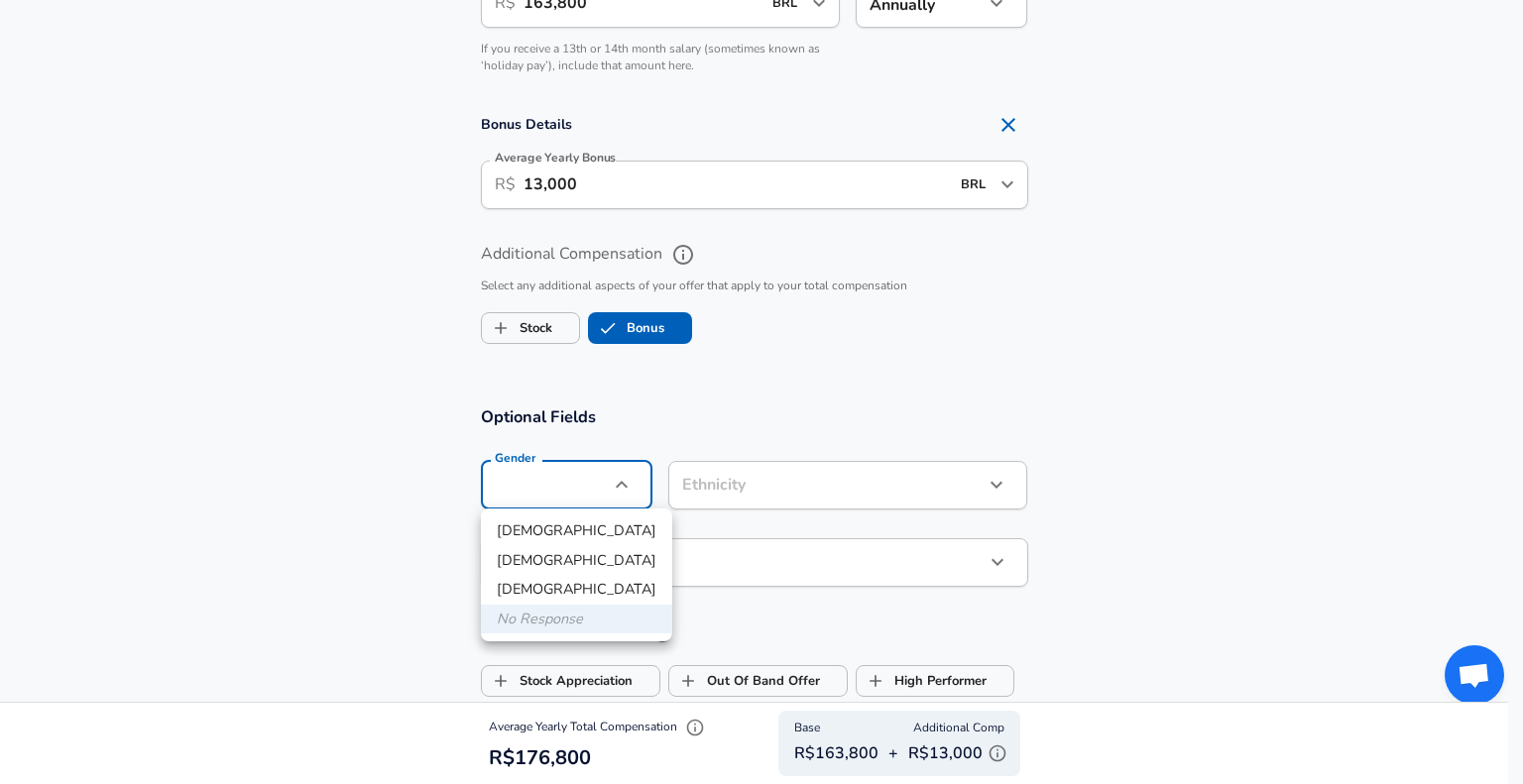 click on "[DEMOGRAPHIC_DATA]" at bounding box center [576, 531] 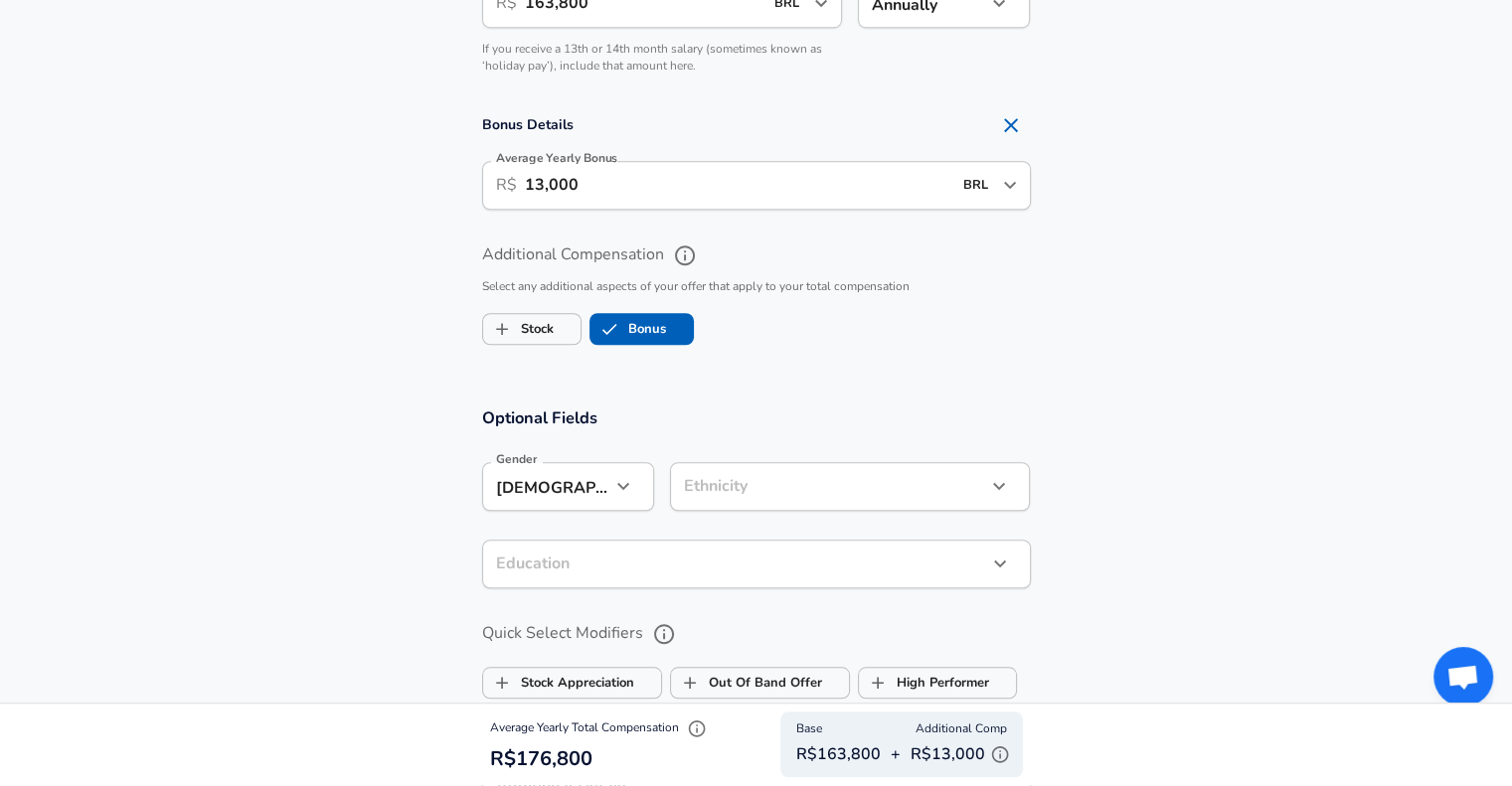 click on "Restart Add Your Salary Upload your offer letter   to verify your submission Enhance Privacy and Anonymity No Automatically hides specific fields until there are enough submissions to safely display the full details.   More Details Based on your submission and the data points that we have already collected, we will automatically hide and anonymize specific fields if there aren't enough data points to remain sufficiently anonymous. Company & Title Information   Enter the company you received your offer from Company IBM Company   Select the title that closest resembles your official title. This should be similar to the title that was present on your offer letter. Title Software Engineer Title   Select a job family that best fits your role. If you can't find one, select 'Other' to enter a custom job family Job Family Software Engineer Job Family   Select a Specialization that best fits your role. If you can't find one, select 'Other' to enter a custom specialization Select Specialization ML / AI ML / AI   Level" at bounding box center [756, -1098] 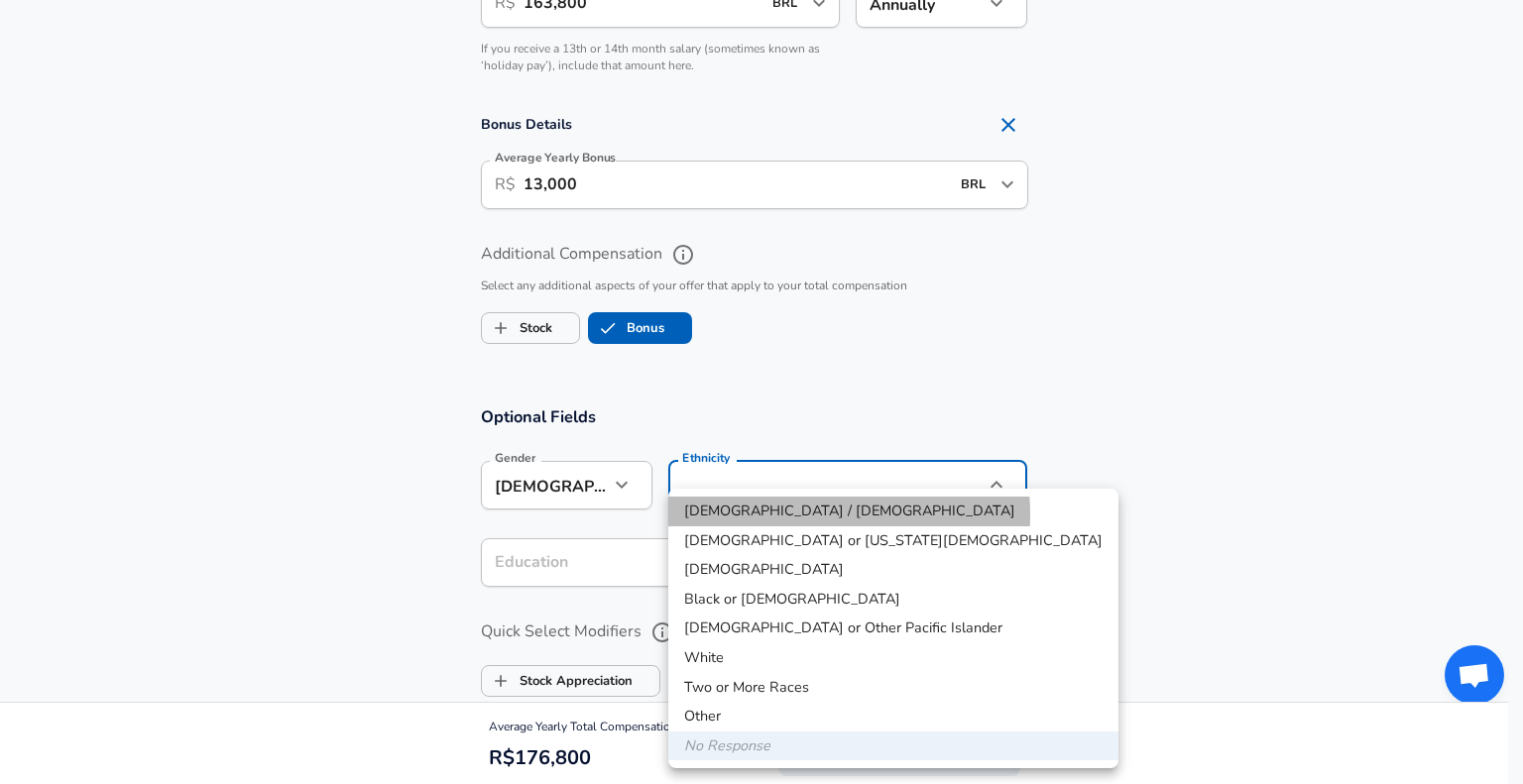 click on "[DEMOGRAPHIC_DATA] / [DEMOGRAPHIC_DATA]" at bounding box center [893, 511] 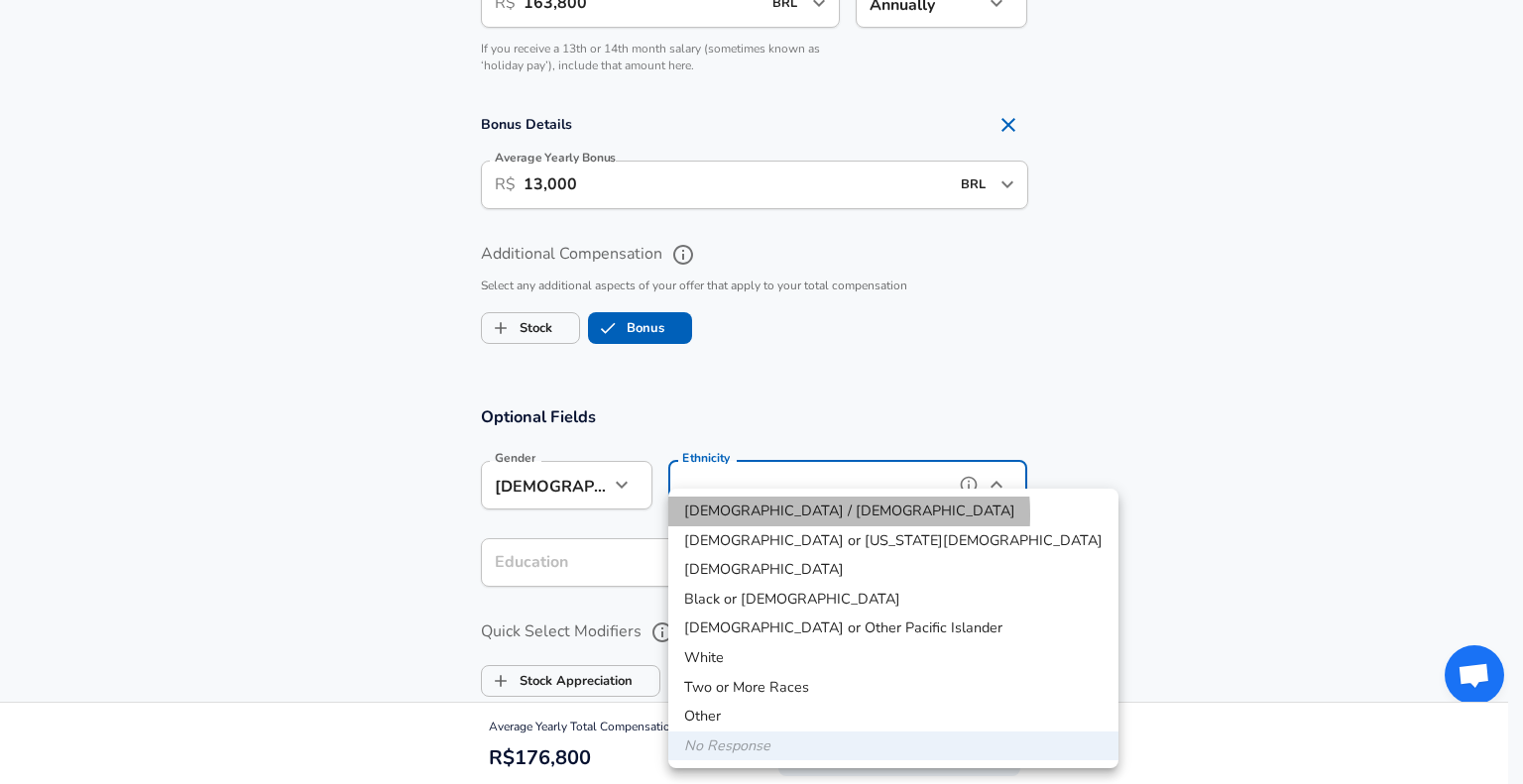 type on "[DEMOGRAPHIC_DATA] / [DEMOGRAPHIC_DATA]" 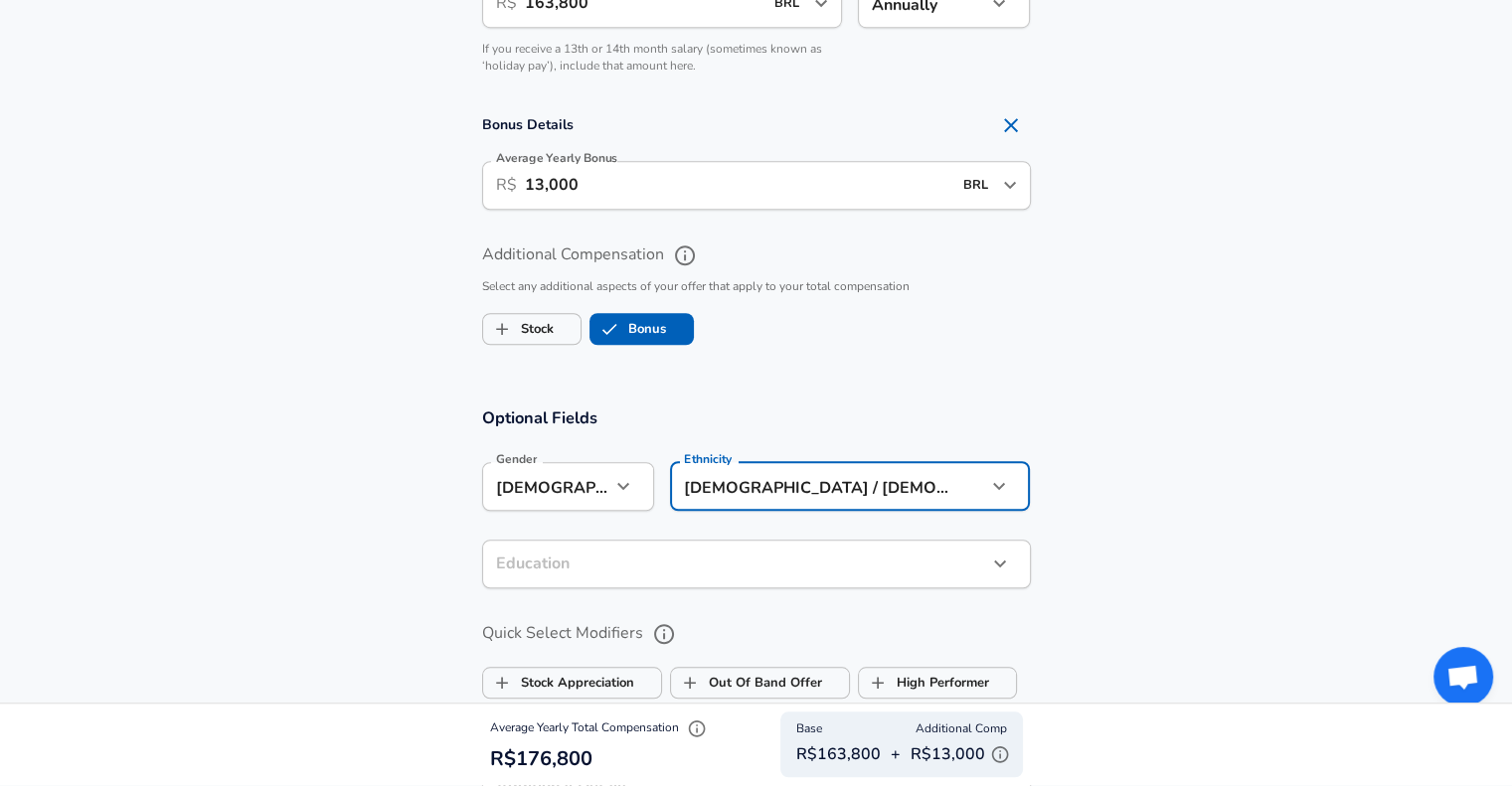 click on "Optional Fields Gender [DEMOGRAPHIC_DATA] [DEMOGRAPHIC_DATA] Gender Ethnicity [DEMOGRAPHIC_DATA] / [DEMOGRAPHIC_DATA] [DEMOGRAPHIC_DATA] / [DEMOGRAPHIC_DATA] Ethnicity Education ​ Education Quick Select Modifiers   Stock Appreciation Out Of Band Offer High Performer Promotion Academic H-1B Negotiated Additional Details x Additional Details 0 /500 characters Email Address Email Address   Providing an email allows for editing or removal of your submission. We may also reach out if we have any questions. Your email will not be published." at bounding box center [756, 725] 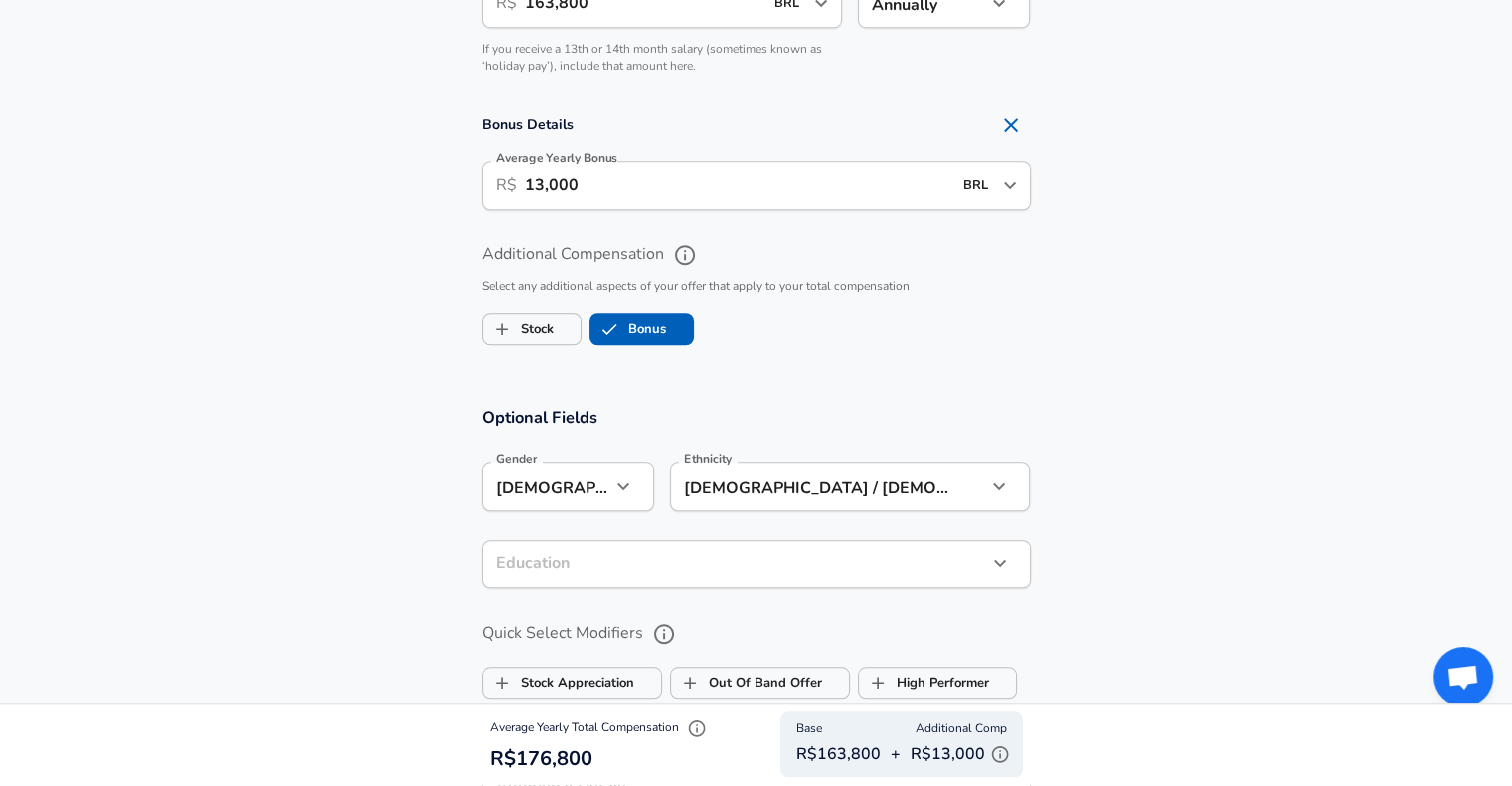 click on "Restart Add Your Salary Upload your offer letter   to verify your submission Enhance Privacy and Anonymity No Automatically hides specific fields until there are enough submissions to safely display the full details.   More Details Based on your submission and the data points that we have already collected, we will automatically hide and anonymize specific fields if there aren't enough data points to remain sufficiently anonymous. Company & Title Information   Enter the company you received your offer from Company IBM Company   Select the title that closest resembles your official title. This should be similar to the title that was present on your offer letter. Title Software Engineer Title   Select a job family that best fits your role. If you can't find one, select 'Other' to enter a custom job family Job Family Software Engineer Job Family   Select a Specialization that best fits your role. If you can't find one, select 'Other' to enter a custom specialization Select Specialization ML / AI ML / AI   Level" at bounding box center (756, -1098) 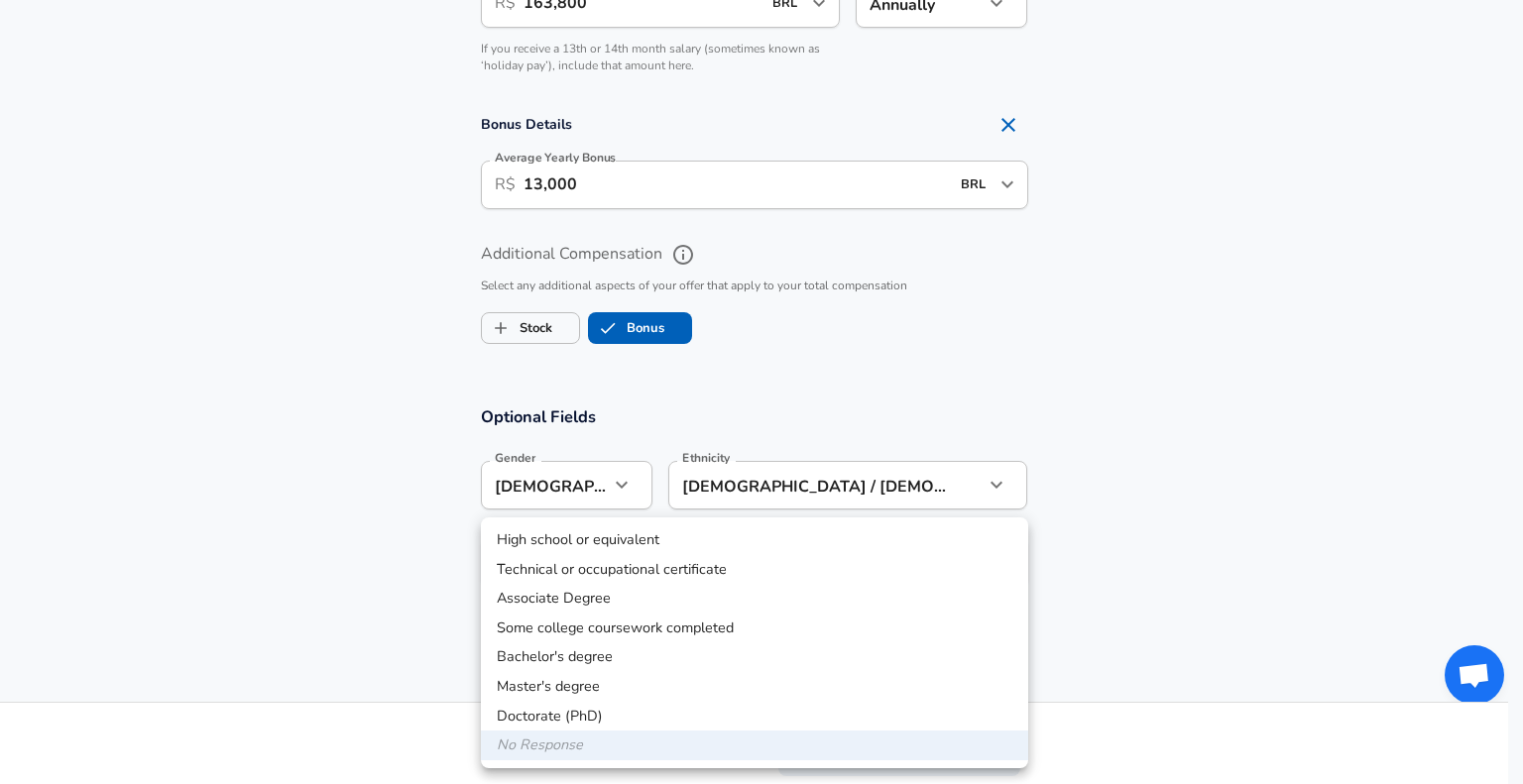 click on "Bachelor's degree" at bounding box center [755, 657] 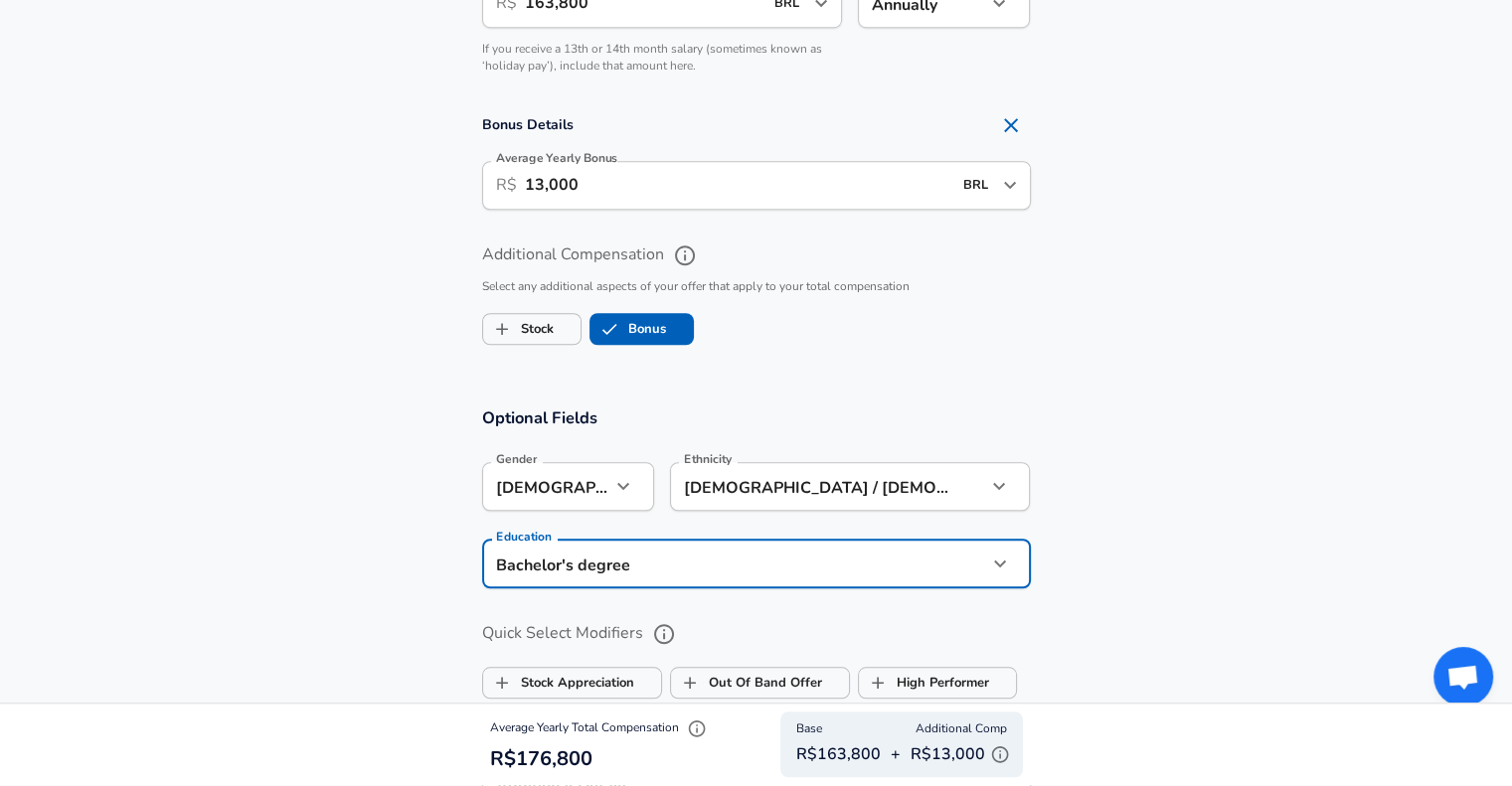 click on "Optional Fields Gender [DEMOGRAPHIC_DATA] [DEMOGRAPHIC_DATA] Gender Ethnicity [DEMOGRAPHIC_DATA] / [DEMOGRAPHIC_DATA] [DEMOGRAPHIC_DATA] / [DEMOGRAPHIC_DATA] Ethnicity Education Bachelor's degree Bachelors degree Education Quick Select Modifiers   Stock Appreciation Out Of Band Offer High Performer Promotion Academic H-1B Negotiated Additional Details x Additional Details 0 /500 characters Email Address Email Address   Providing an email allows for editing or removal of your submission. We may also reach out if we have any questions. Your email will not be published." at bounding box center [756, 730] 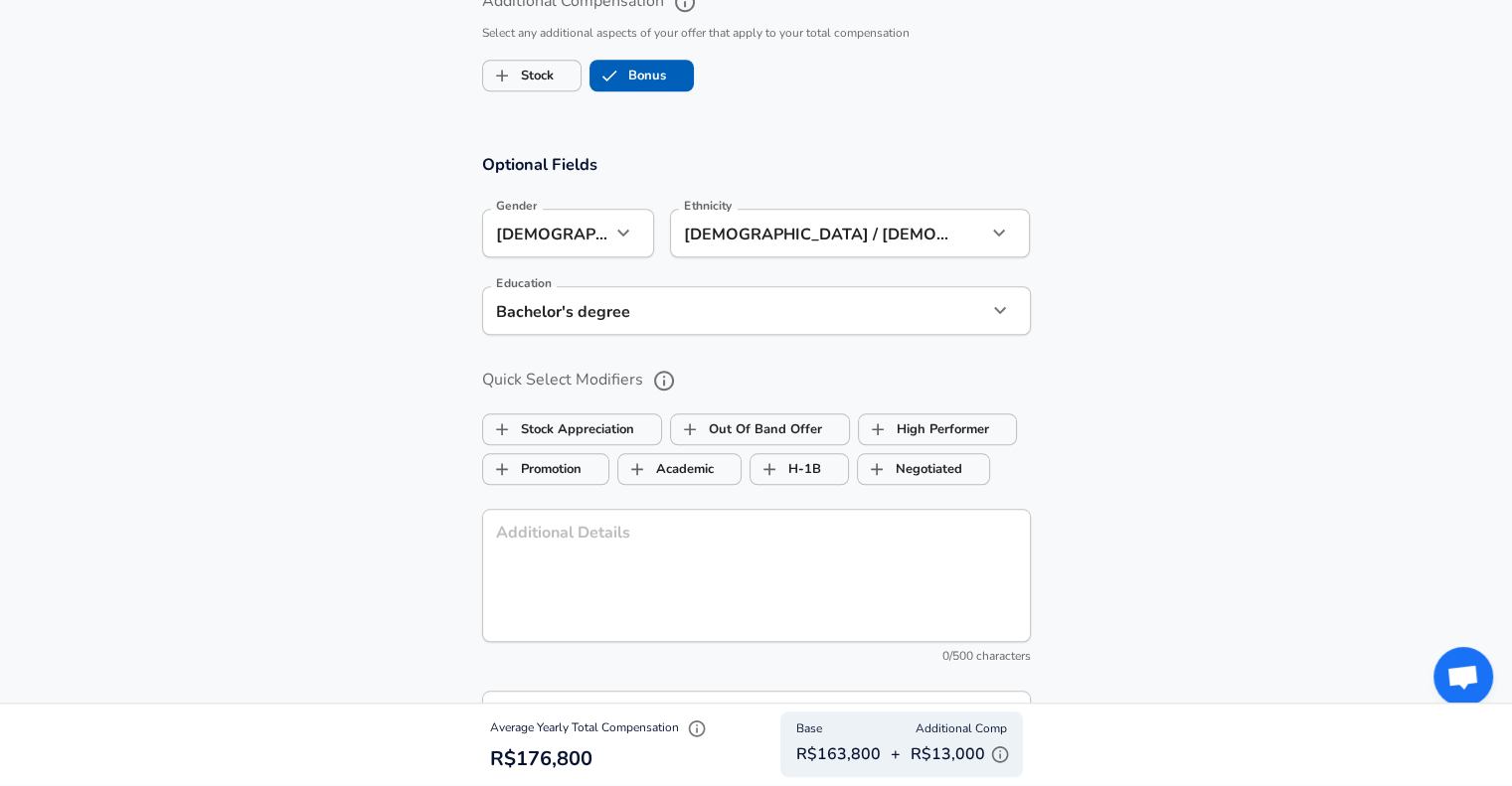 scroll, scrollTop: 1789, scrollLeft: 0, axis: vertical 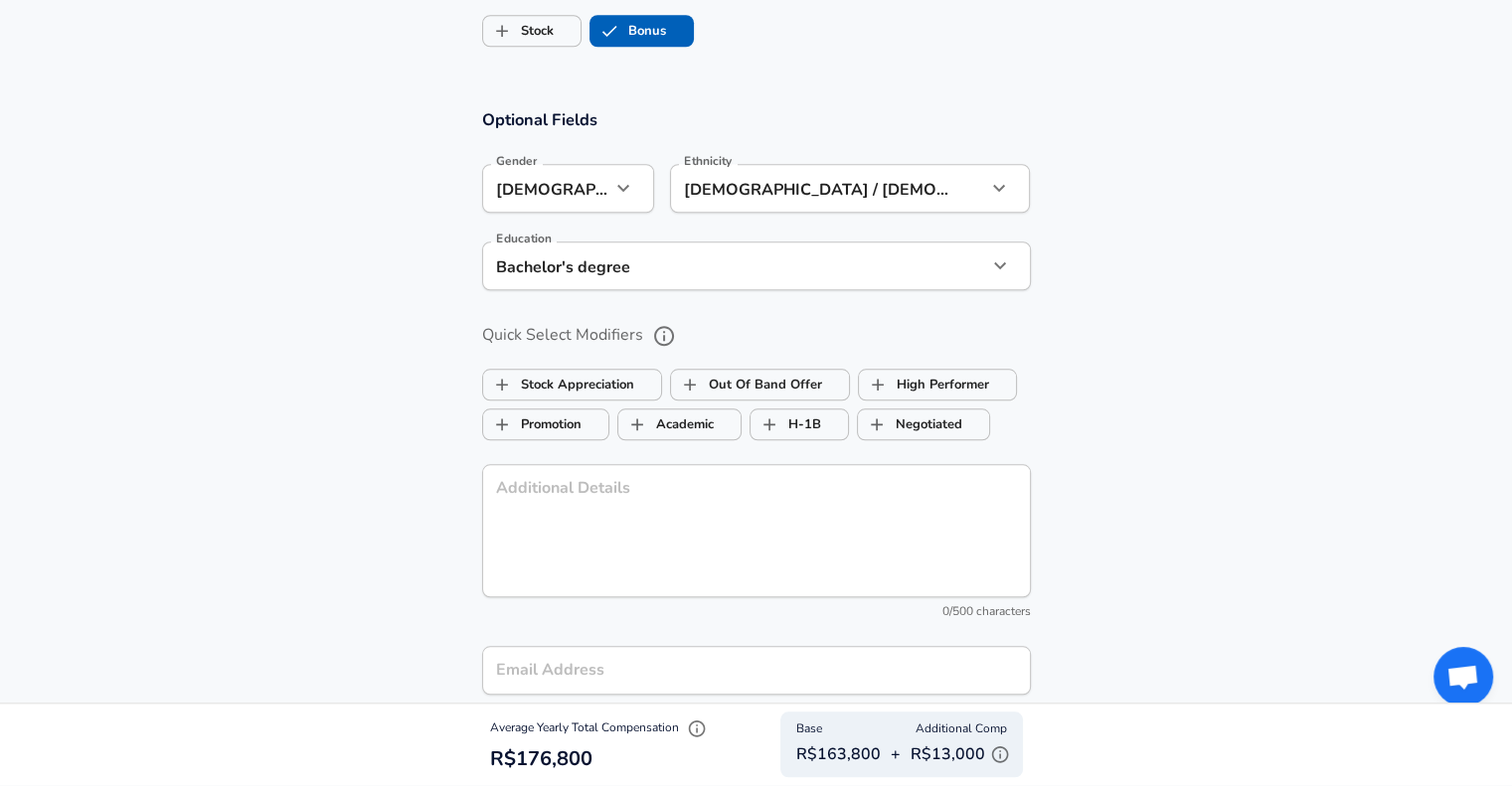 click on "Quick Select Modifiers" at bounding box center (664, 336) 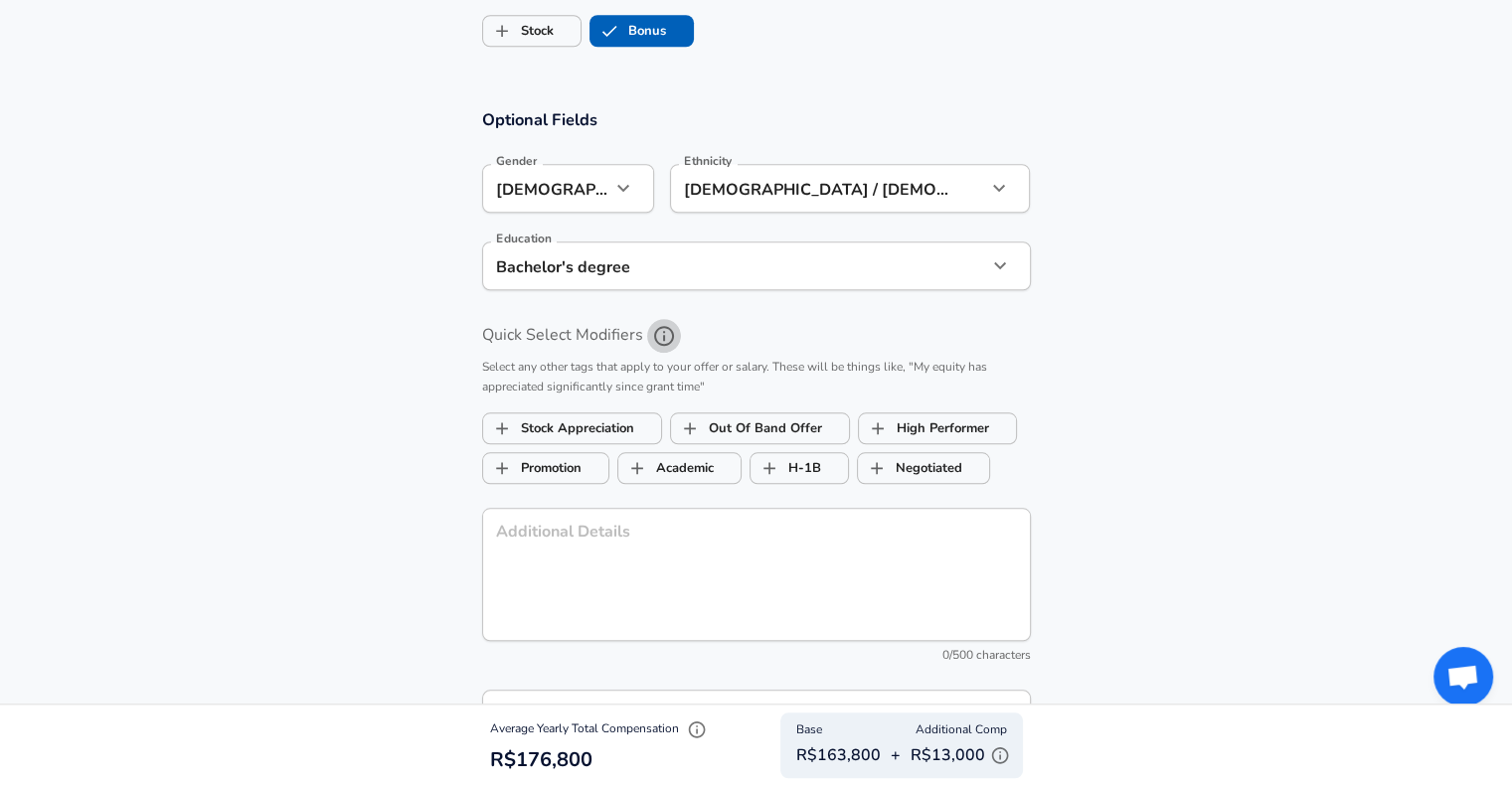 click 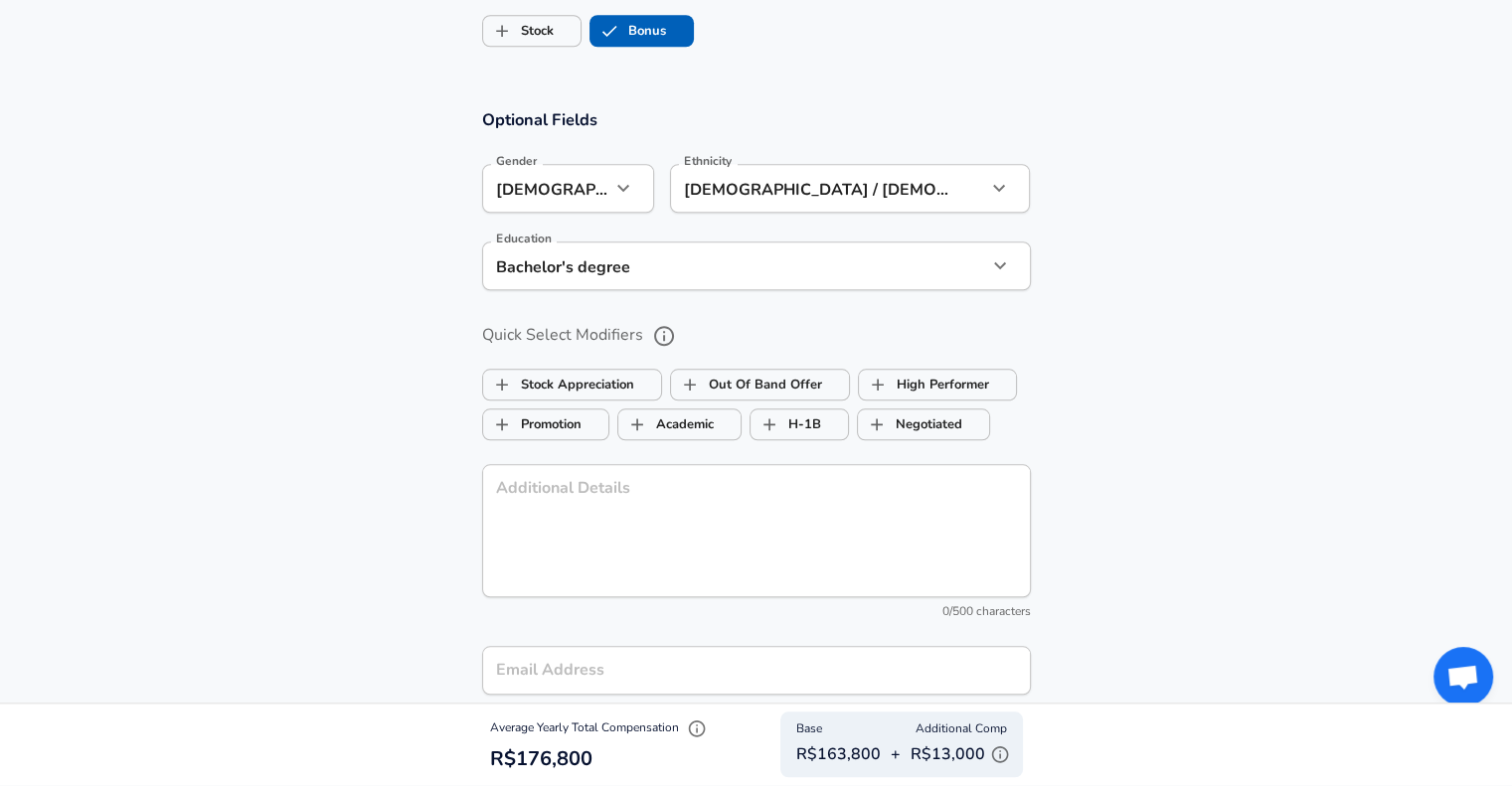 click 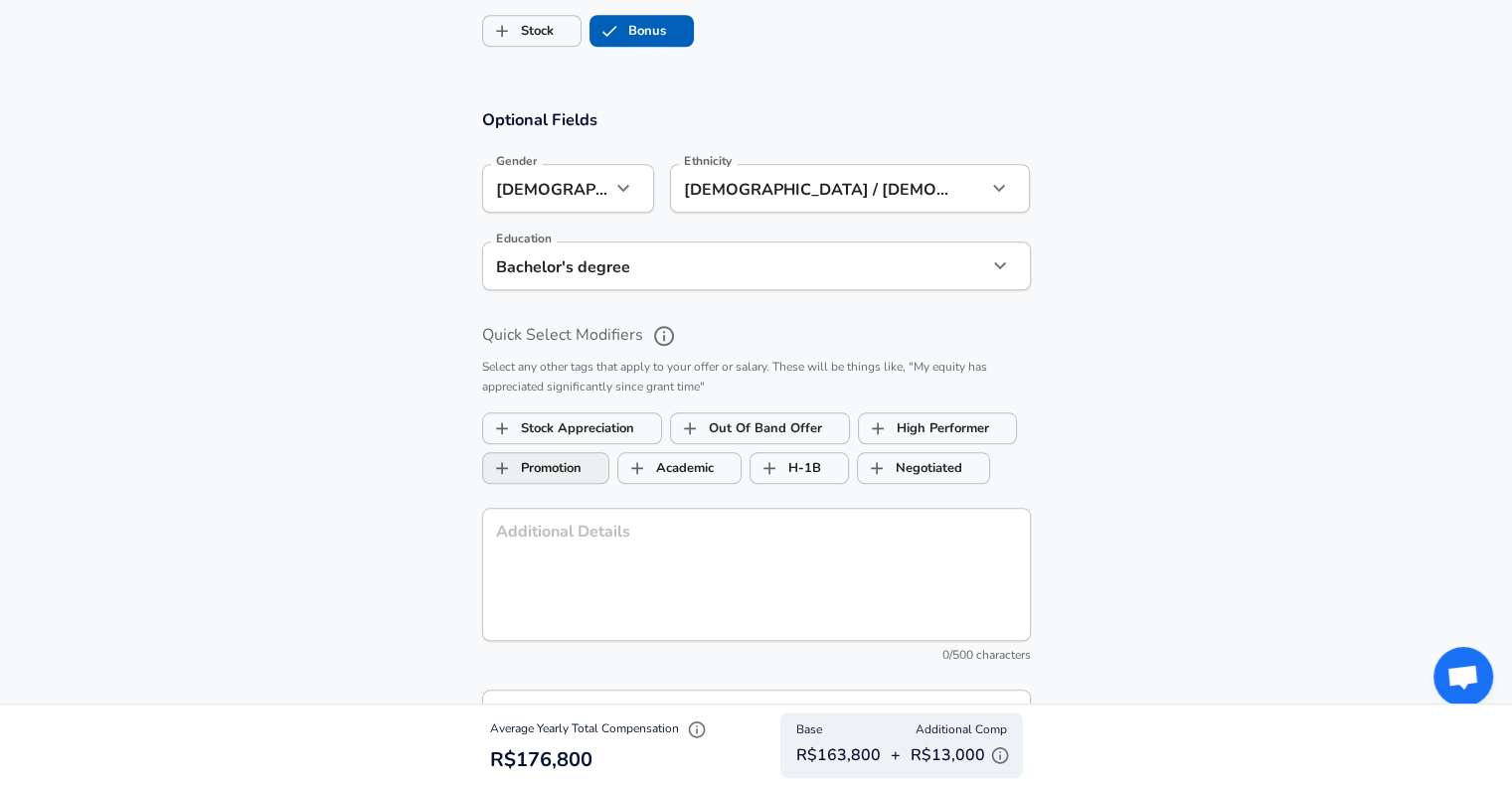 click on "Promotion" at bounding box center [532, 468] 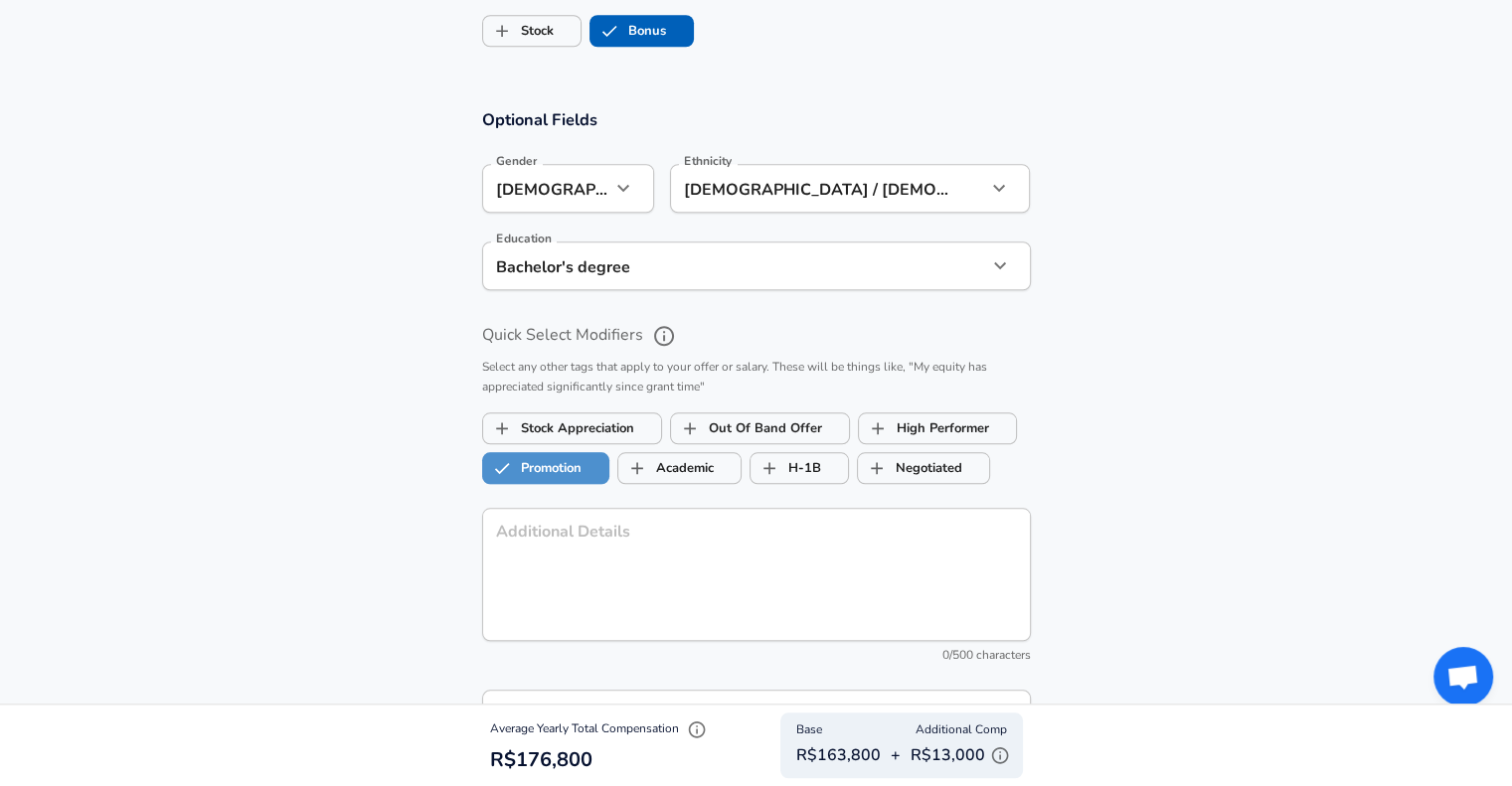 click on "Promotion" at bounding box center (532, 468) 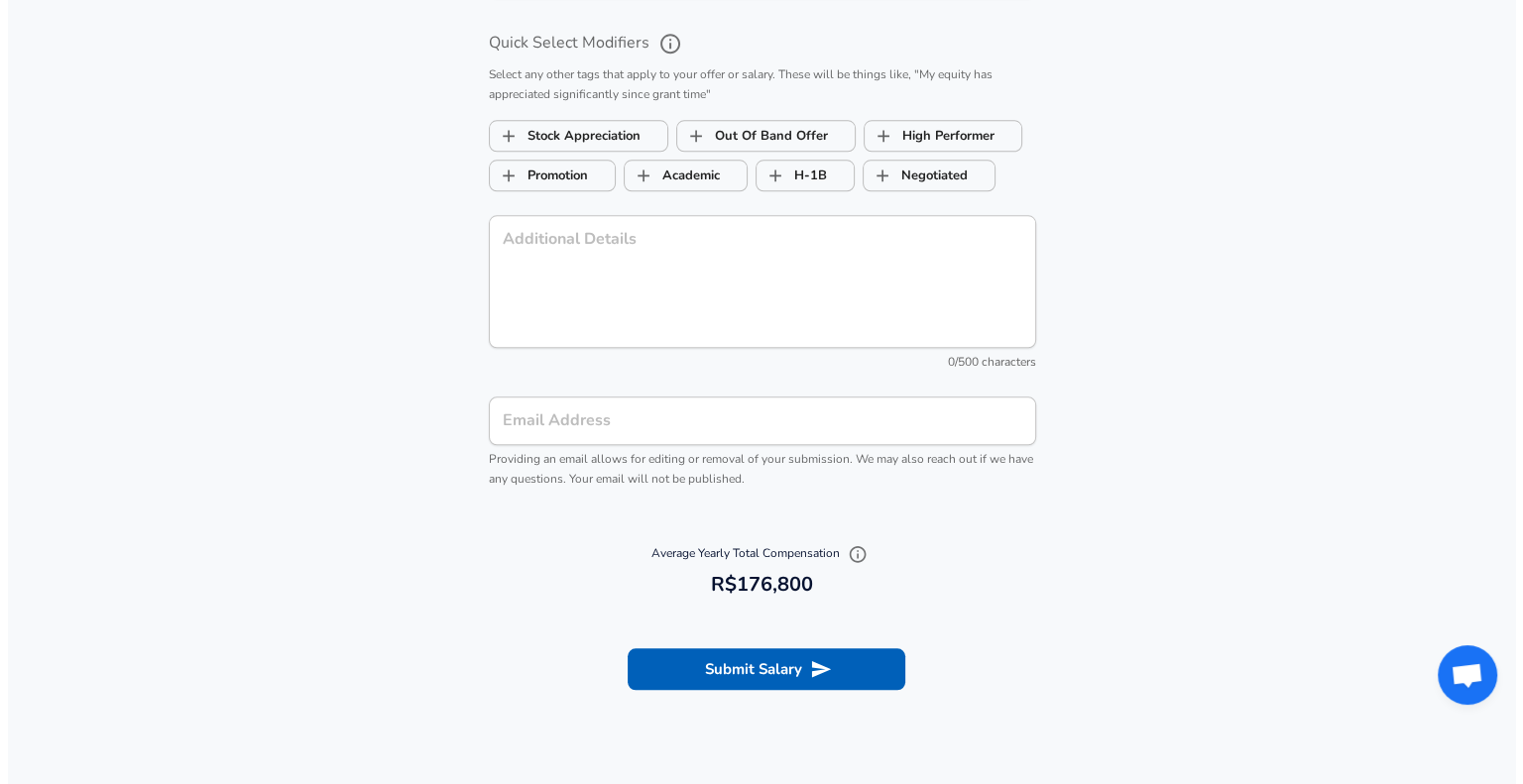 scroll, scrollTop: 2081, scrollLeft: 0, axis: vertical 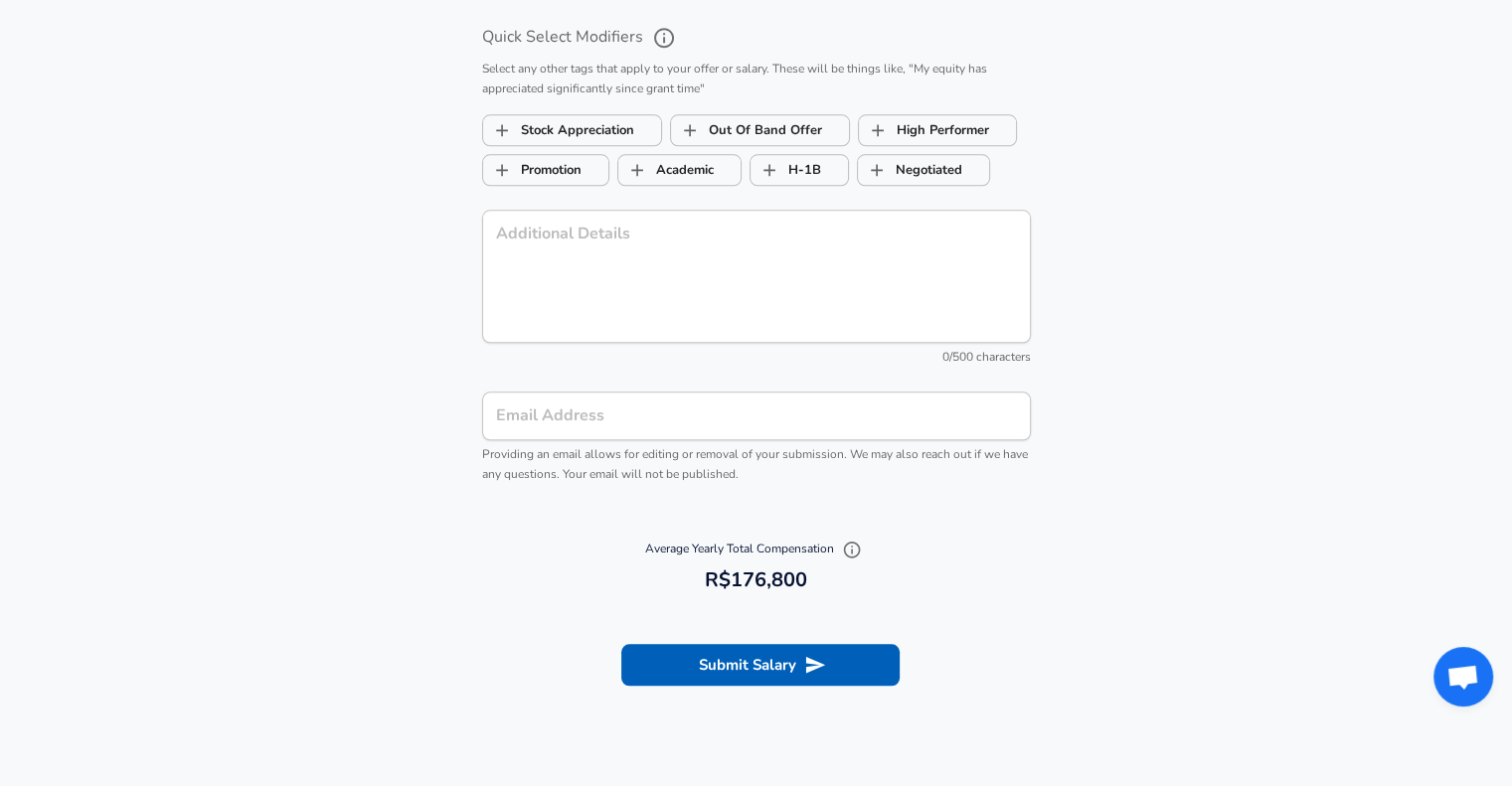 click on "Optional Fields Gender [DEMOGRAPHIC_DATA] [DEMOGRAPHIC_DATA] Gender Ethnicity [DEMOGRAPHIC_DATA] / [DEMOGRAPHIC_DATA] [DEMOGRAPHIC_DATA] / [DEMOGRAPHIC_DATA] Ethnicity Education Bachelor's degree Bachelors degree Education Quick Select Modifiers   Select any other tags that apply to your offer or salary. These will be things like, "My equity has appreciated significantly since grant time"  Stock Appreciation Out Of Band Offer High Performer Promotion Academic H-1B Negotiated Additional Details x Additional Details 0 /500 characters Email Address Email Address   Providing an email allows for editing or removal of your submission. We may also reach out if we have any questions. Your email will not be published." at bounding box center (756, 157) 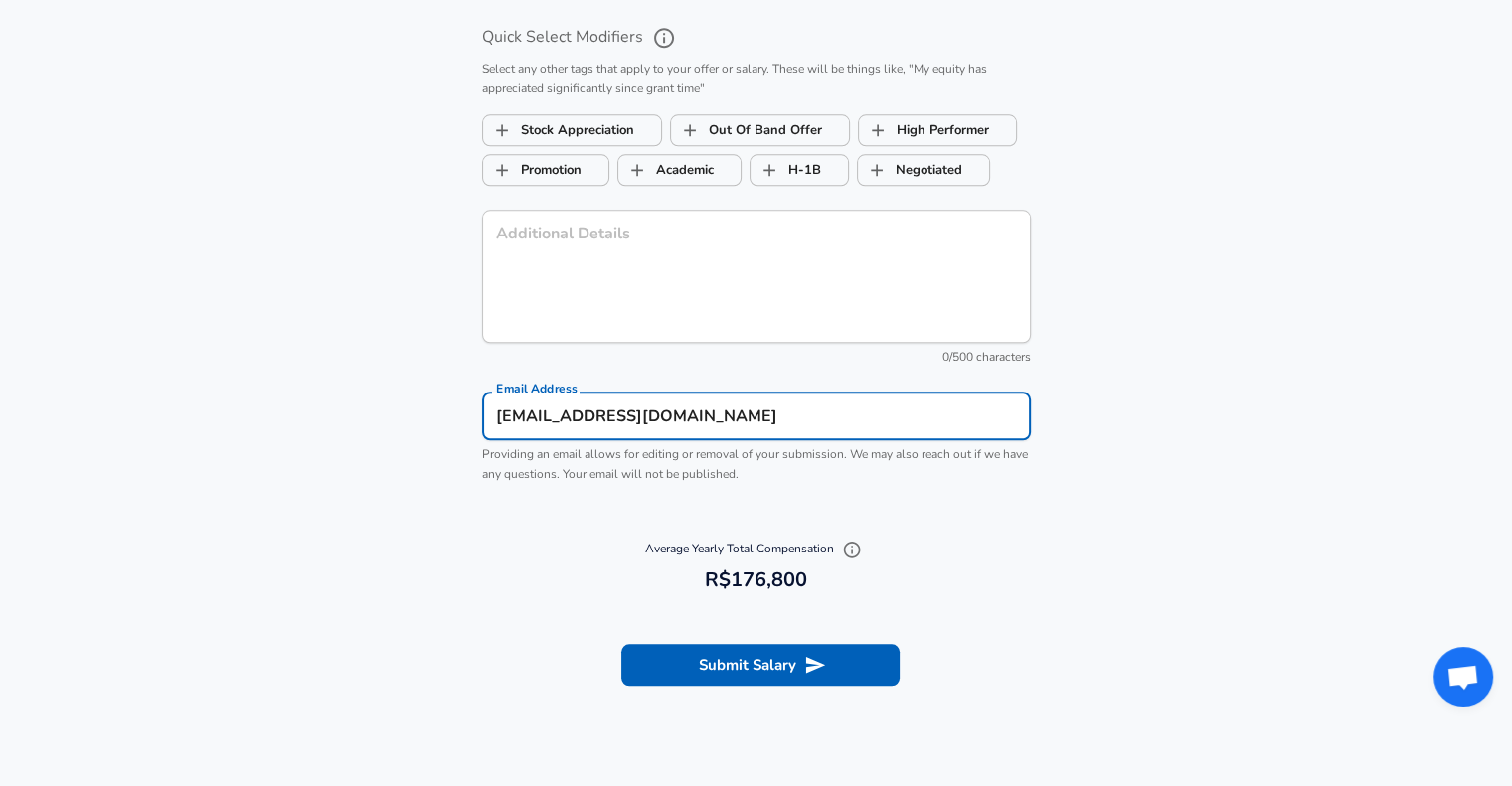 type on "[EMAIL_ADDRESS][DOMAIN_NAME]" 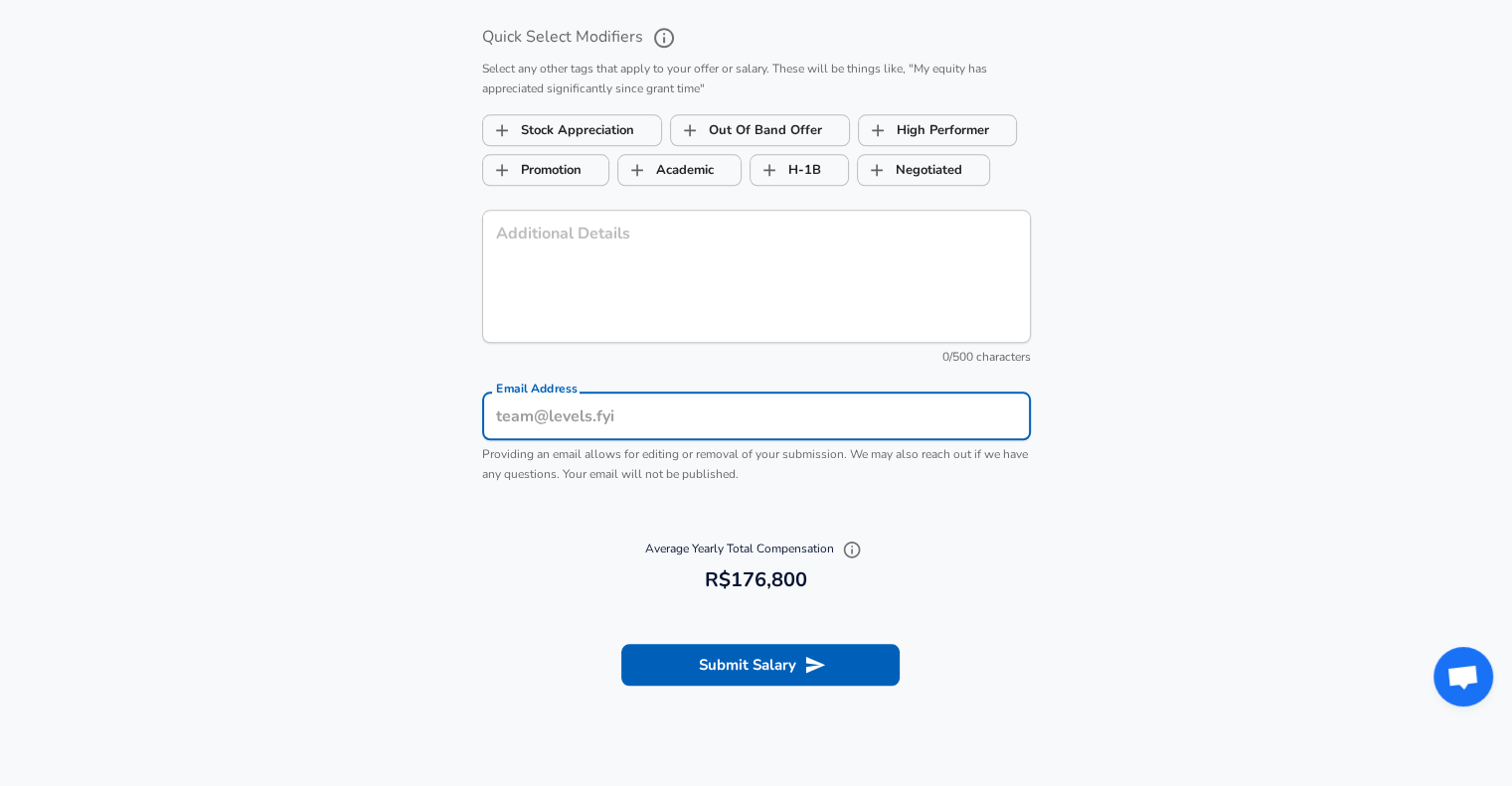 click on "Optional Fields Gender [DEMOGRAPHIC_DATA] [DEMOGRAPHIC_DATA] Gender Ethnicity [DEMOGRAPHIC_DATA] / [DEMOGRAPHIC_DATA] [DEMOGRAPHIC_DATA] / [DEMOGRAPHIC_DATA] Ethnicity Education Bachelor's degree Bachelors degree Education Quick Select Modifiers   Select any other tags that apply to your offer or salary. These will be things like, "My equity has appreciated significantly since grant time"  Stock Appreciation Out Of Band Offer High Performer Promotion Academic H-1B Negotiated Additional Details x Additional Details 0 /500 characters Email Address Email Address   Providing an email allows for editing or removal of your submission. We may also reach out if we have any questions. Your email will not be published." at bounding box center (756, 157) 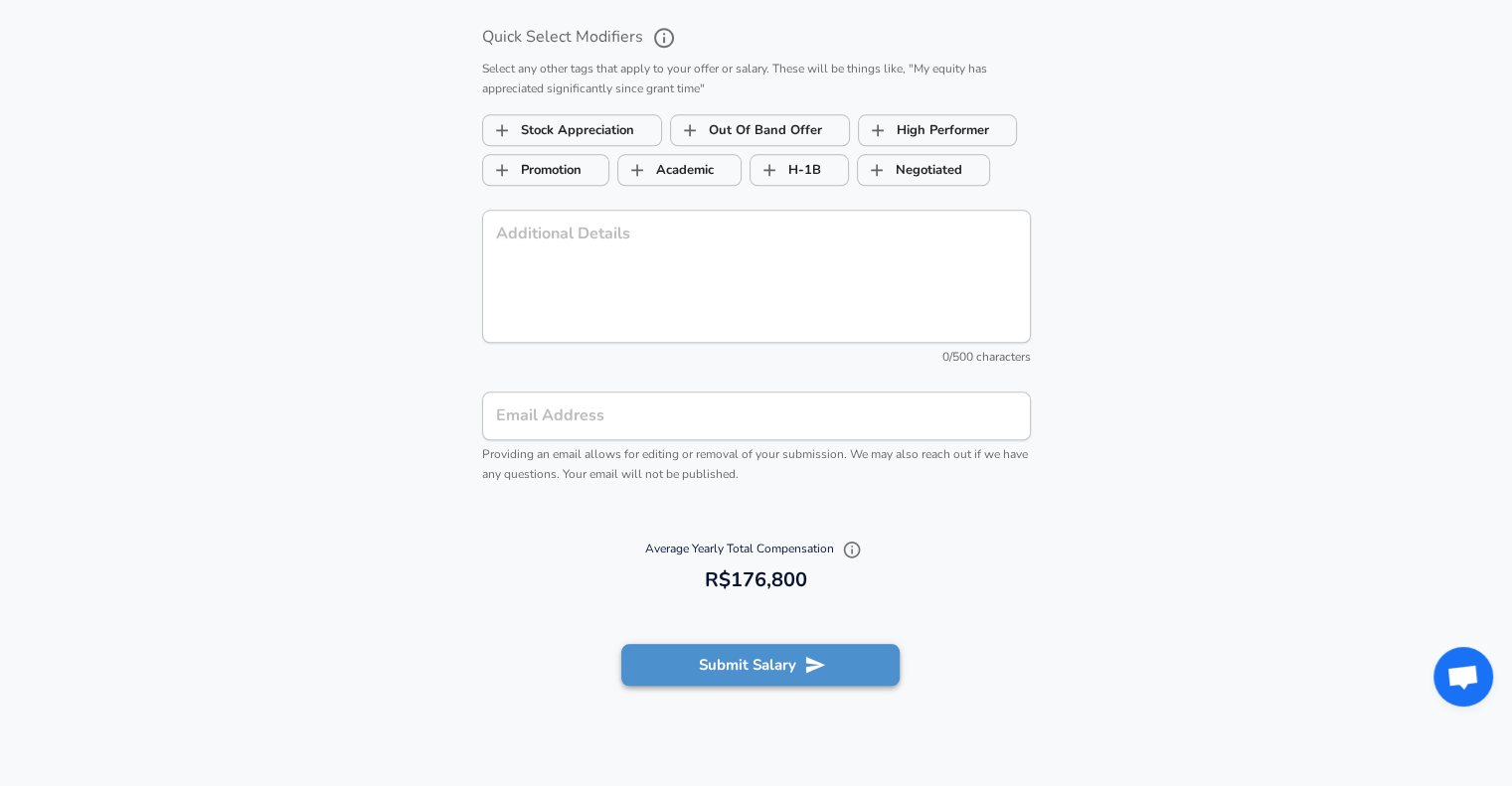 click on "Submit Salary" at bounding box center (760, 665) 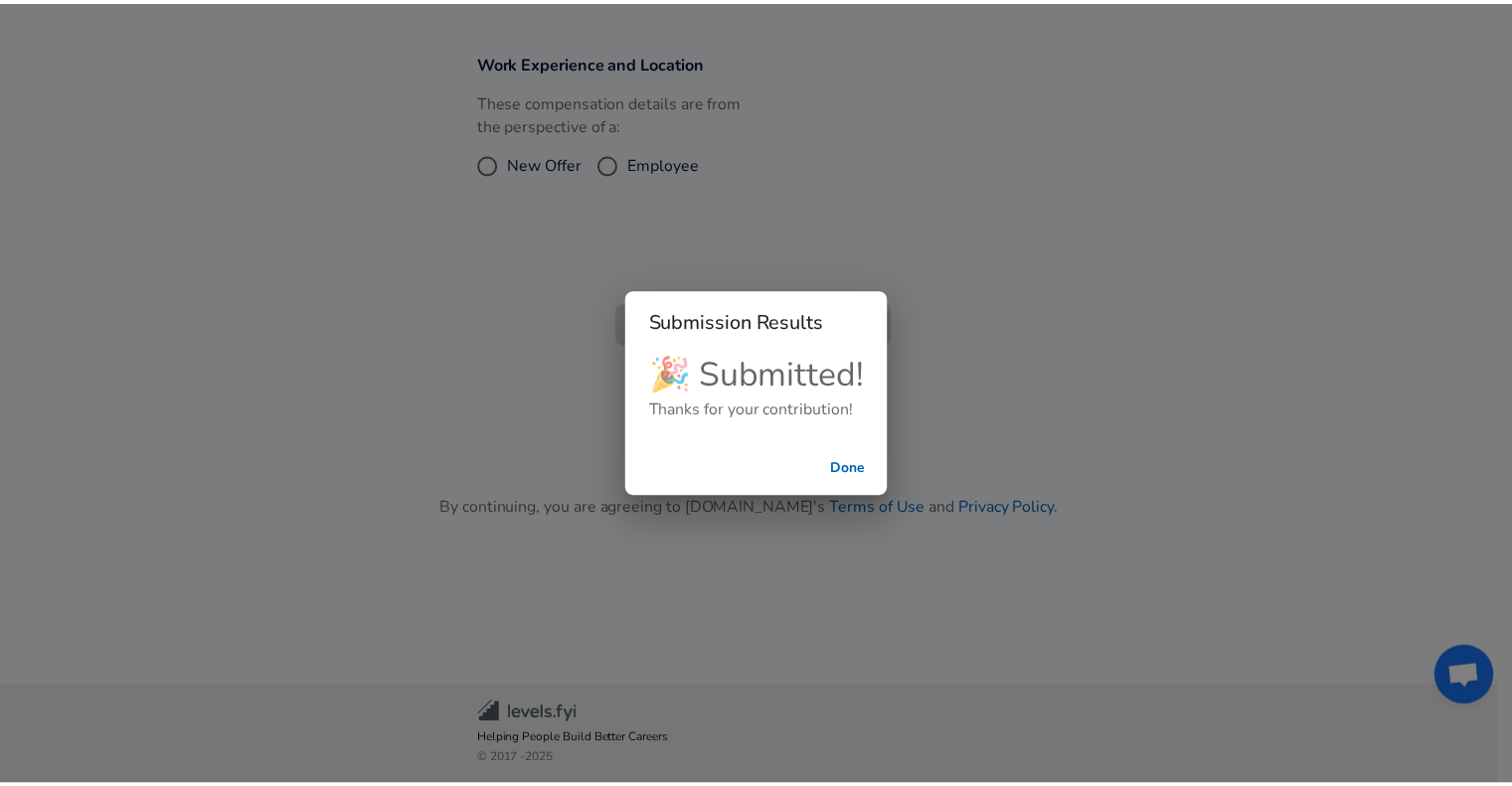 scroll, scrollTop: 388, scrollLeft: 0, axis: vertical 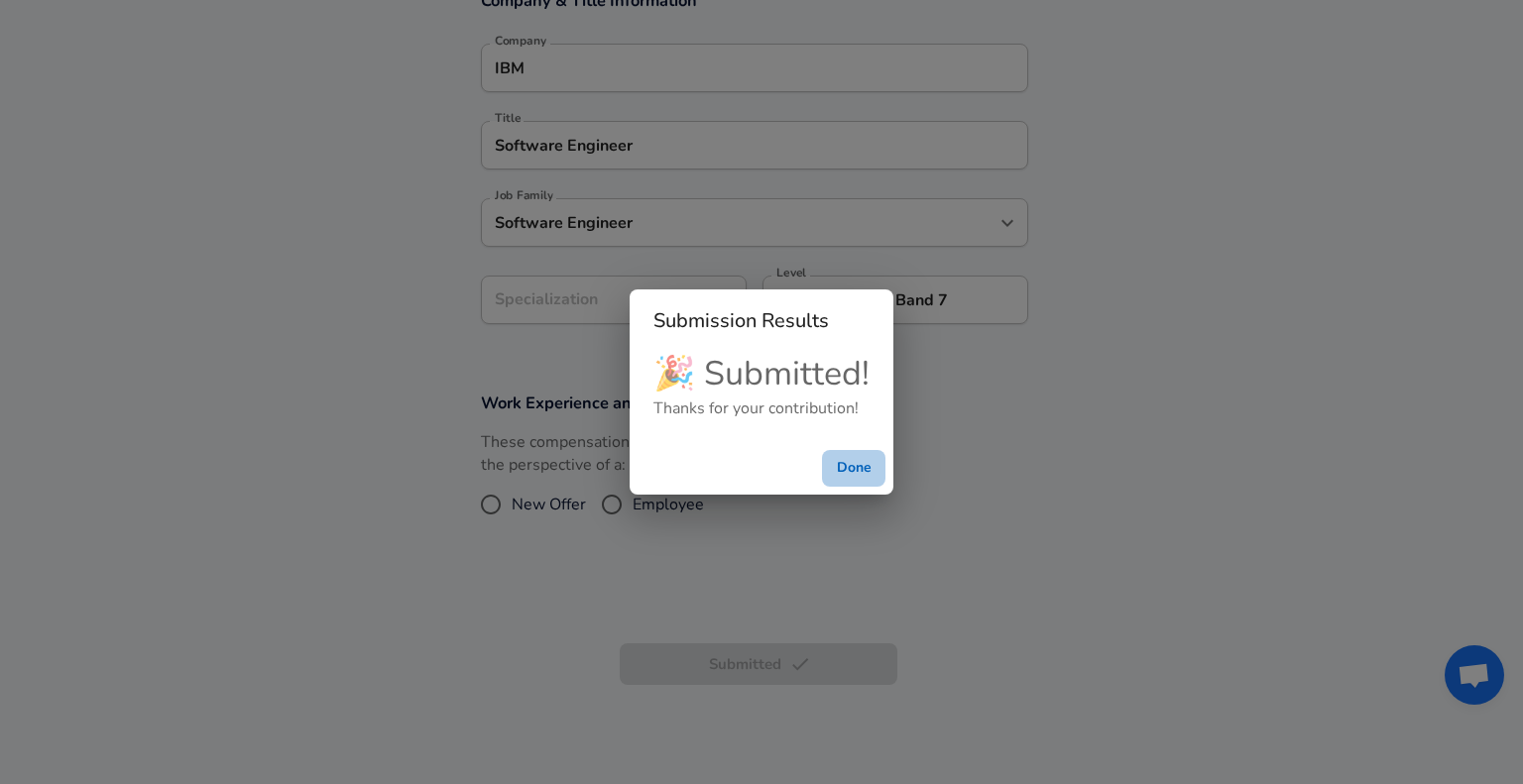 click on "Done" at bounding box center [854, 468] 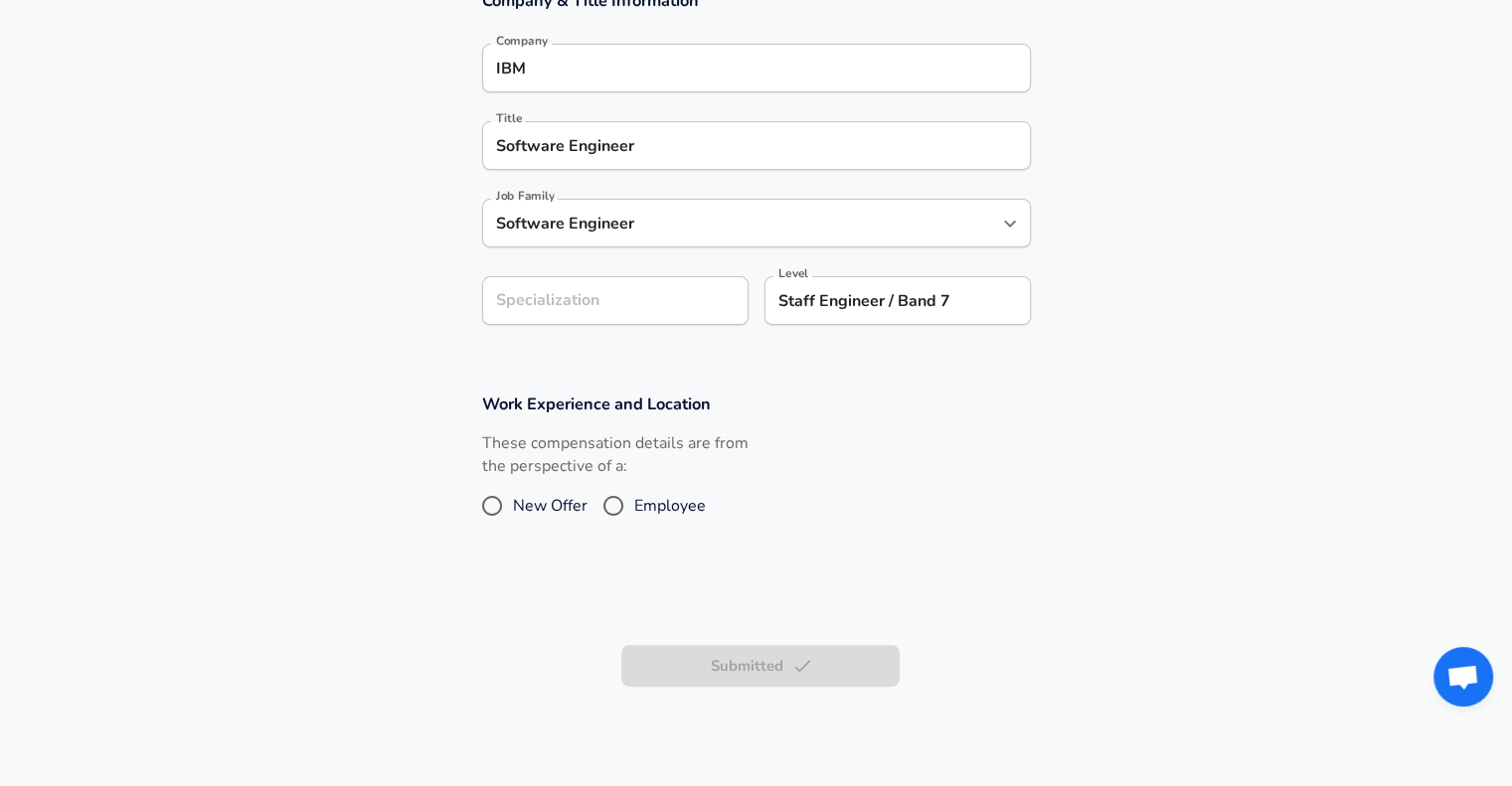 click on "Submitted" at bounding box center [756, 666] 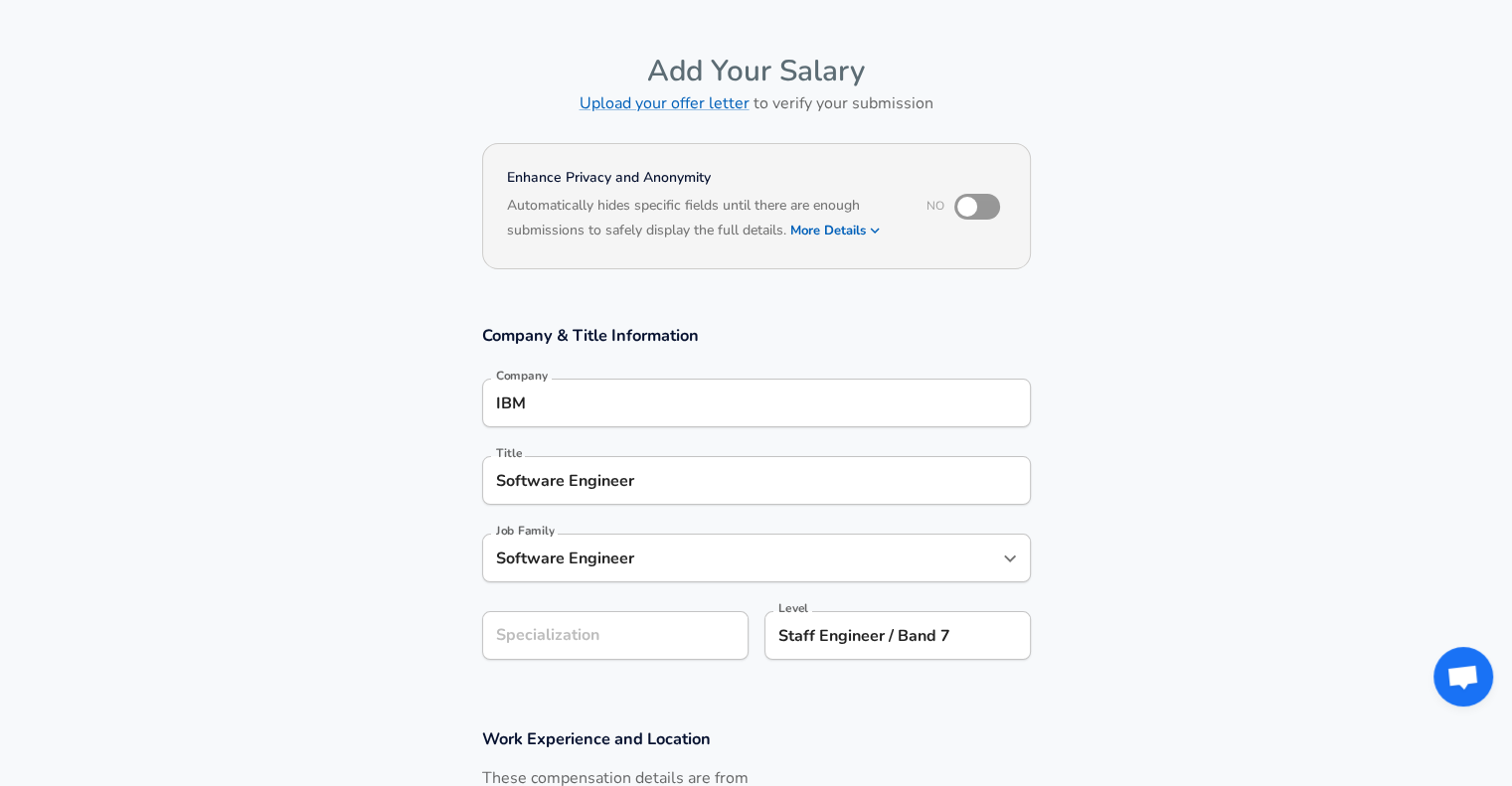 scroll, scrollTop: 0, scrollLeft: 0, axis: both 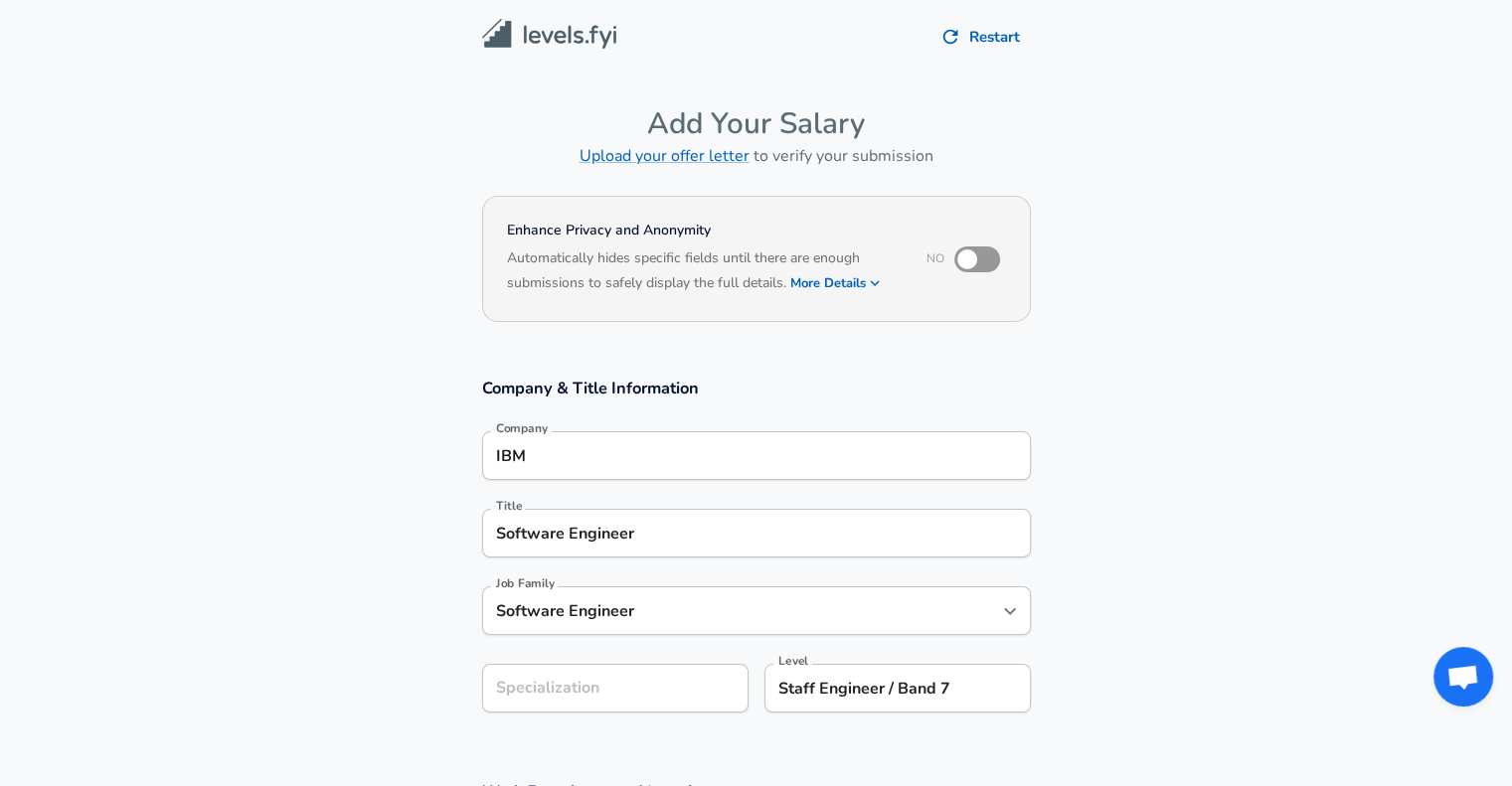 click at bounding box center (549, 34) 